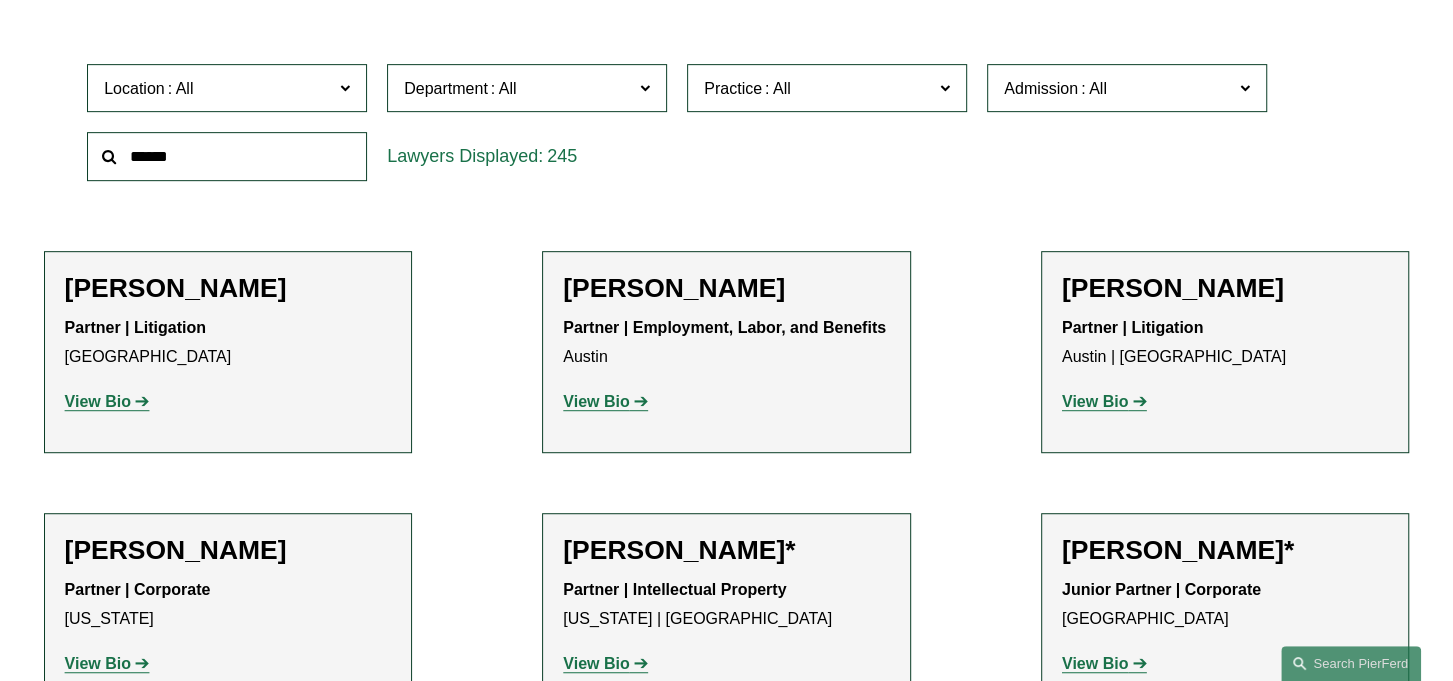 scroll, scrollTop: 700, scrollLeft: 0, axis: vertical 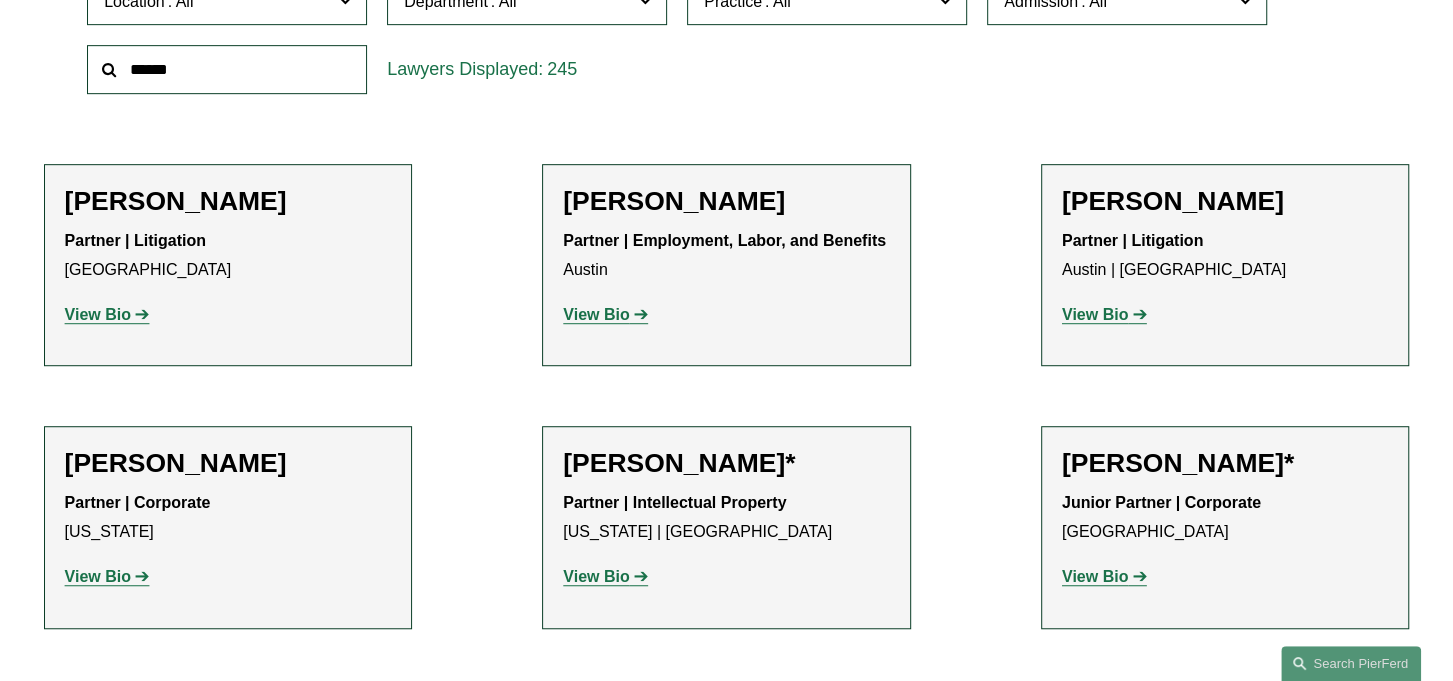 click on "View Bio" 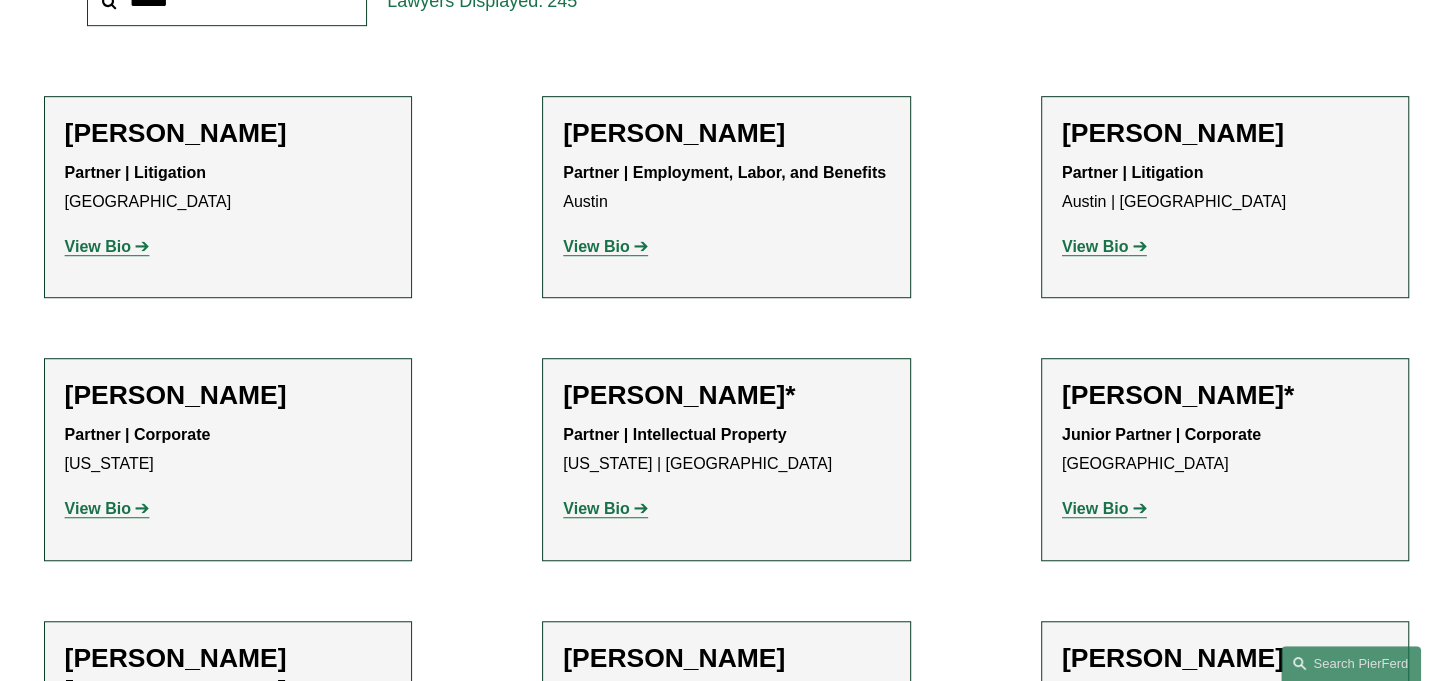 scroll, scrollTop: 800, scrollLeft: 0, axis: vertical 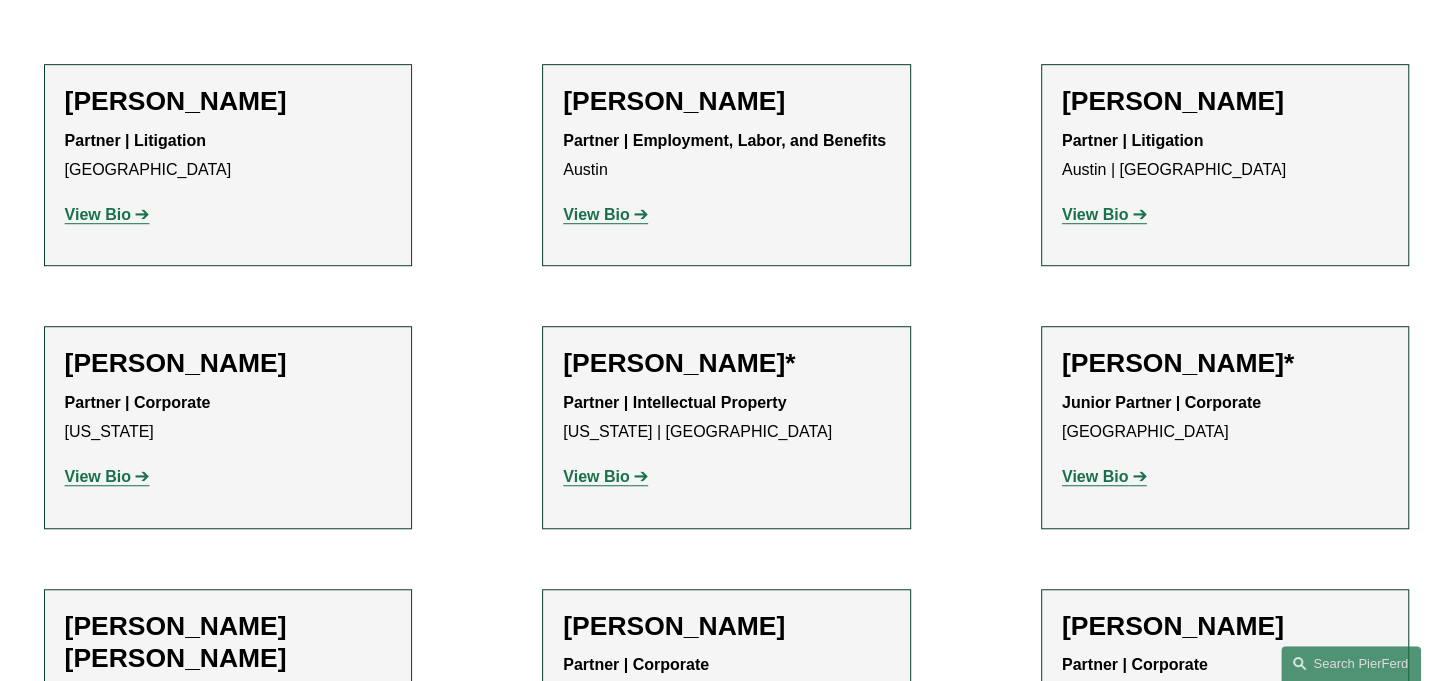 click on "View Bio" 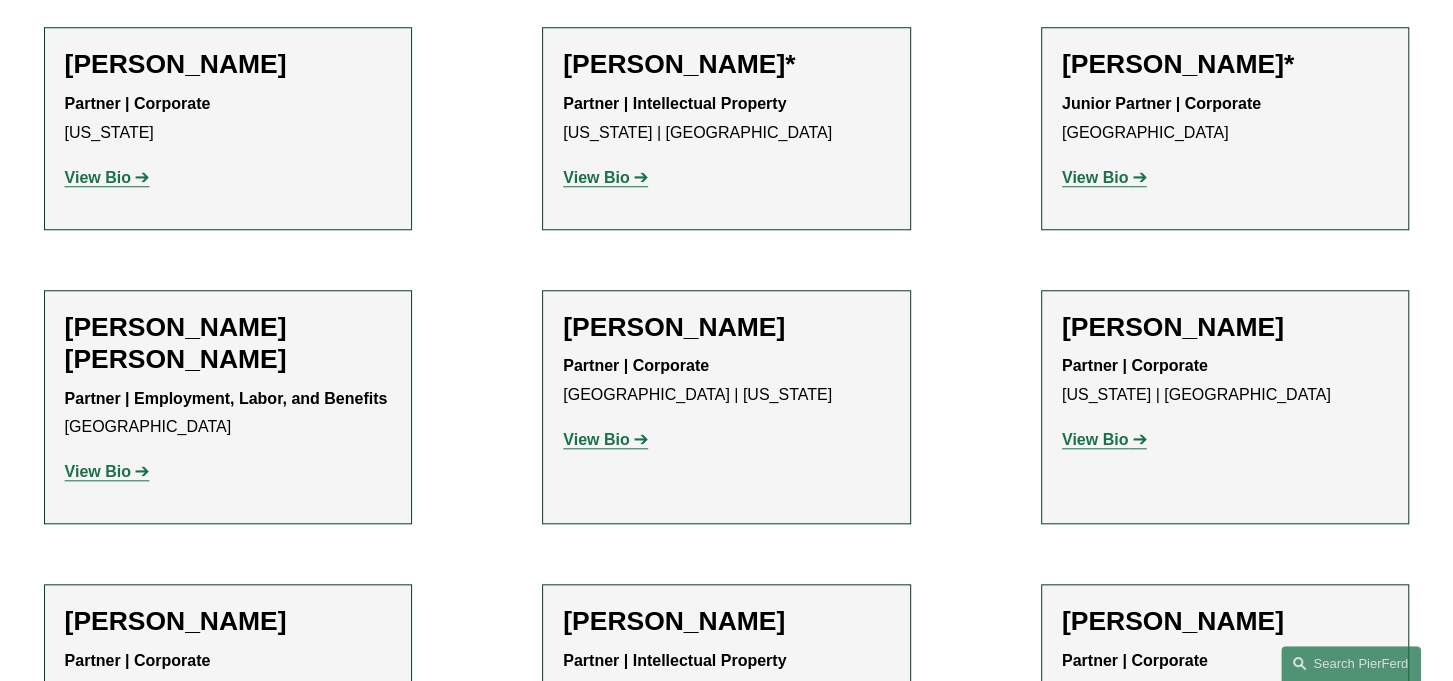 scroll, scrollTop: 1100, scrollLeft: 0, axis: vertical 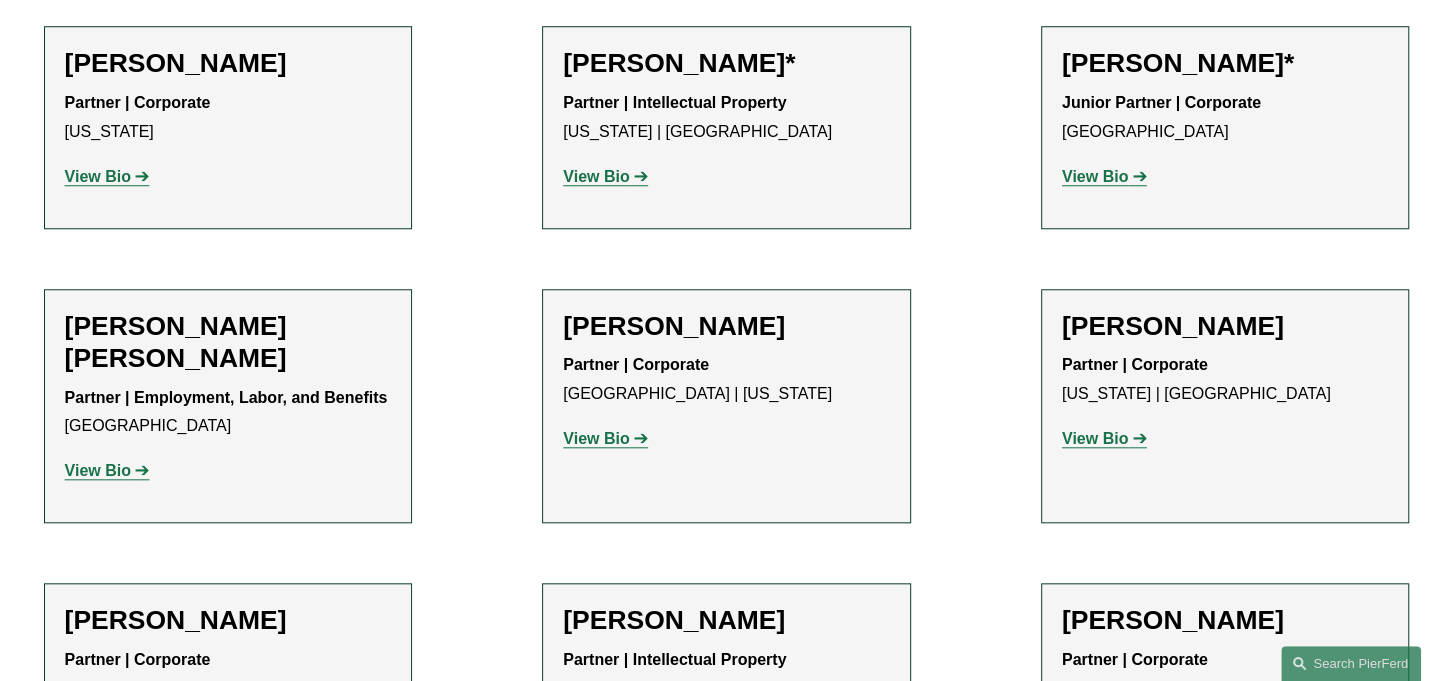 click on "View Bio" 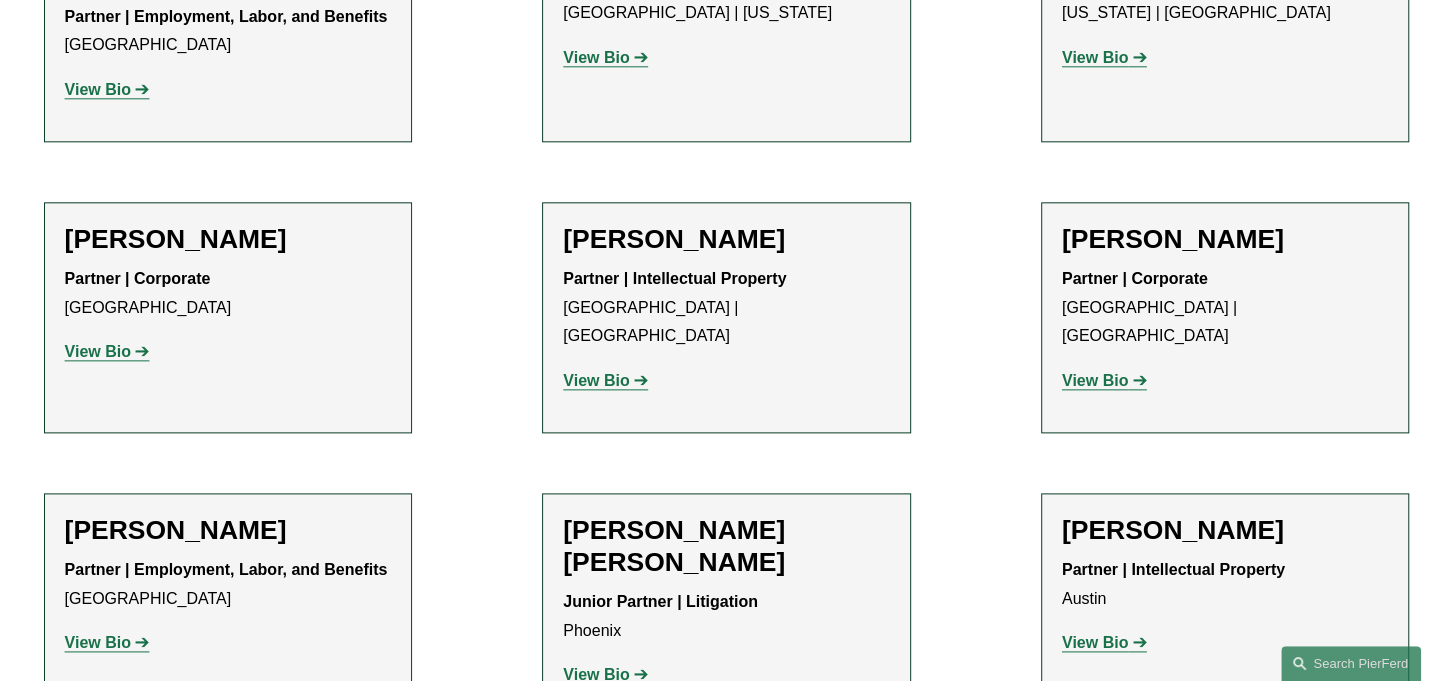 scroll, scrollTop: 1500, scrollLeft: 0, axis: vertical 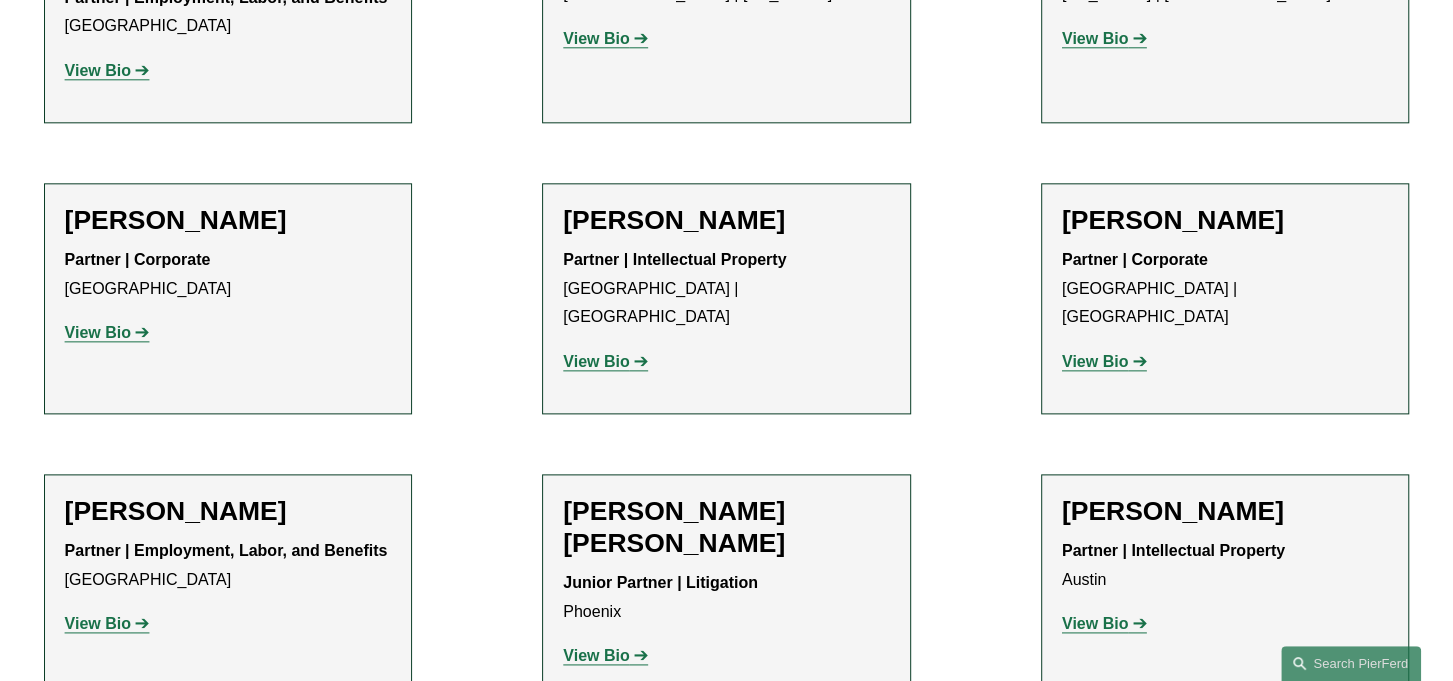 click on "View Bio" 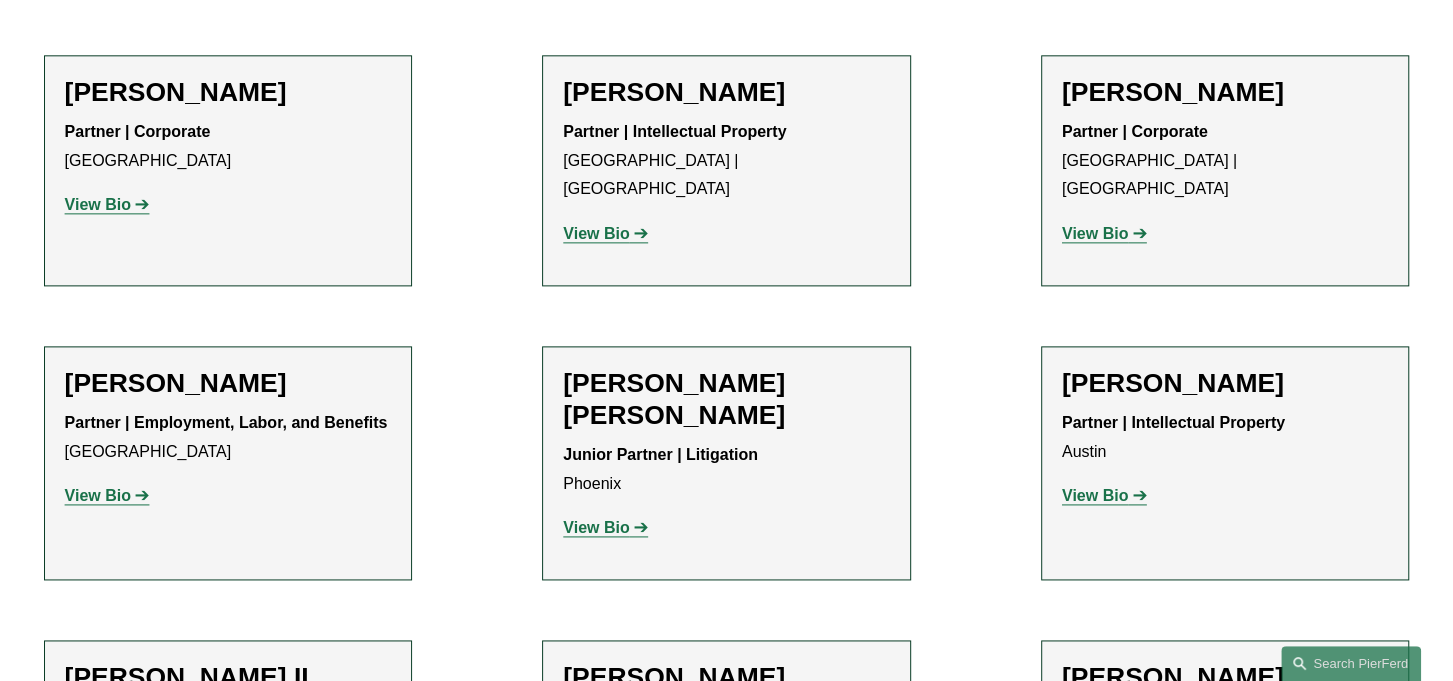 scroll, scrollTop: 1800, scrollLeft: 0, axis: vertical 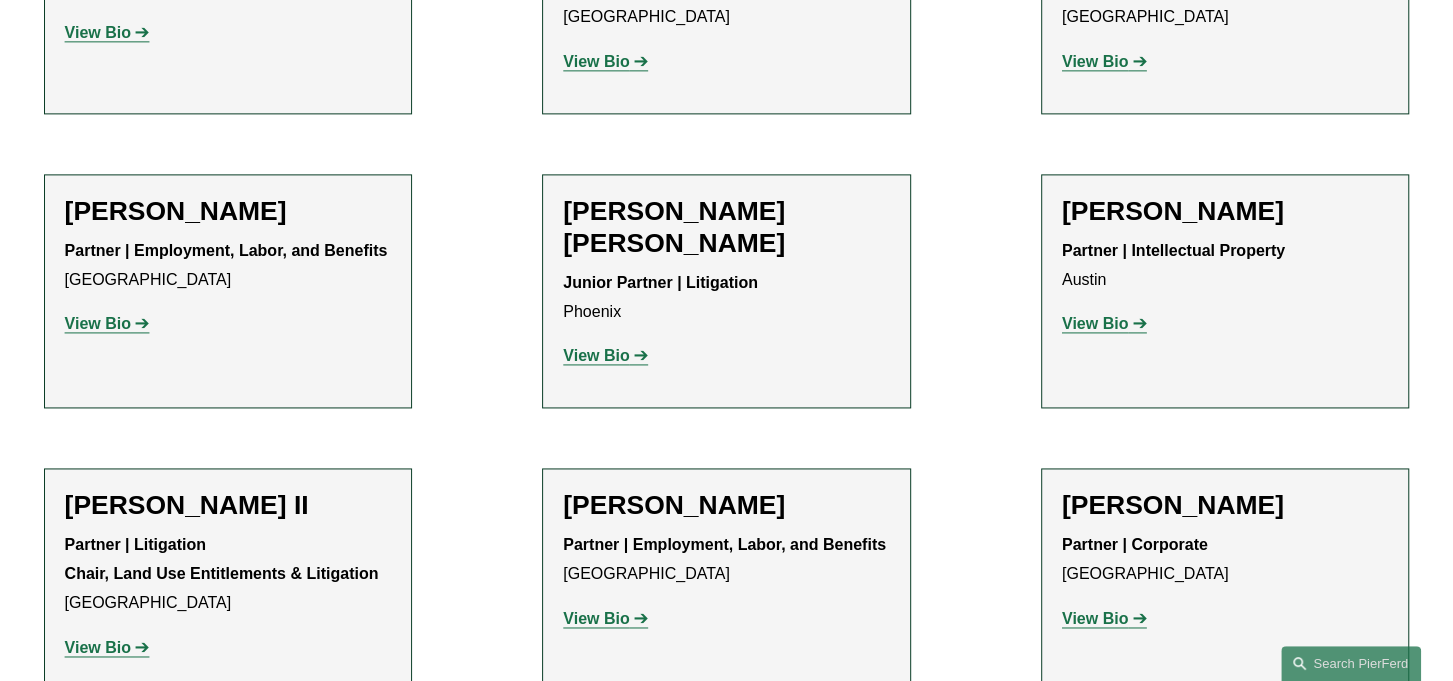 click on "View Bio" 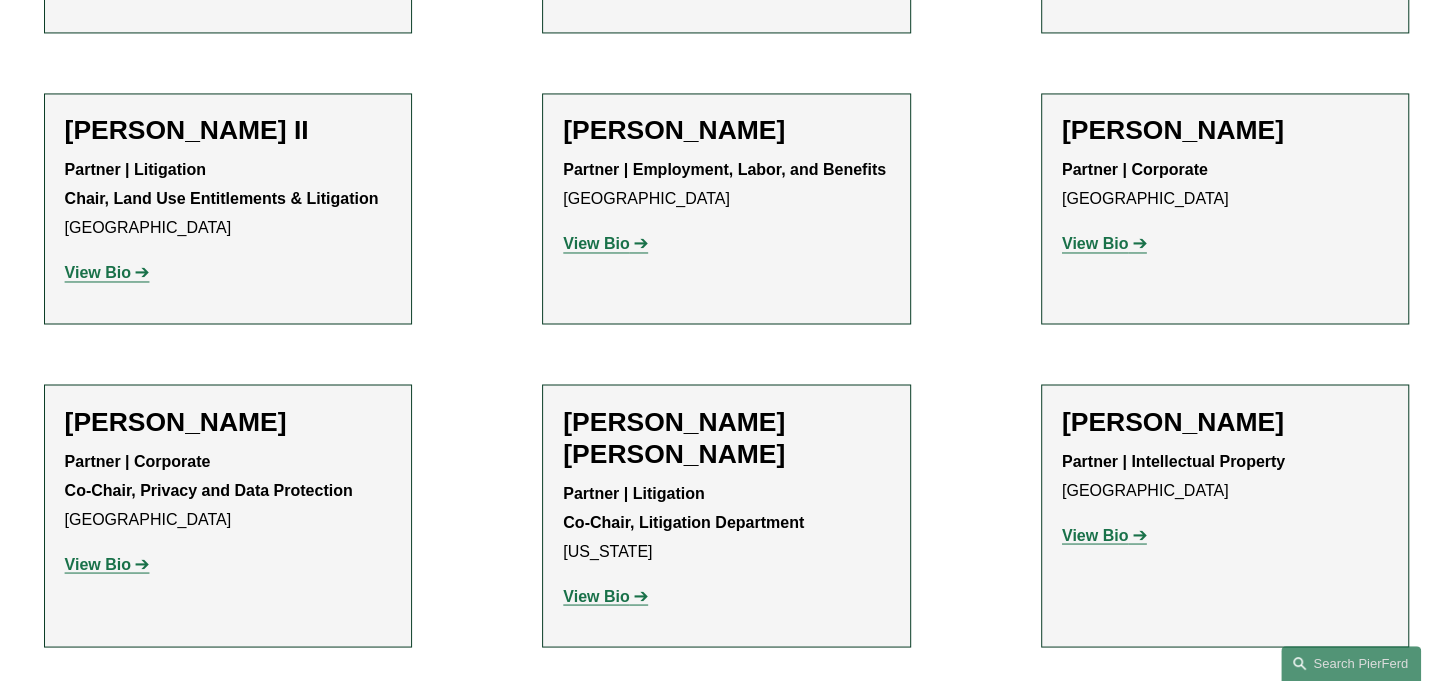 scroll, scrollTop: 2200, scrollLeft: 0, axis: vertical 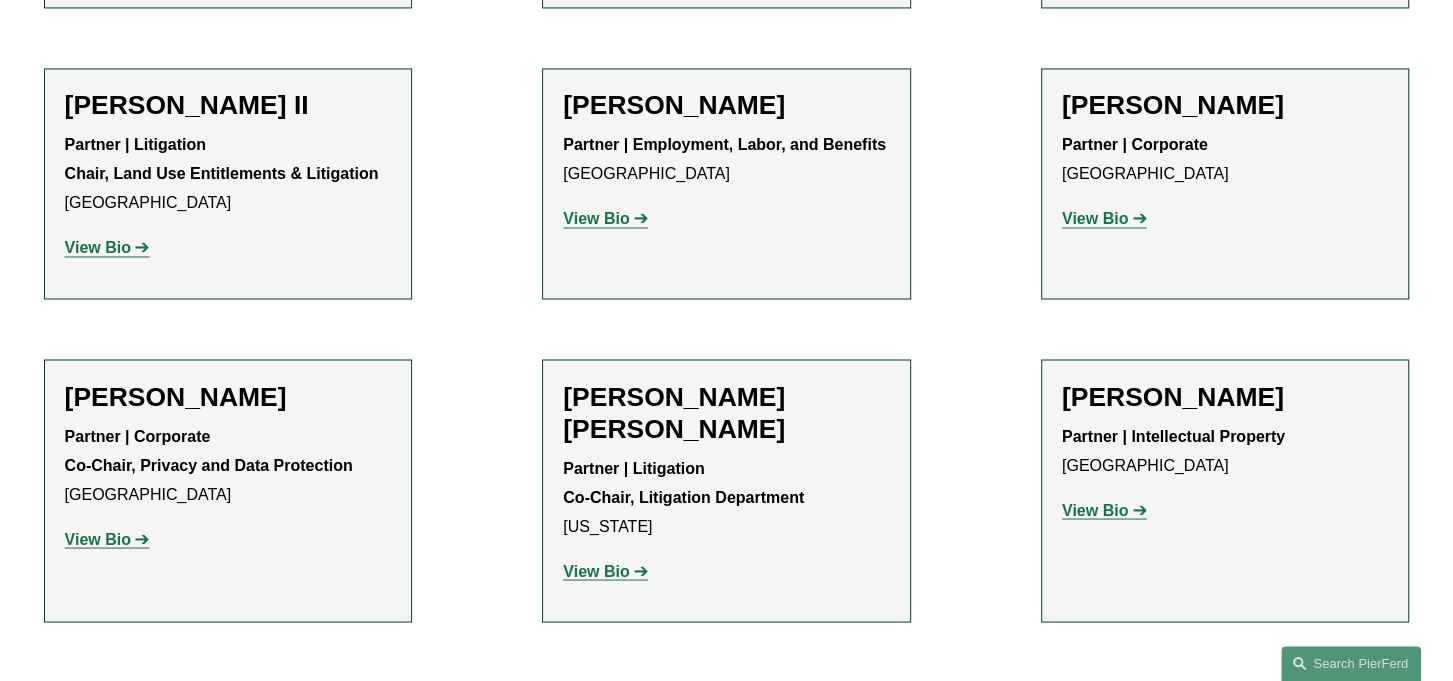click on "View Bio" 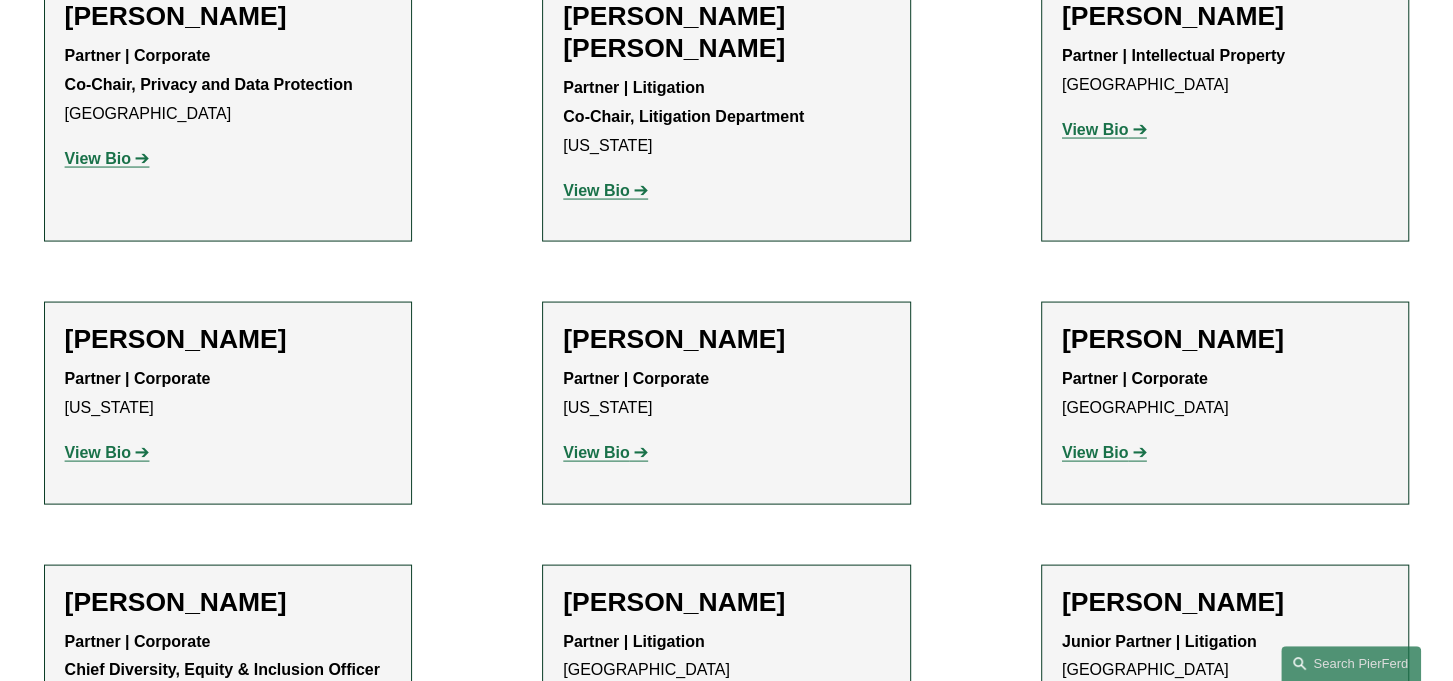 scroll, scrollTop: 2600, scrollLeft: 0, axis: vertical 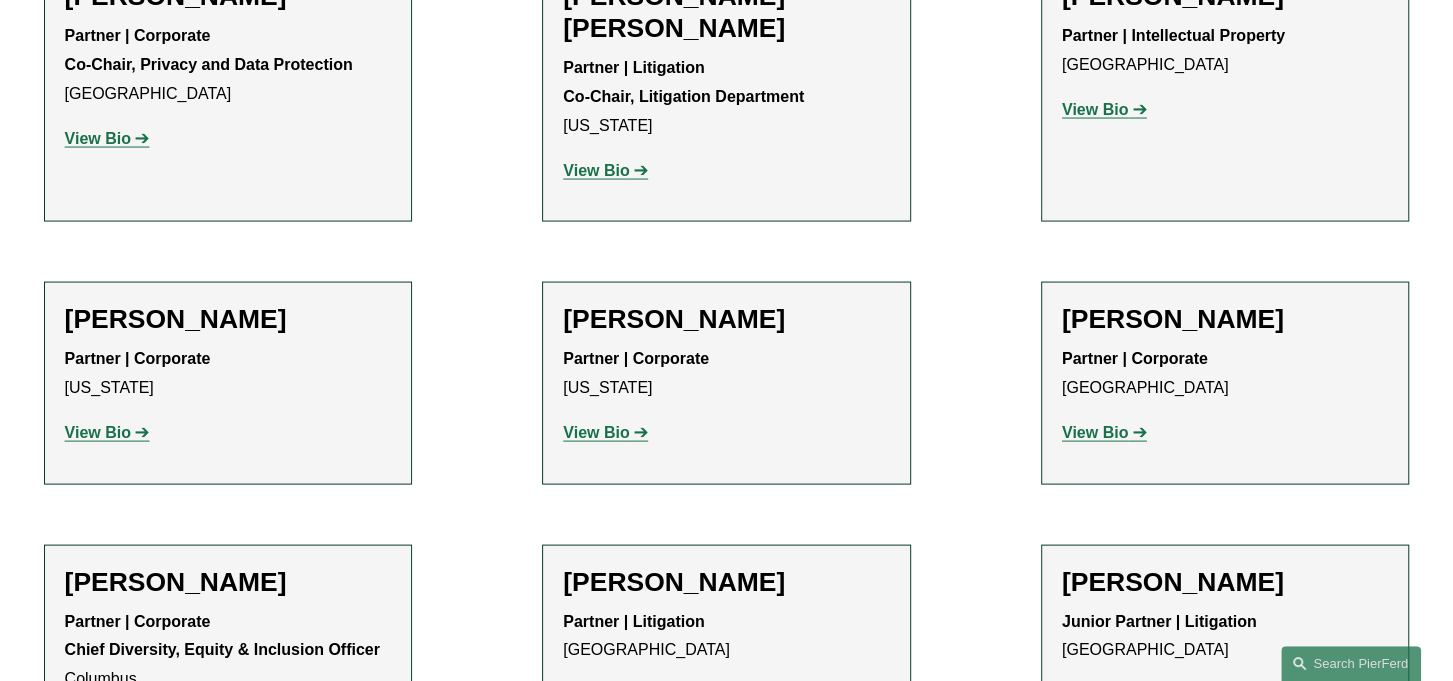 click on "View Bio" 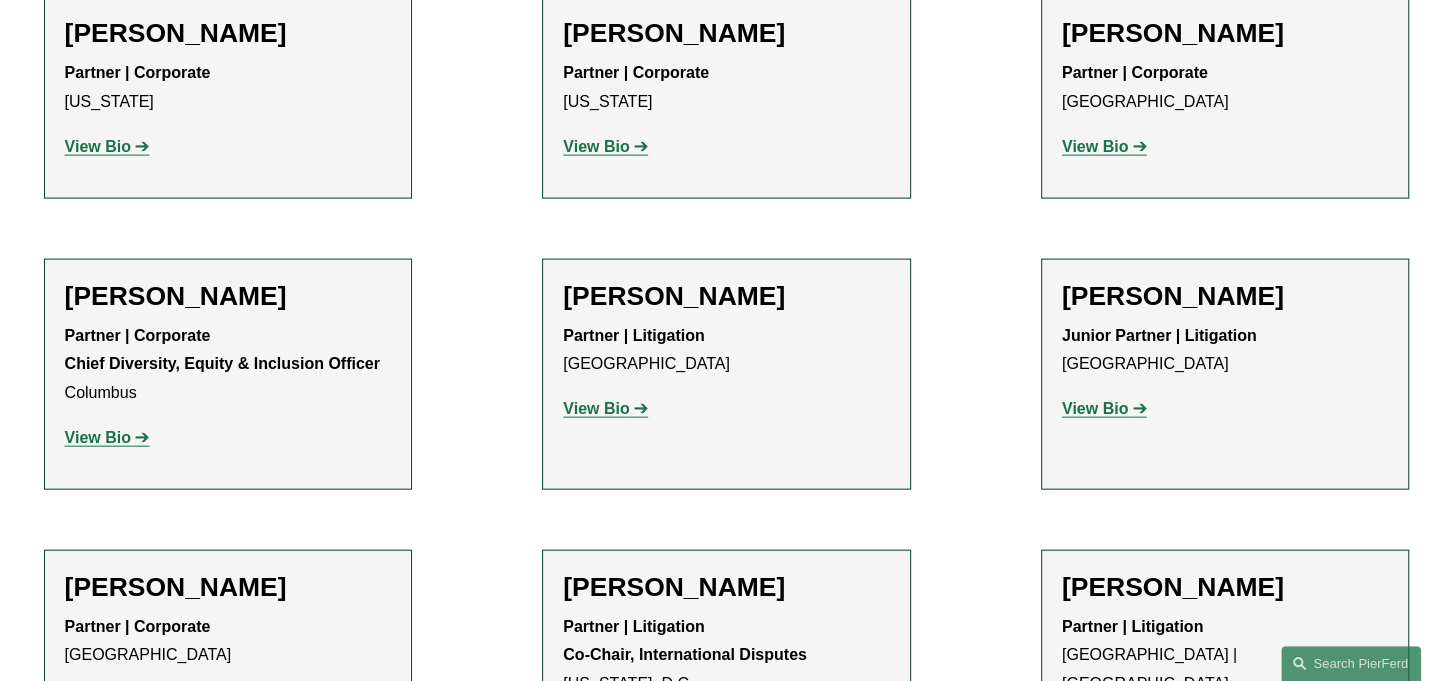 scroll, scrollTop: 2900, scrollLeft: 0, axis: vertical 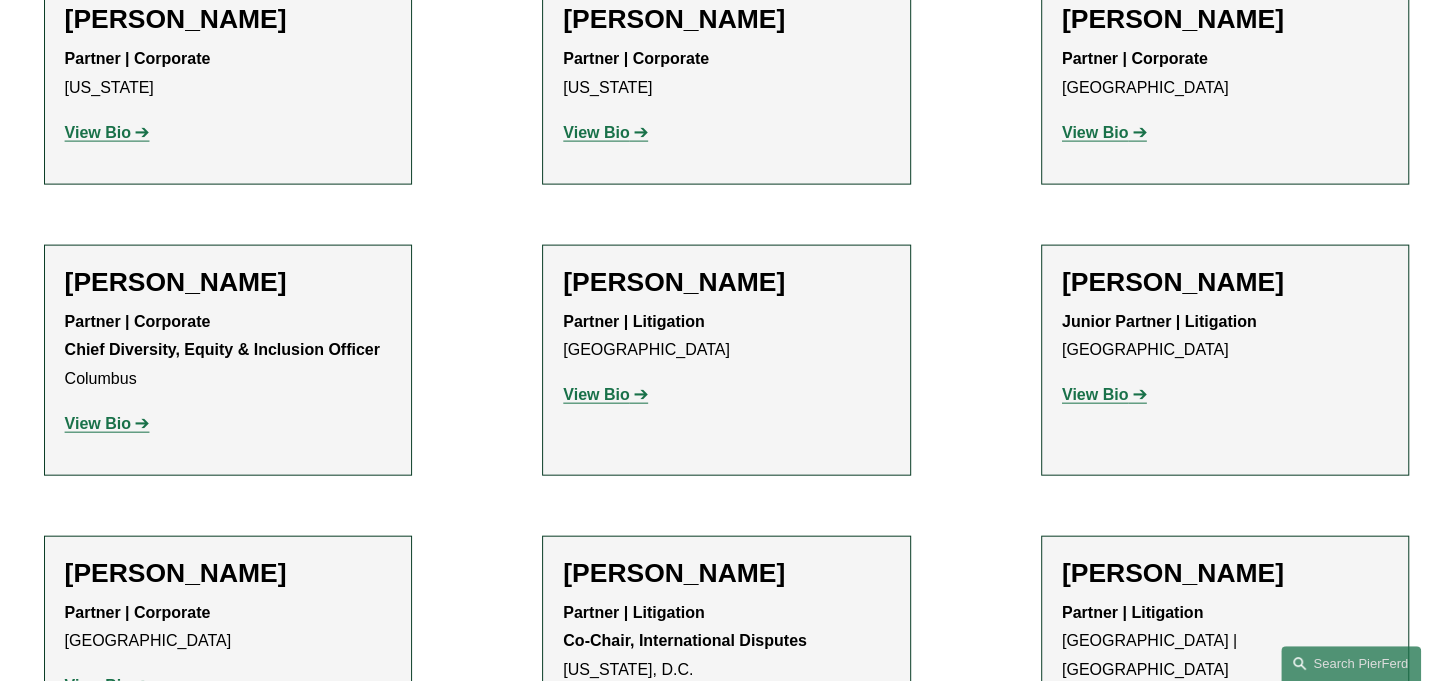 click on "View Bio" 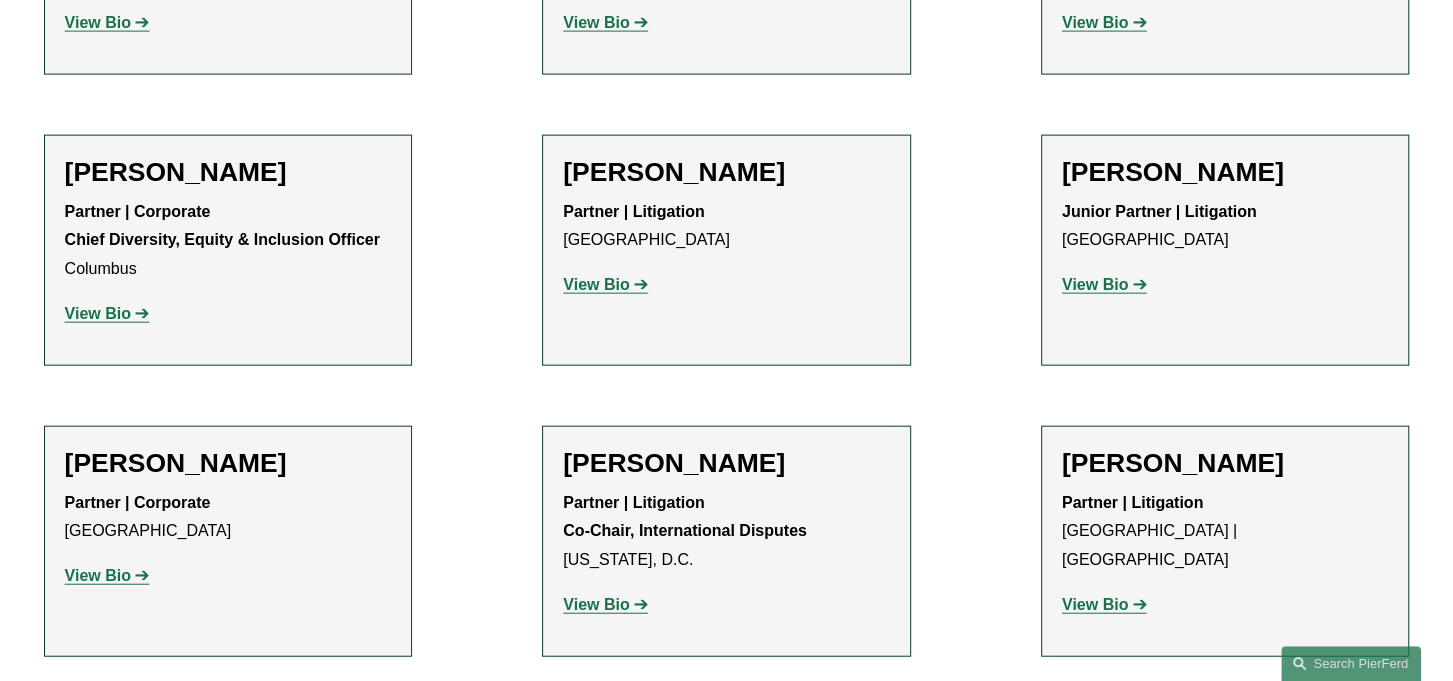 scroll, scrollTop: 3200, scrollLeft: 0, axis: vertical 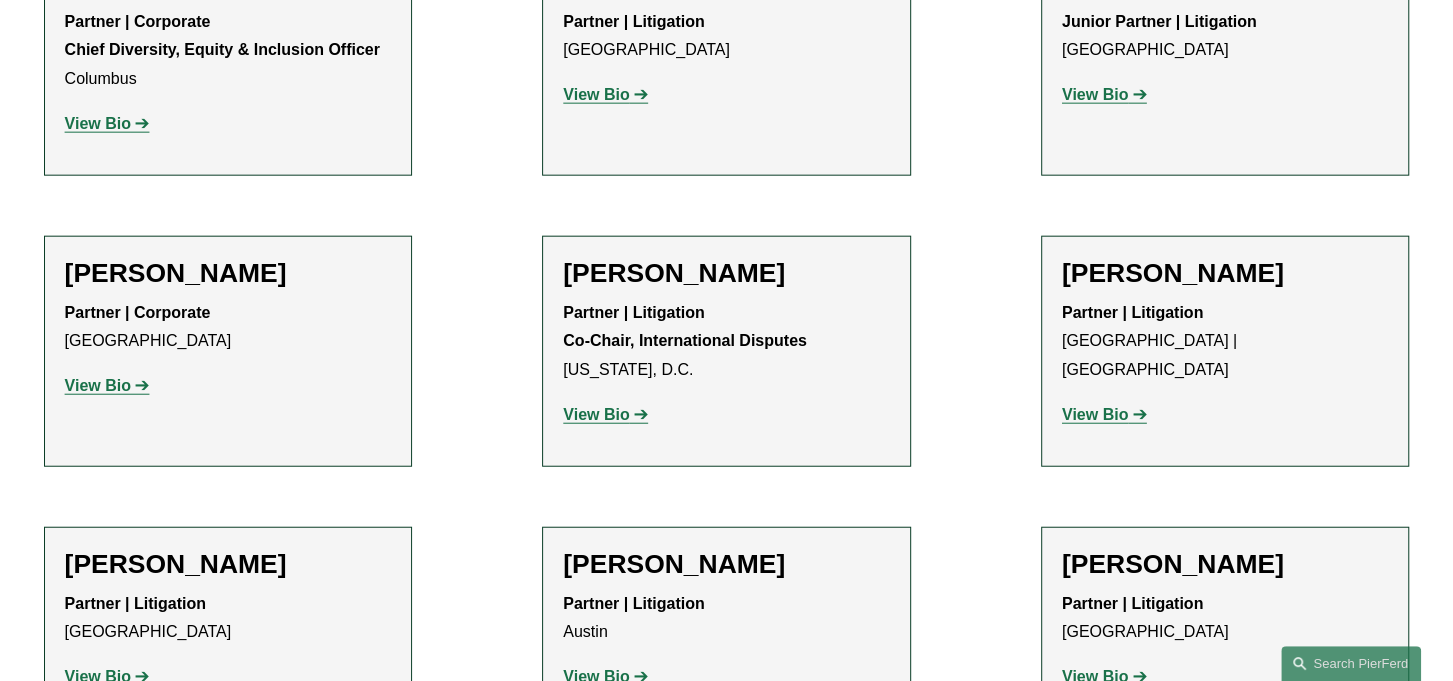 click on "View Bio" 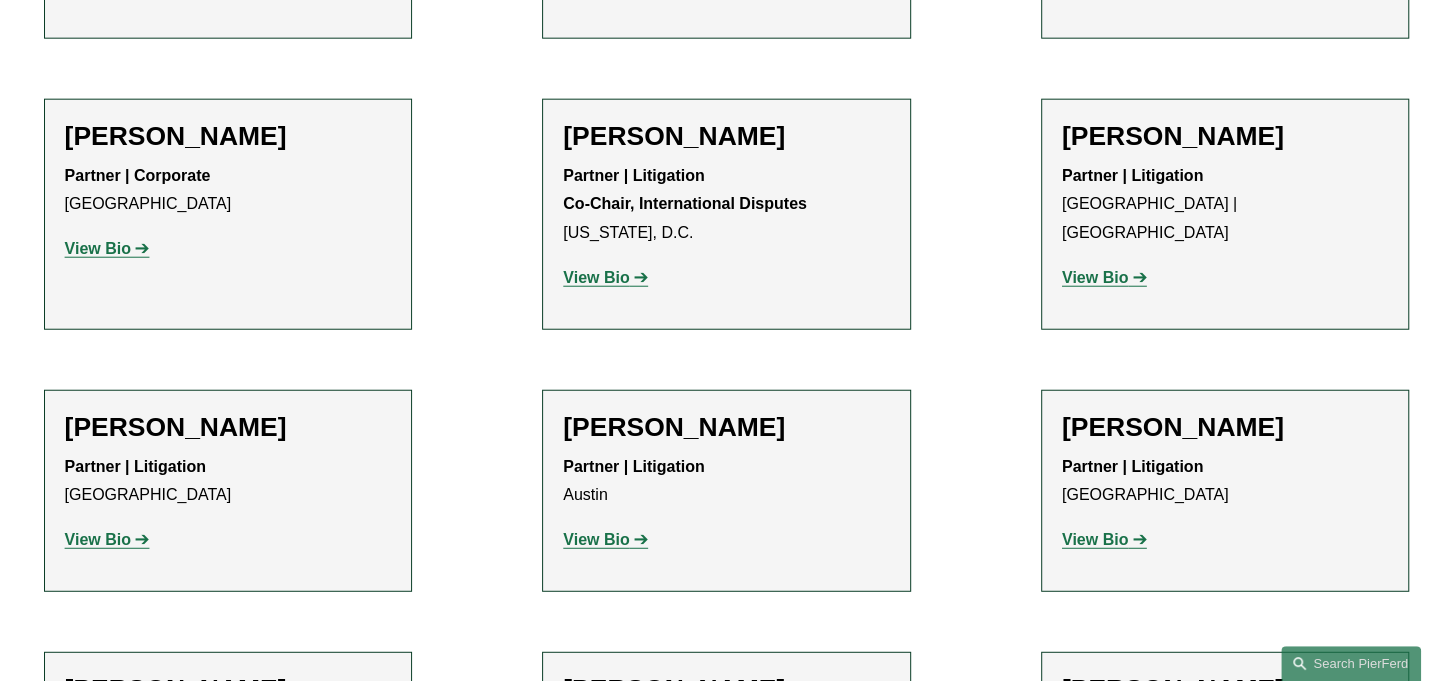 scroll, scrollTop: 3400, scrollLeft: 0, axis: vertical 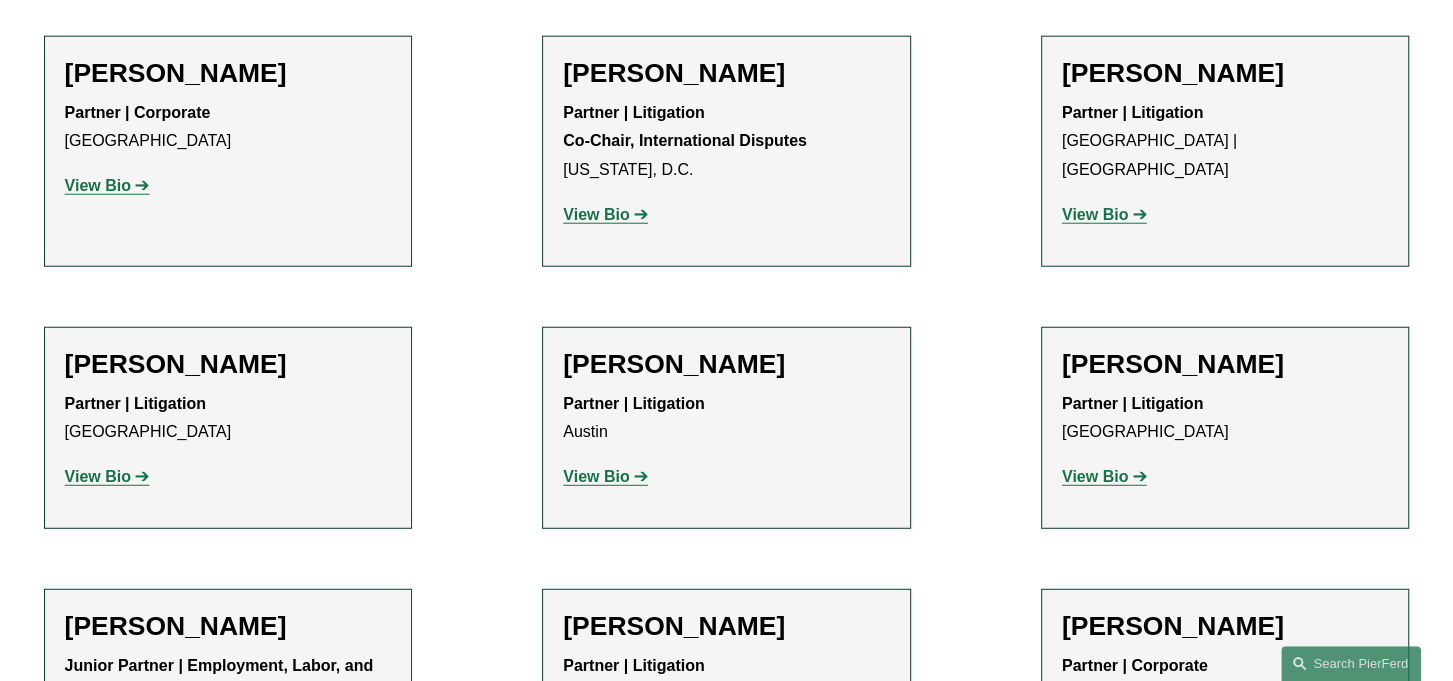 click on "View Bio" 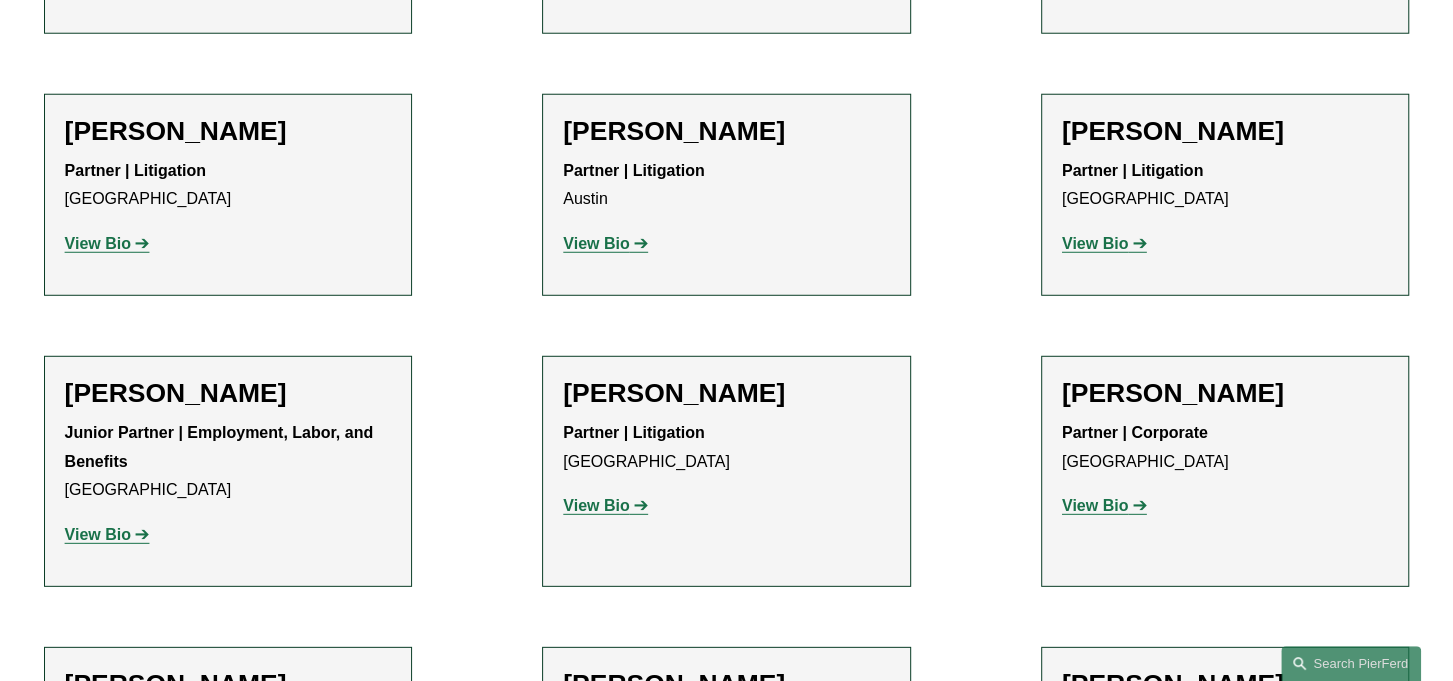 scroll, scrollTop: 3700, scrollLeft: 0, axis: vertical 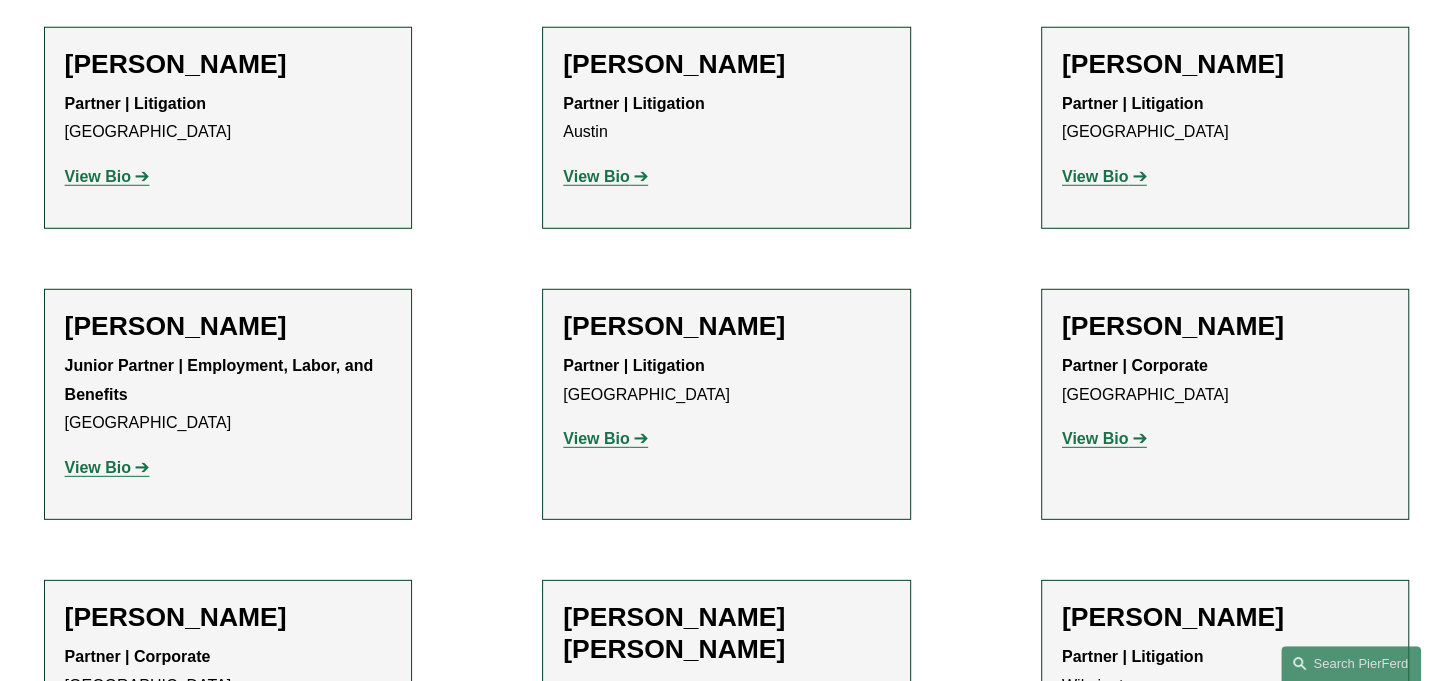 click on "View Bio" 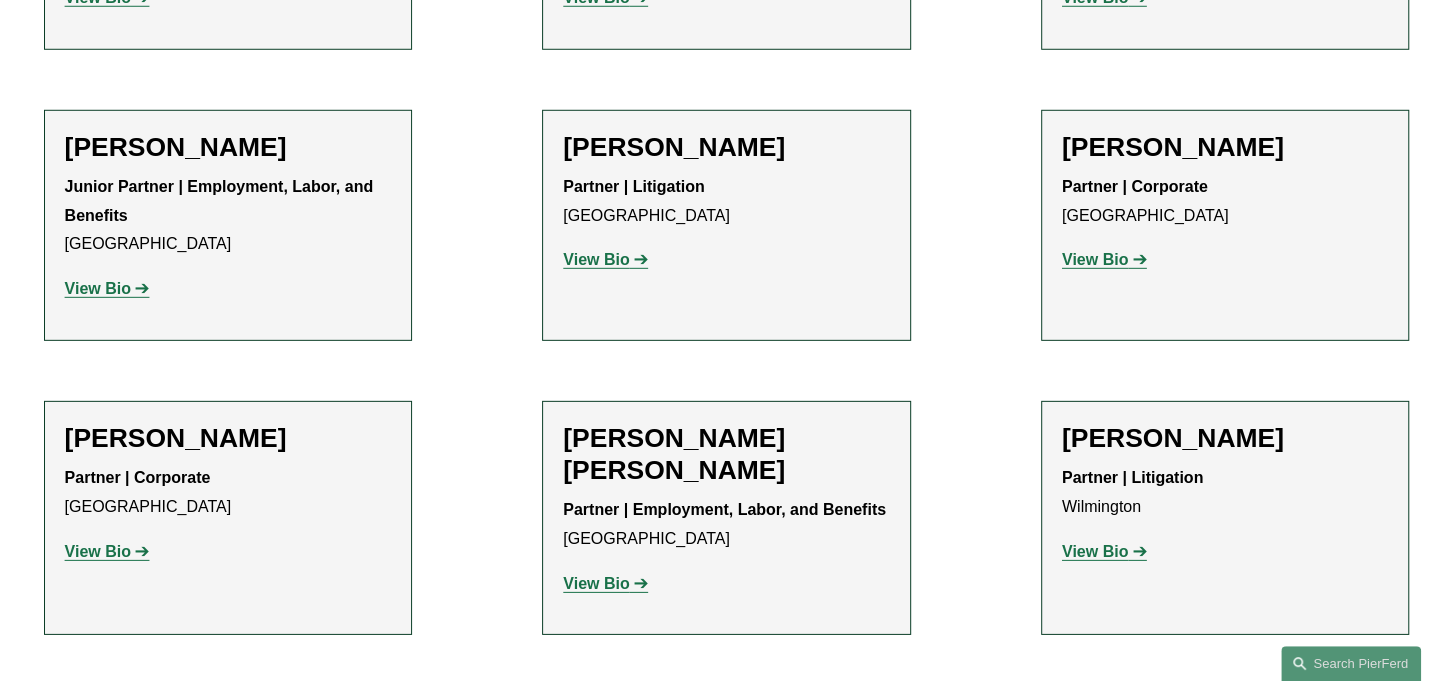 scroll, scrollTop: 4000, scrollLeft: 0, axis: vertical 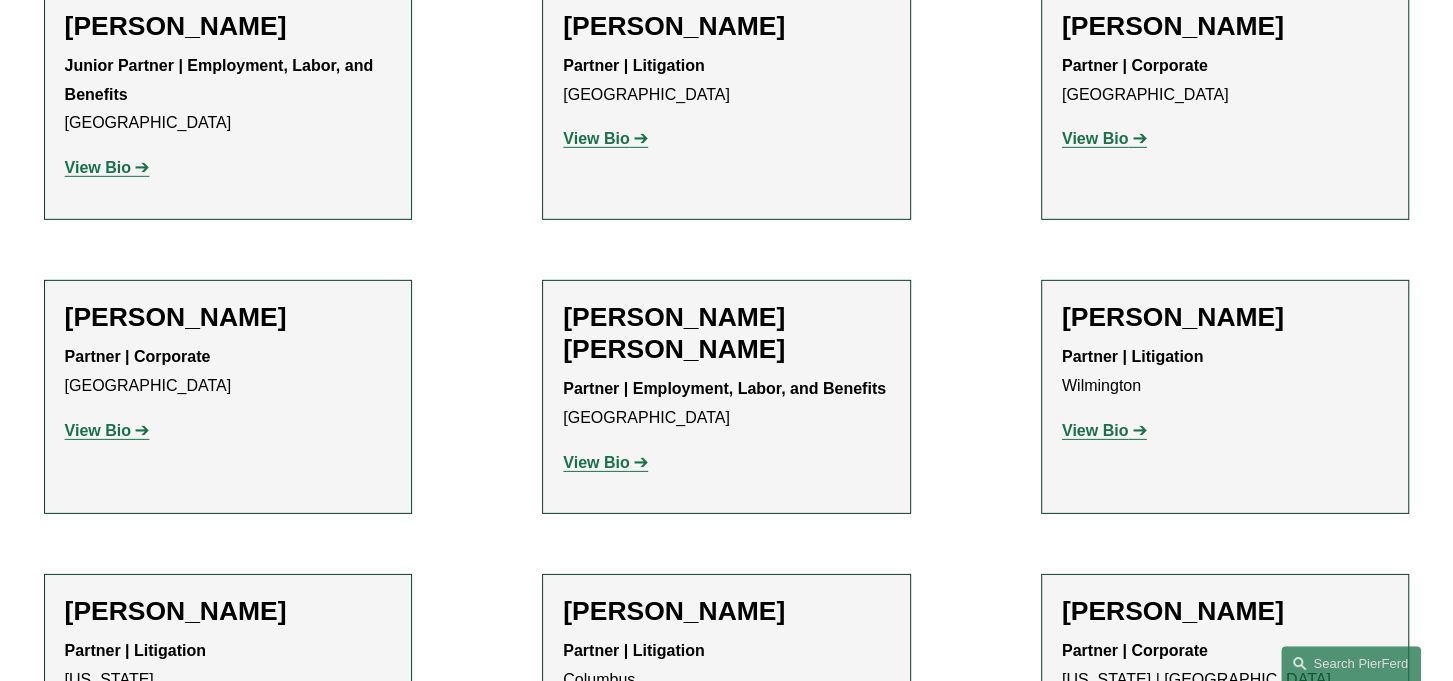 click on "View Bio" 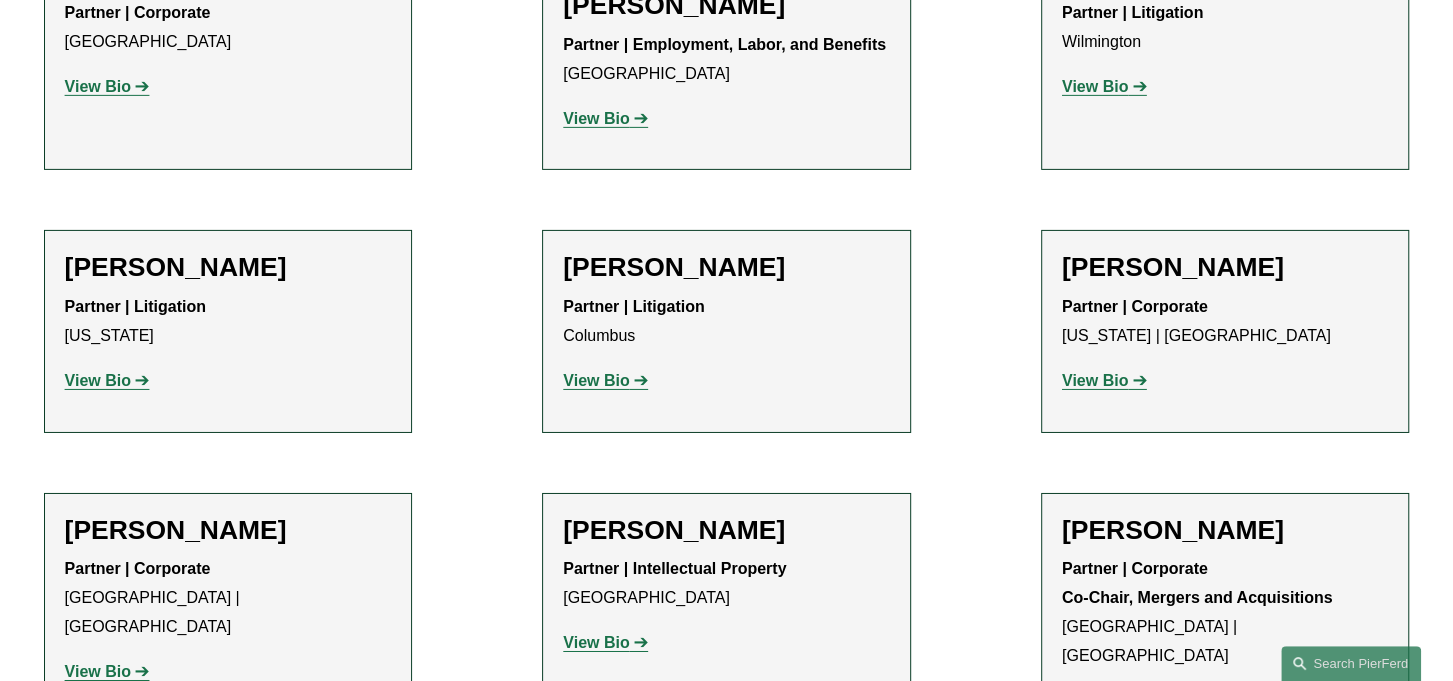 scroll, scrollTop: 4400, scrollLeft: 0, axis: vertical 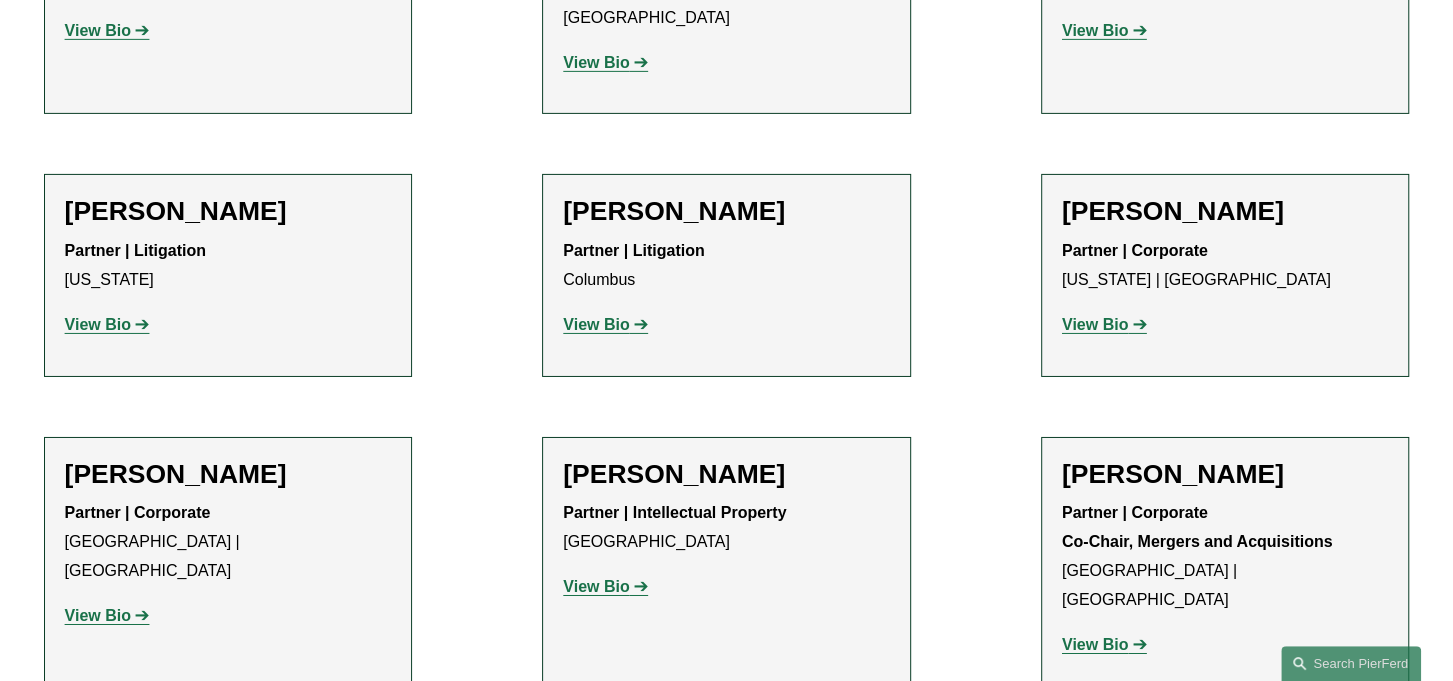 click on "View Bio" 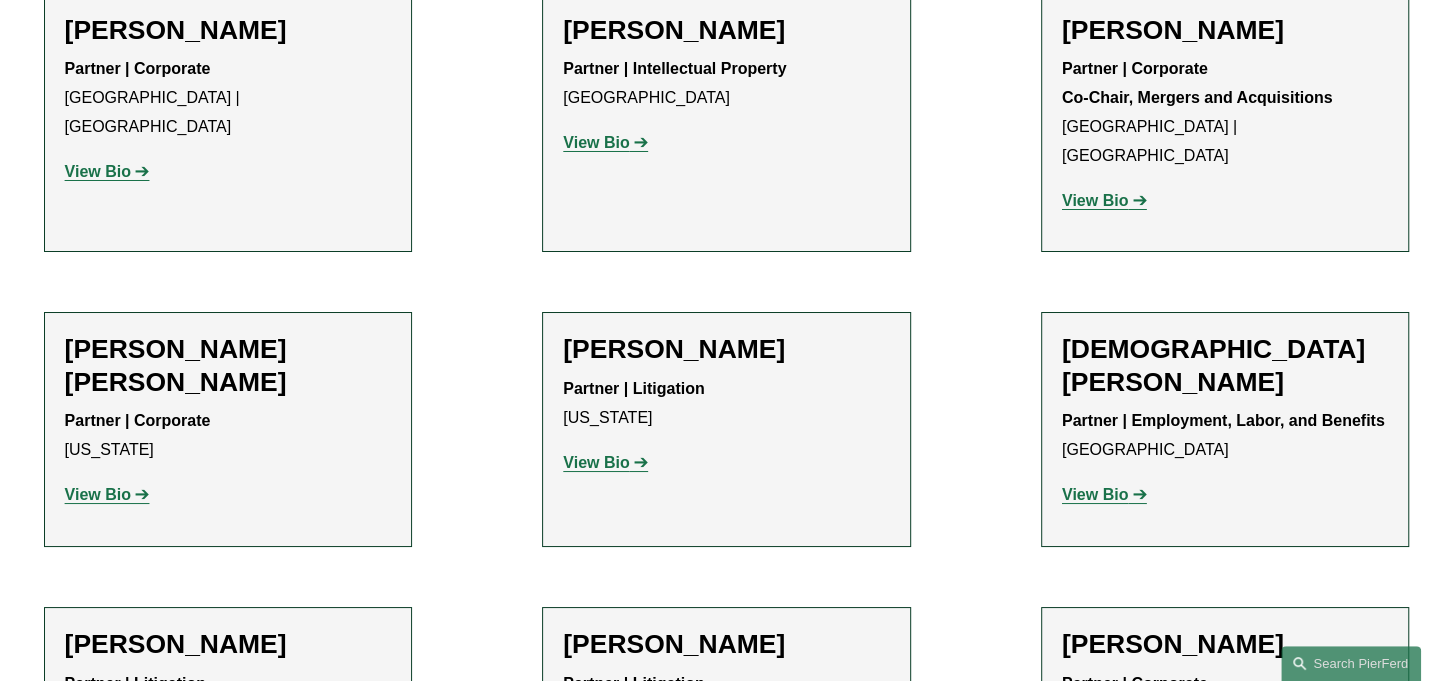 scroll, scrollTop: 4900, scrollLeft: 0, axis: vertical 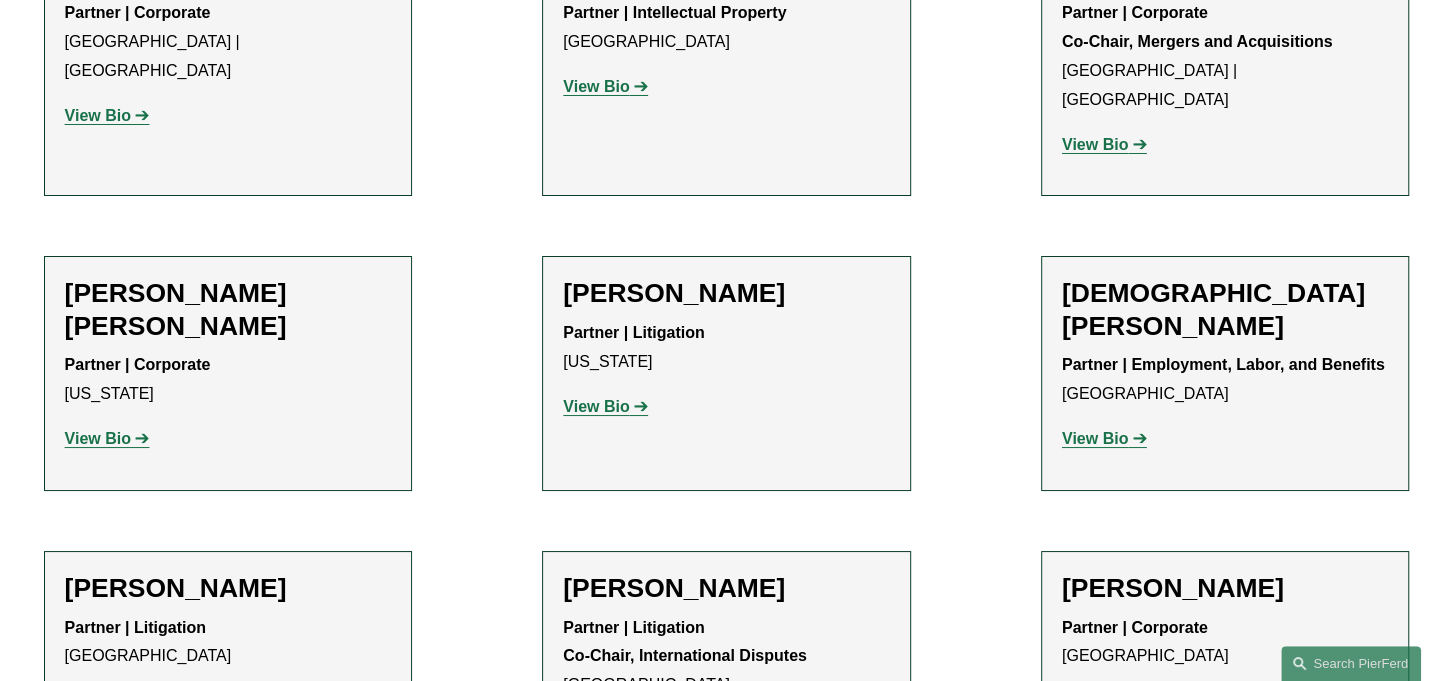 click on "View Bio" 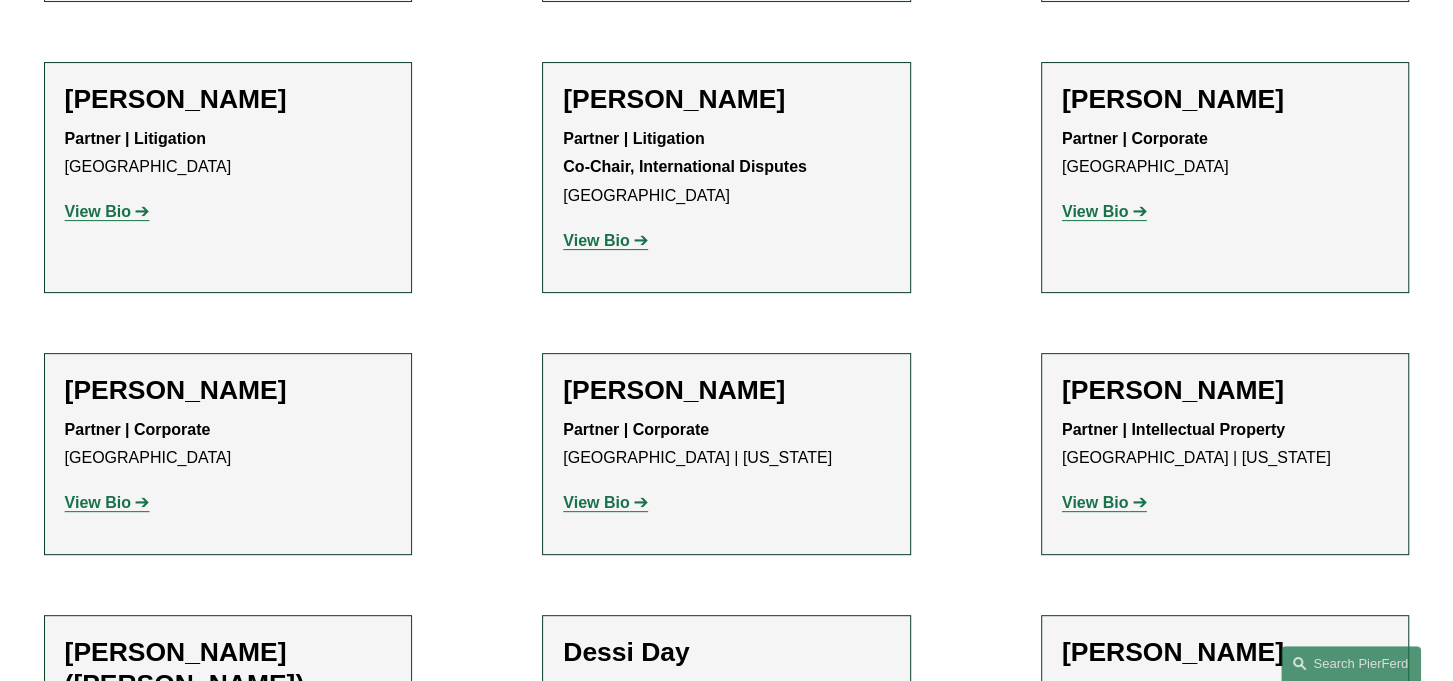 scroll, scrollTop: 5500, scrollLeft: 0, axis: vertical 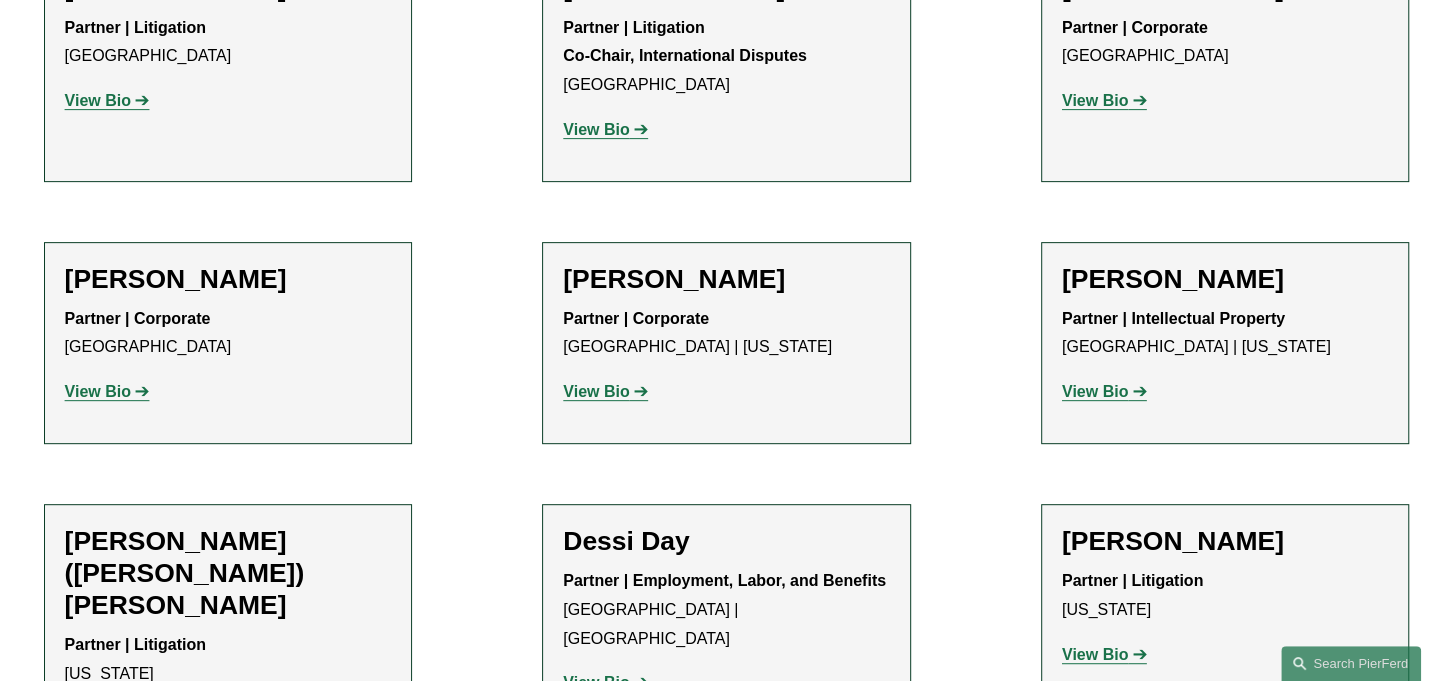 click on "View Bio" 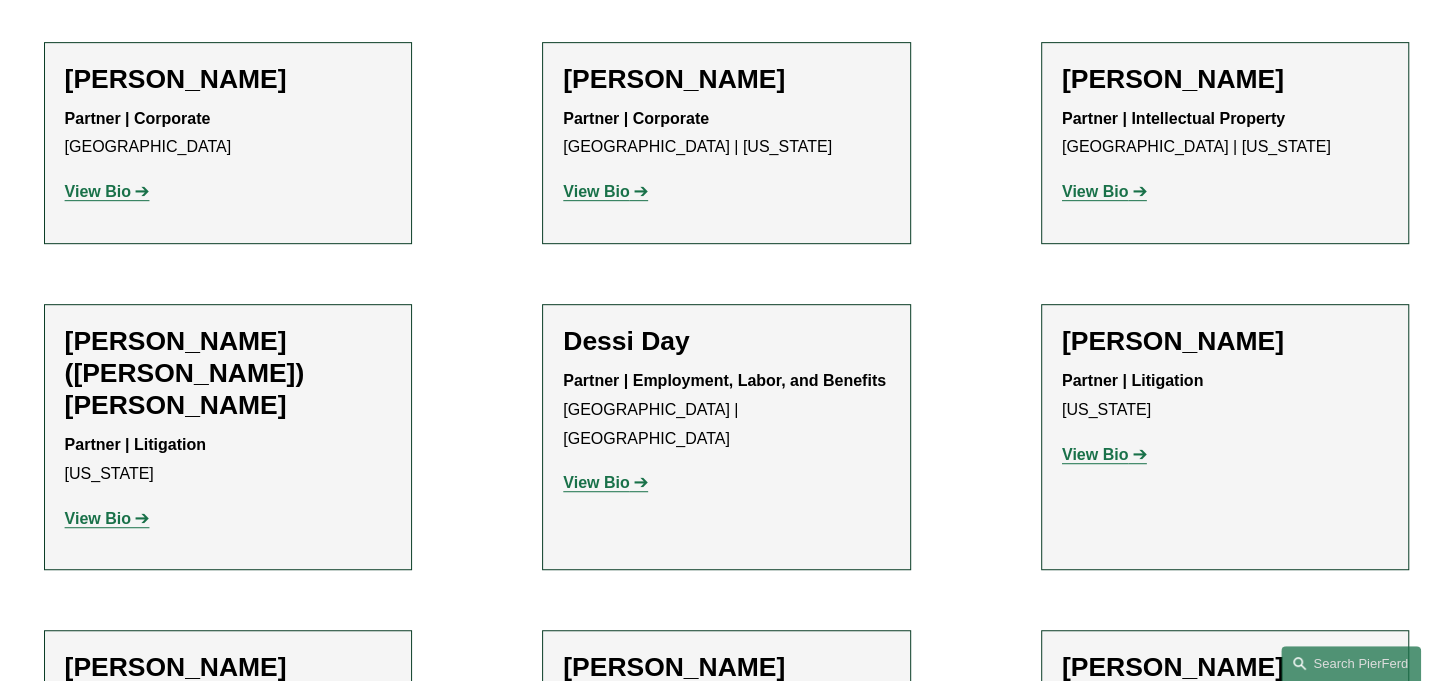 scroll, scrollTop: 5800, scrollLeft: 0, axis: vertical 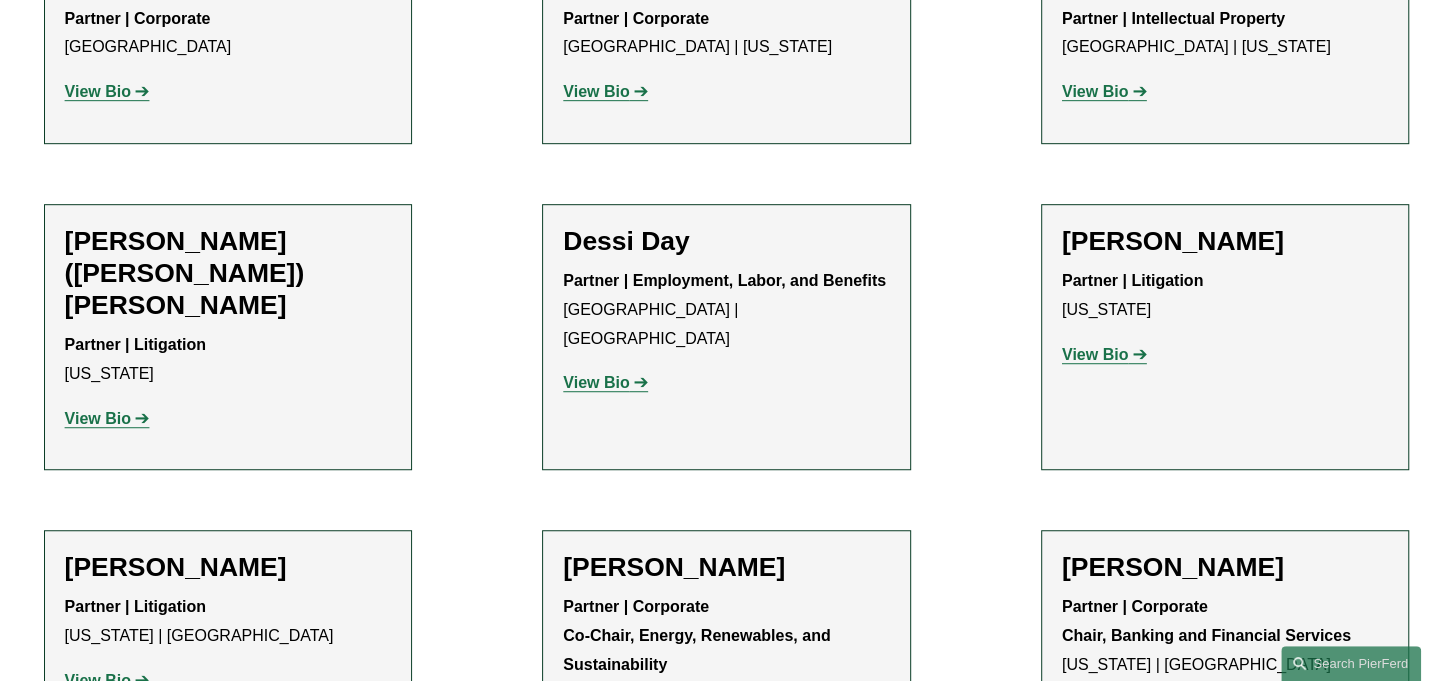 click on "View Bio" 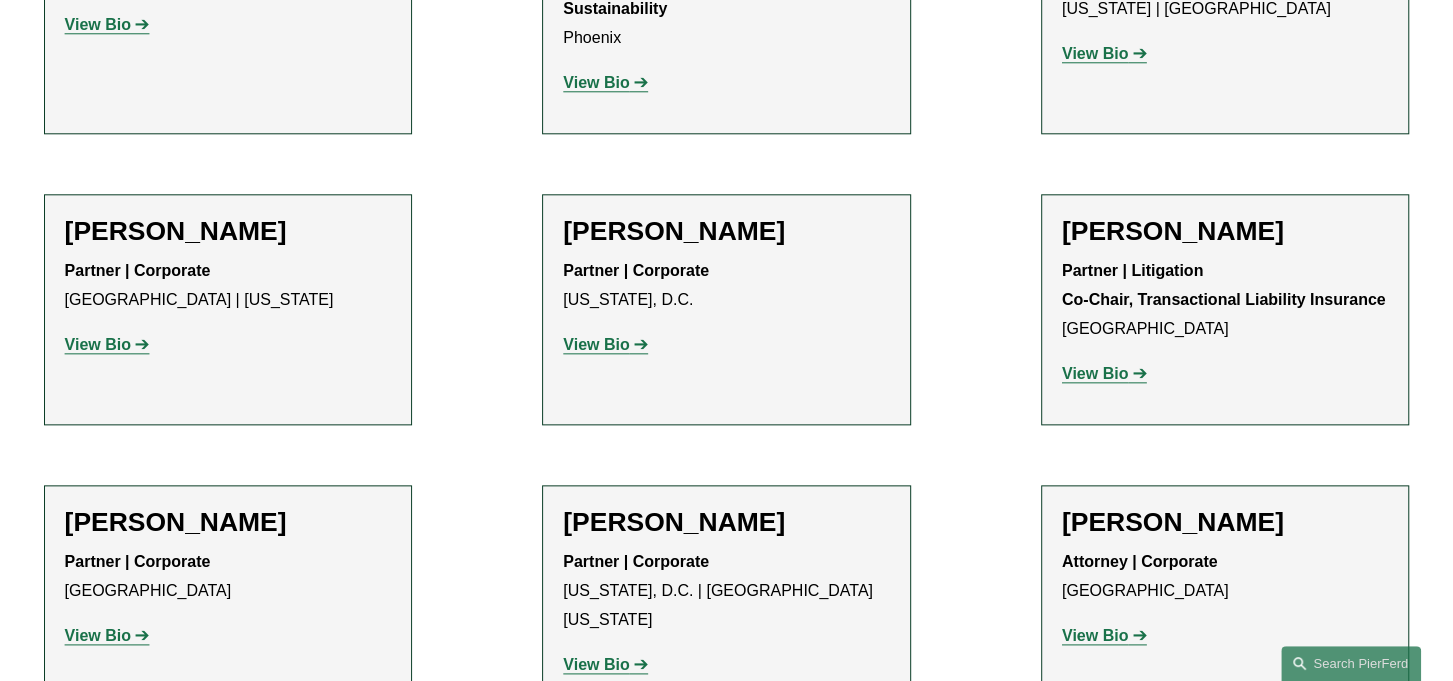 scroll, scrollTop: 6600, scrollLeft: 0, axis: vertical 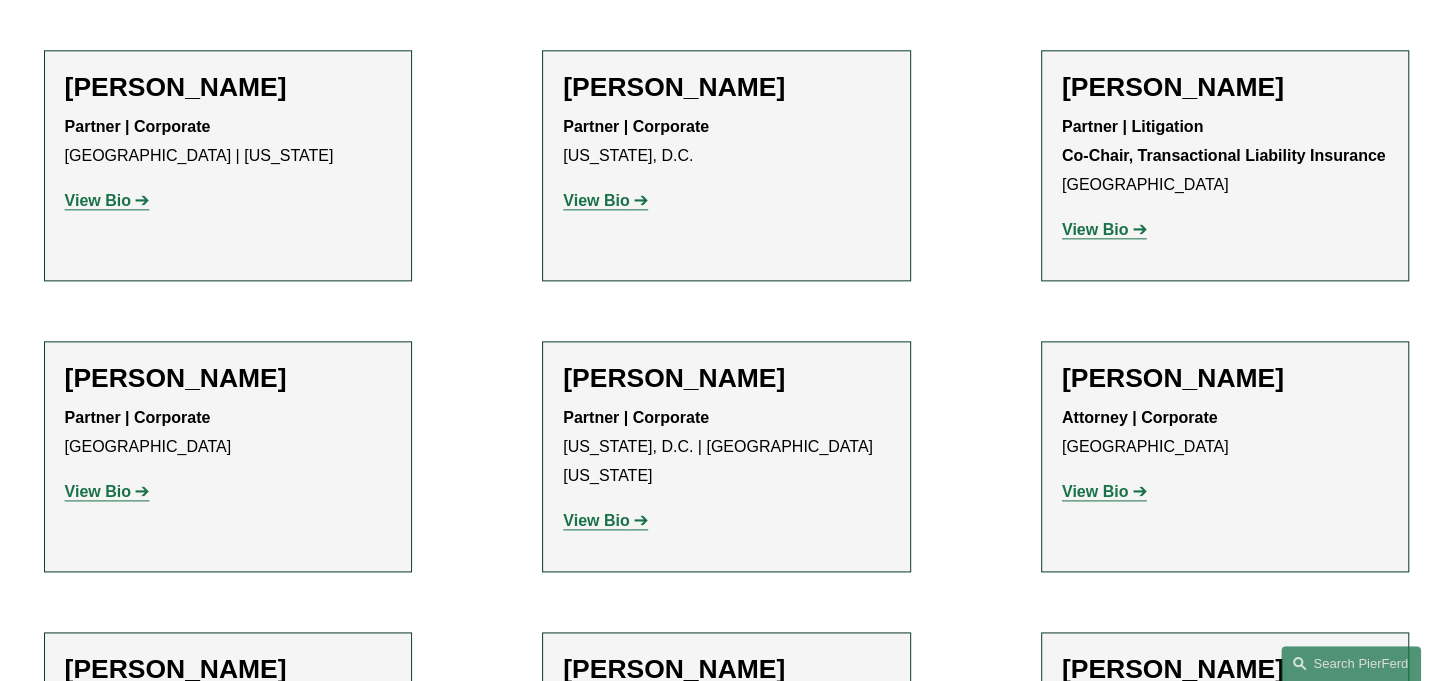click on "View Bio" 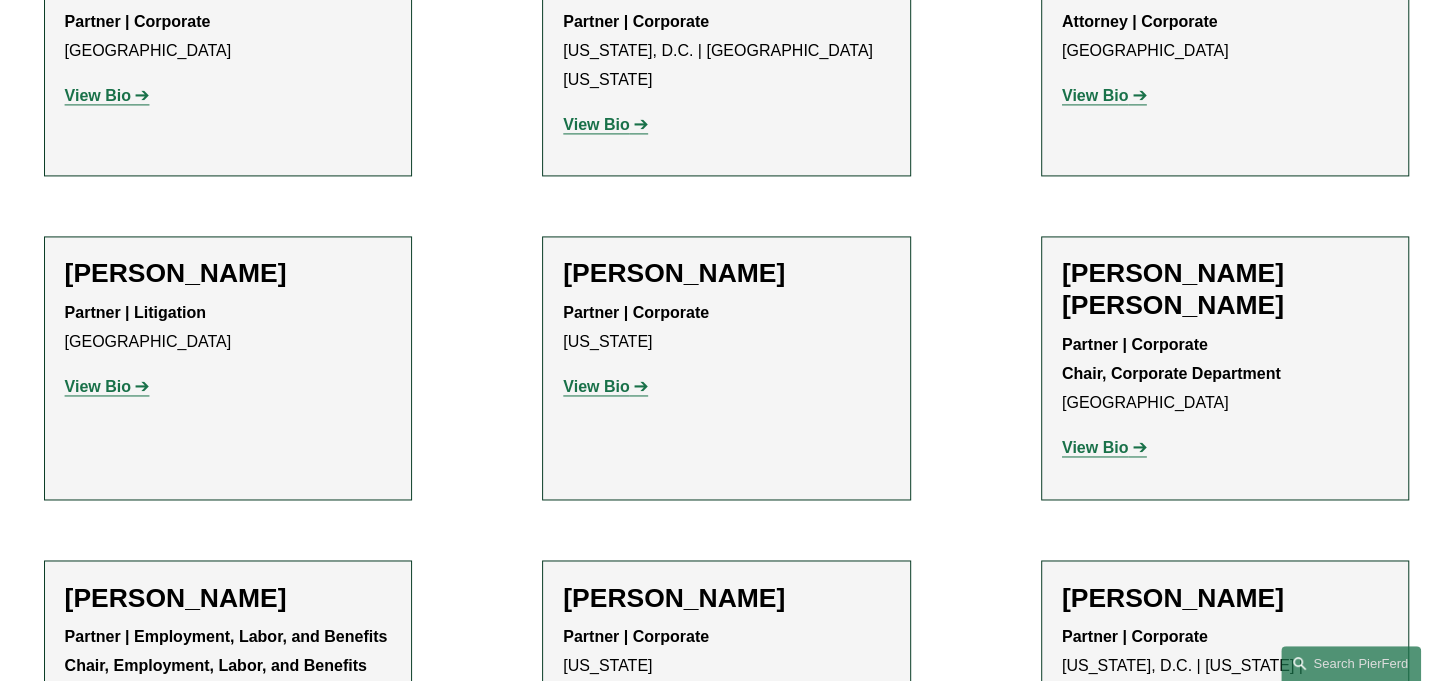 scroll, scrollTop: 7000, scrollLeft: 0, axis: vertical 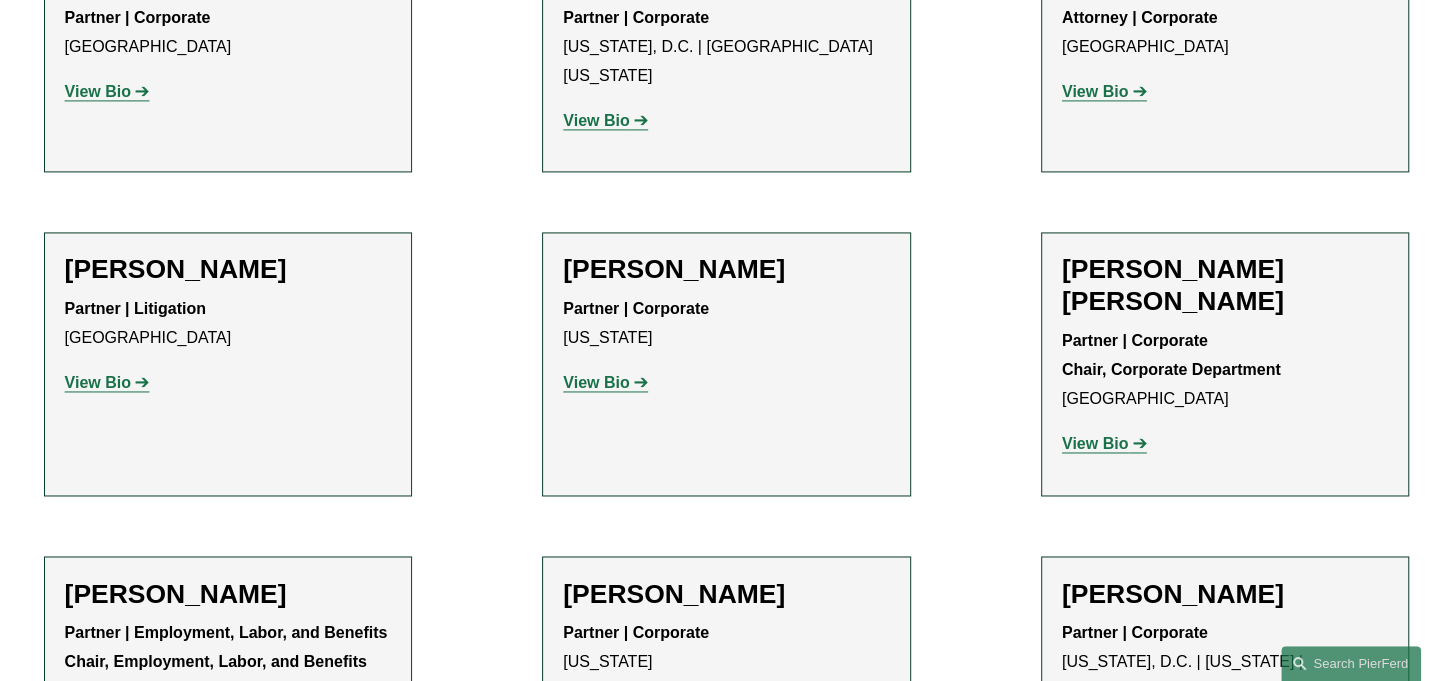 click on "View Bio" 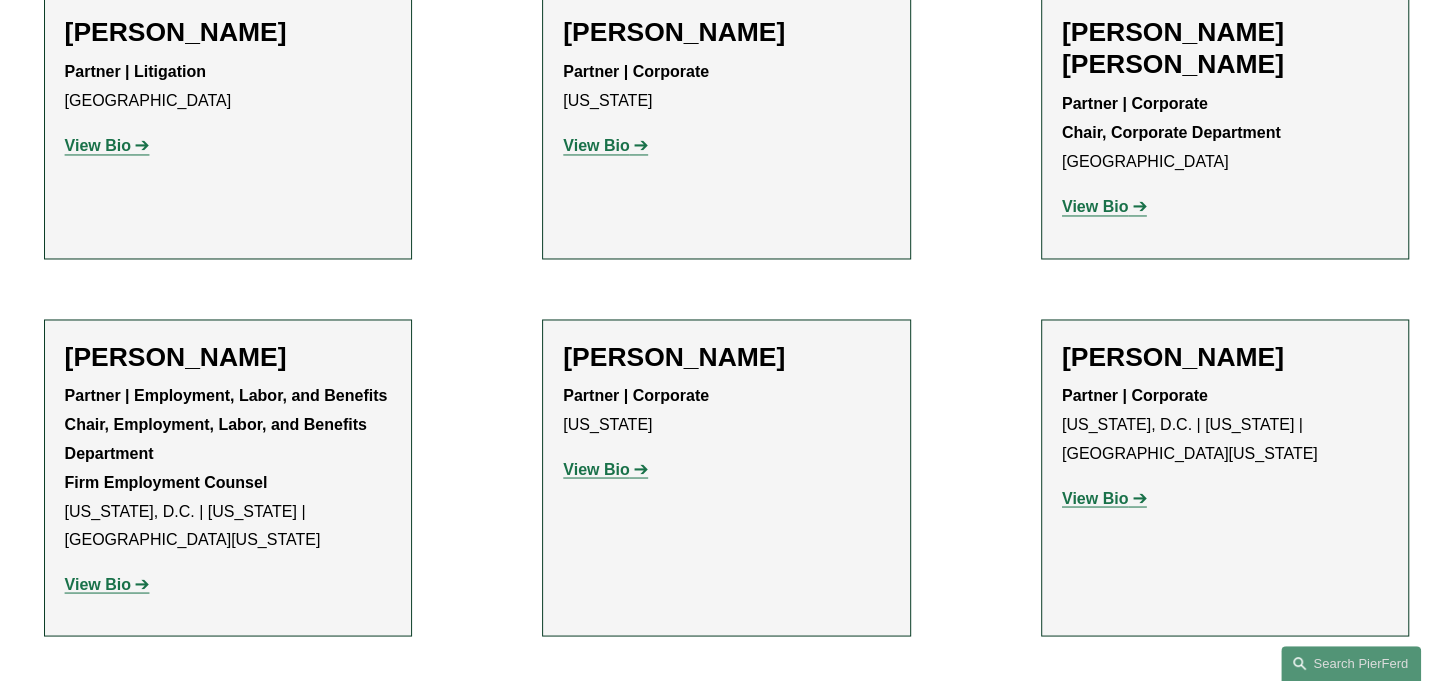 scroll, scrollTop: 7300, scrollLeft: 0, axis: vertical 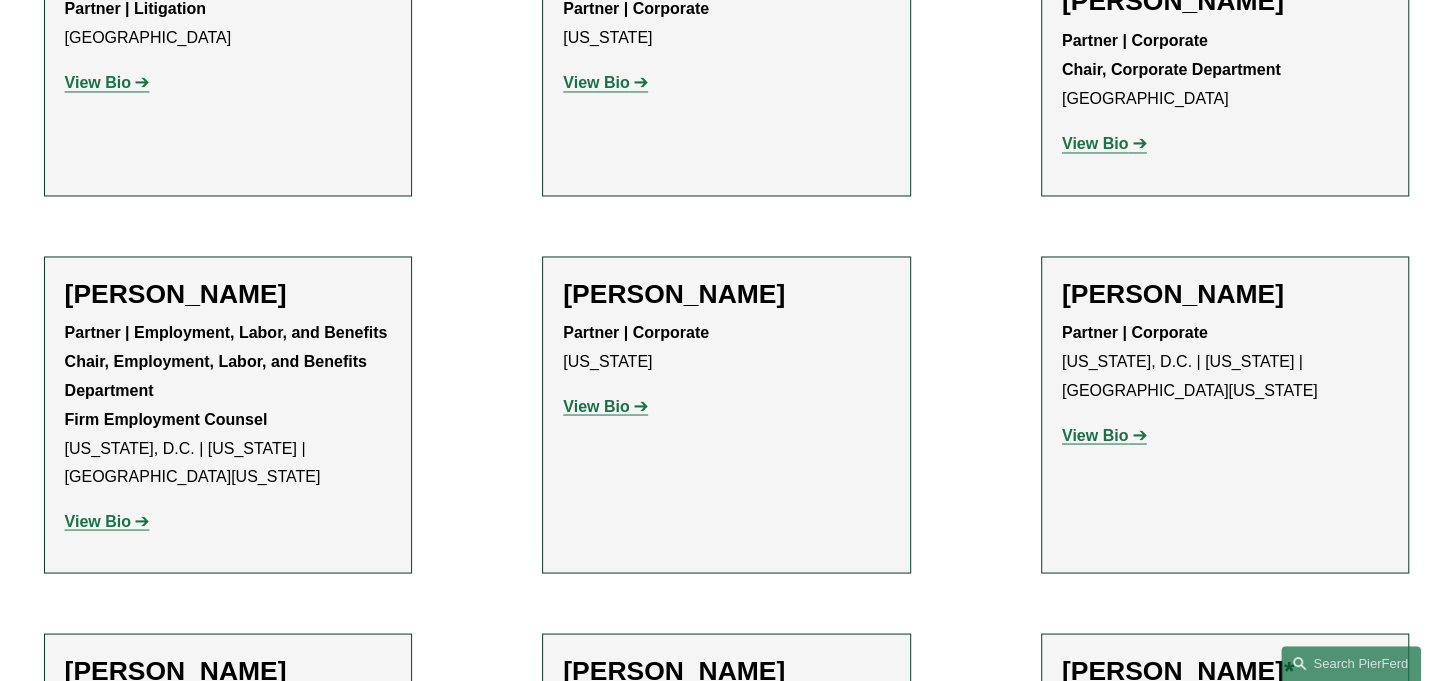click on "View Bio" 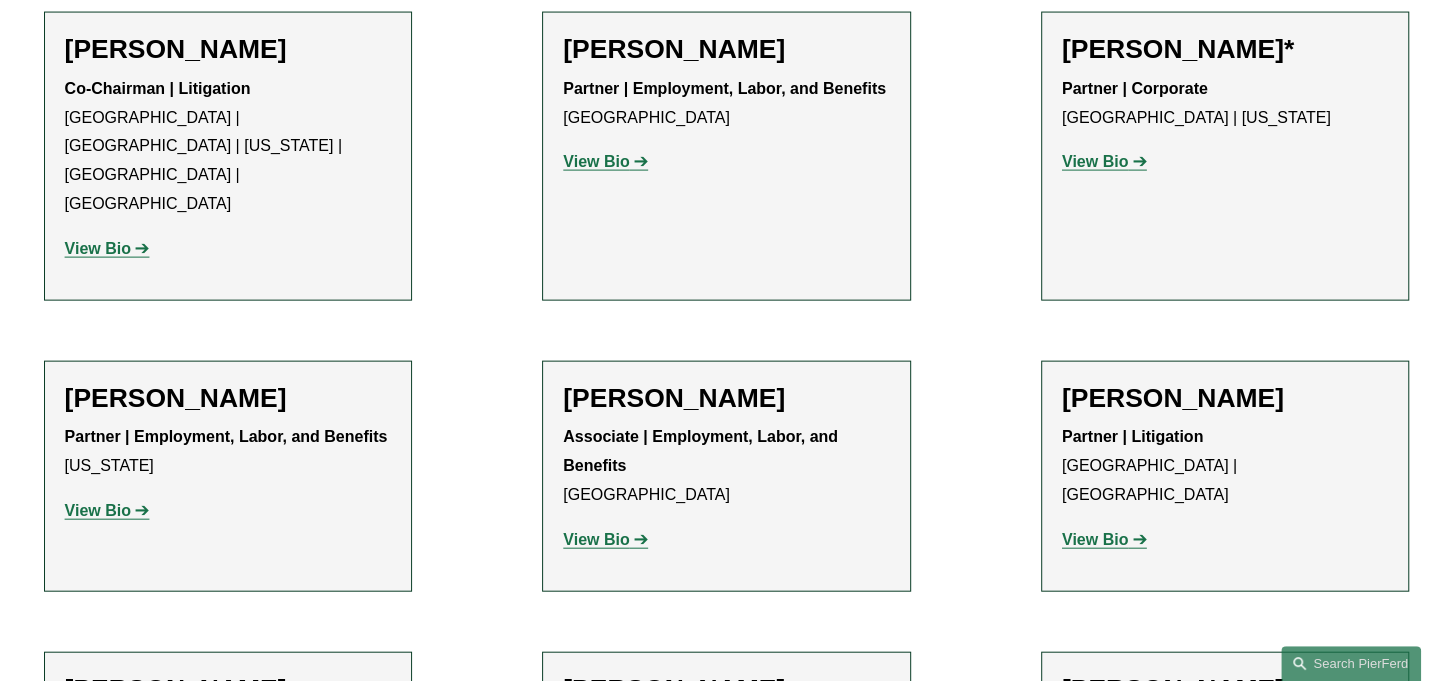 scroll, scrollTop: 8000, scrollLeft: 0, axis: vertical 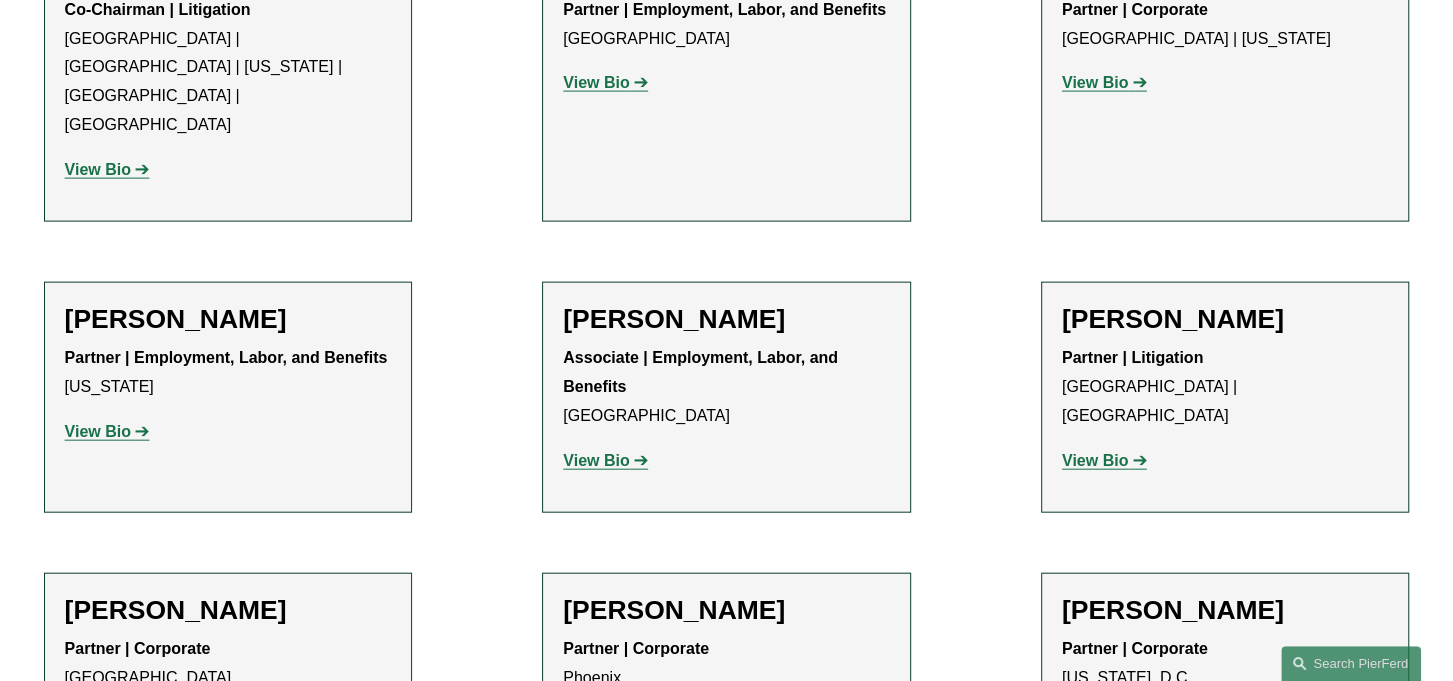 click on "View Bio" 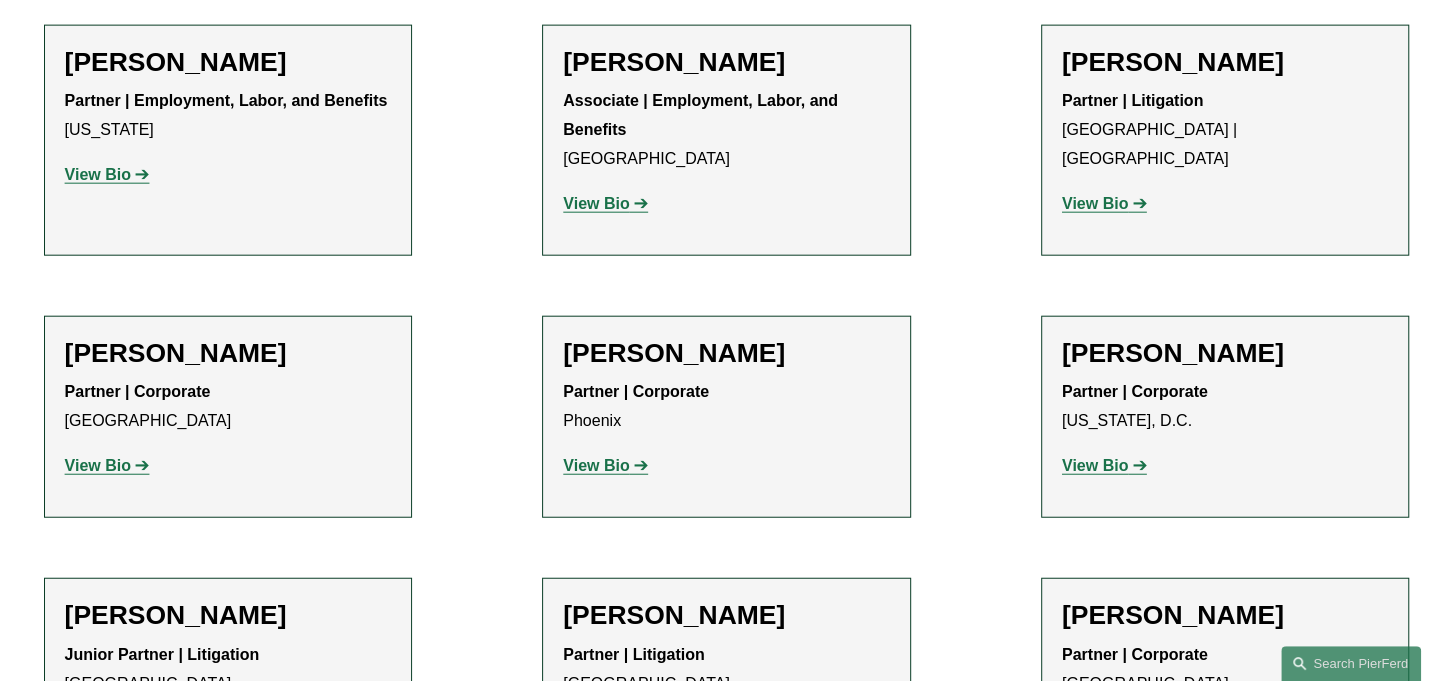 scroll, scrollTop: 8300, scrollLeft: 0, axis: vertical 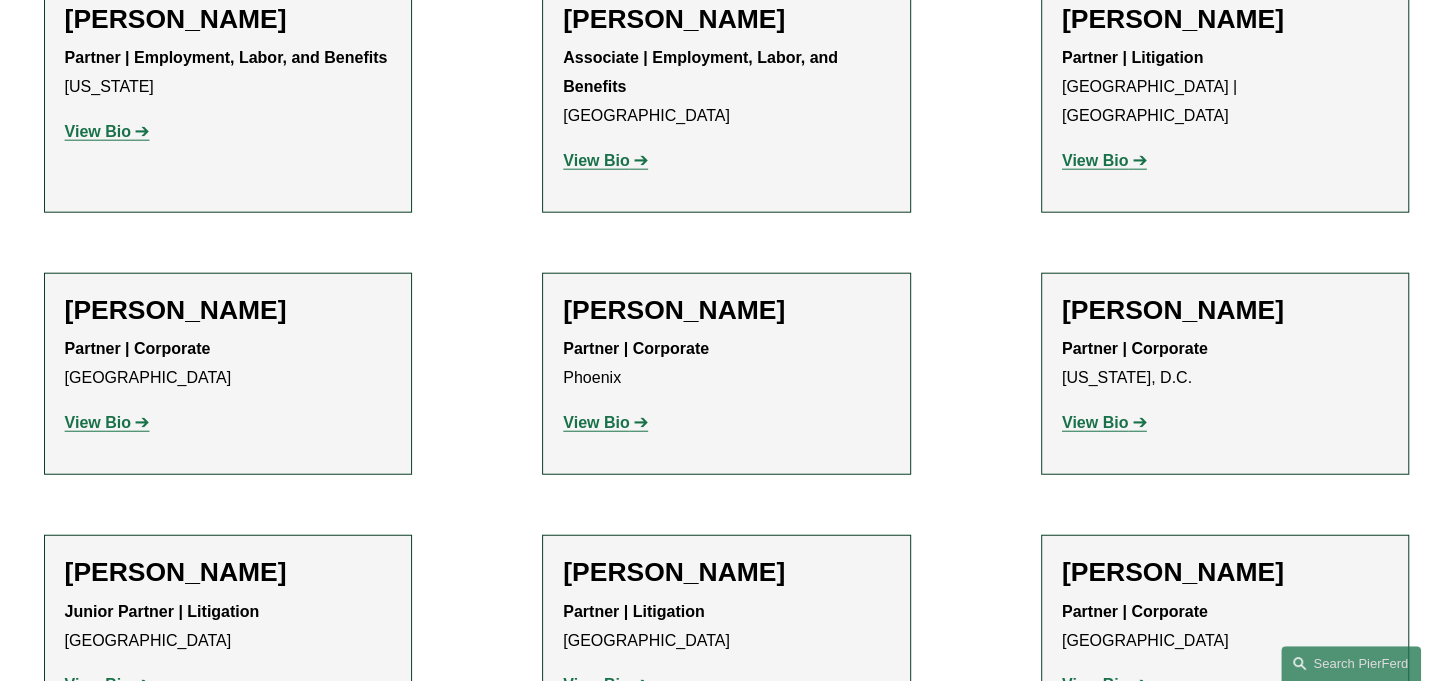 click on "View Bio" 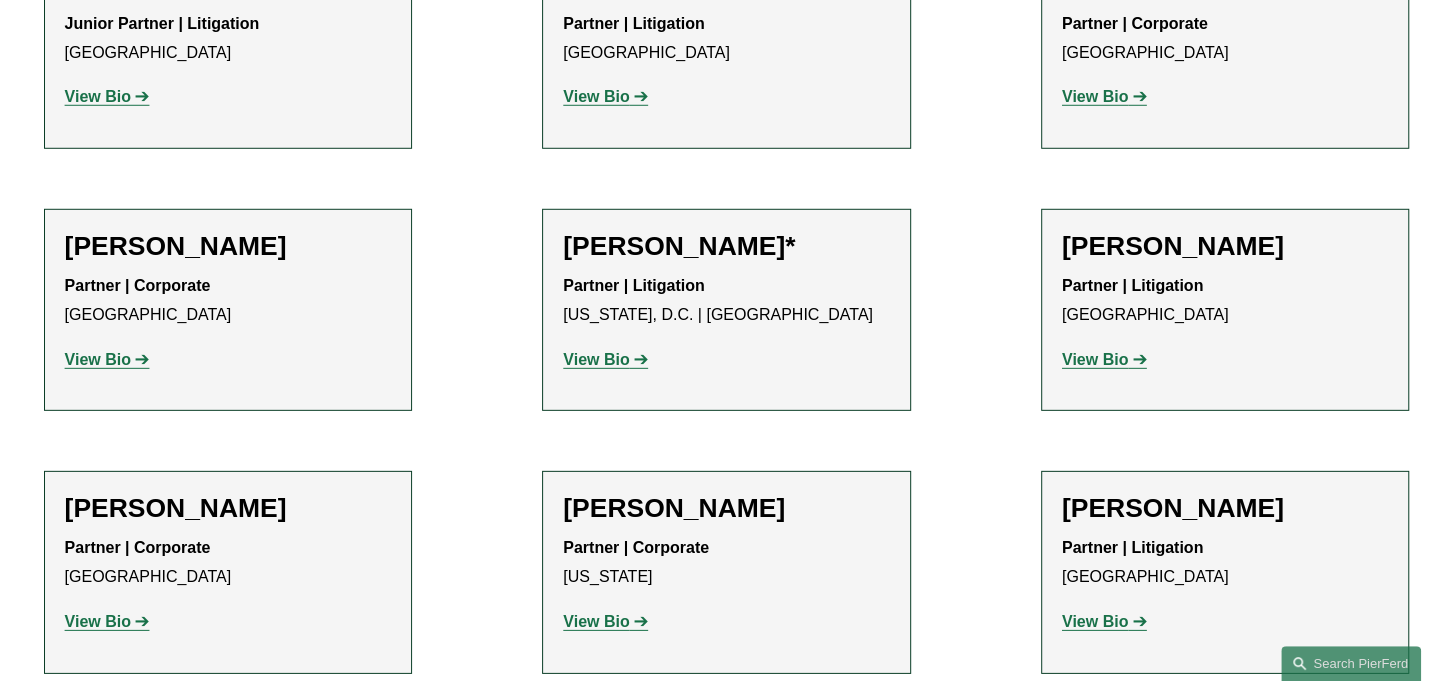 scroll, scrollTop: 8900, scrollLeft: 0, axis: vertical 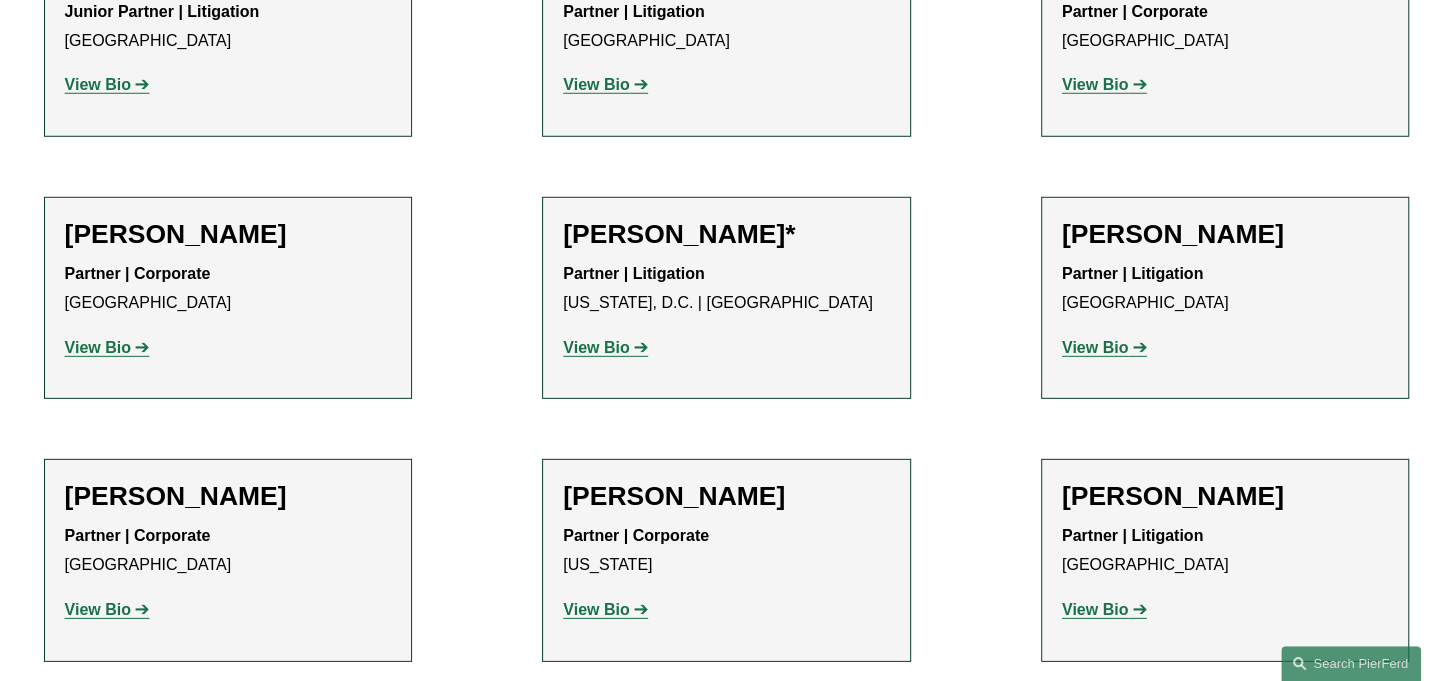 click on "View Bio" 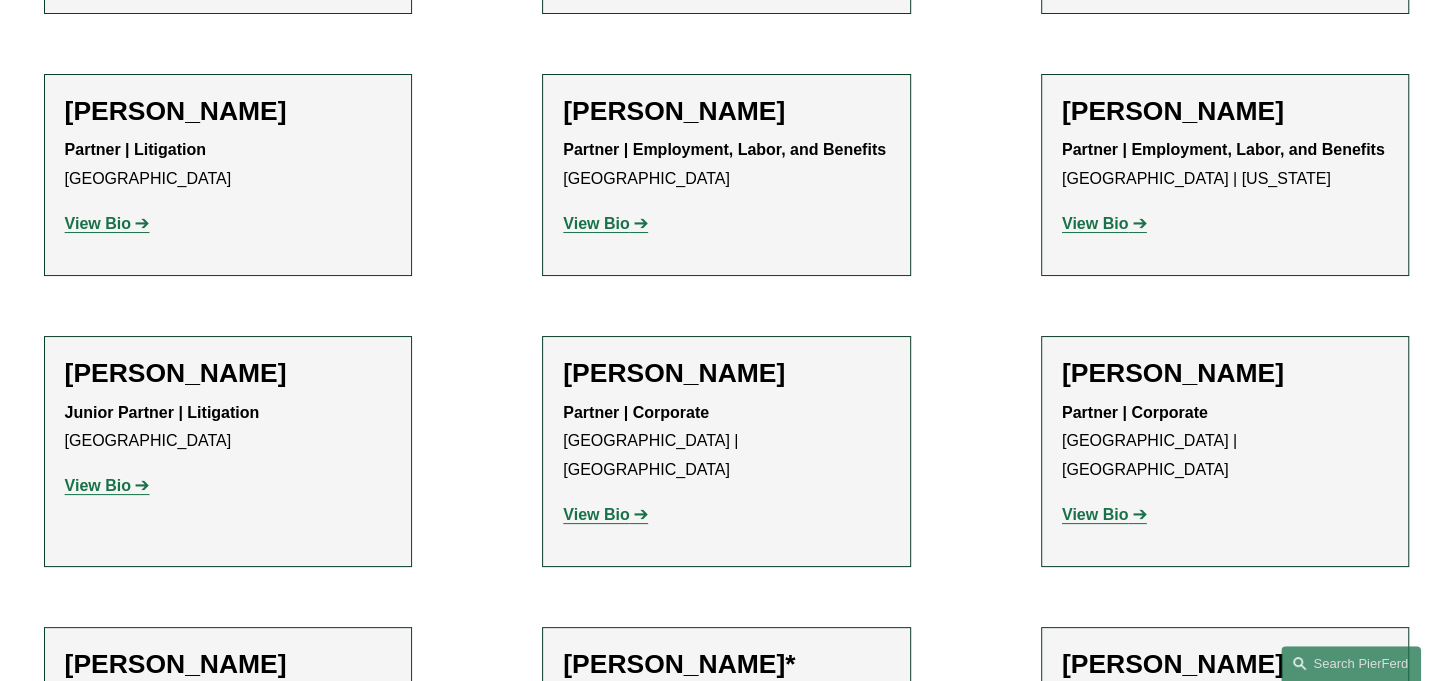 scroll, scrollTop: 10200, scrollLeft: 0, axis: vertical 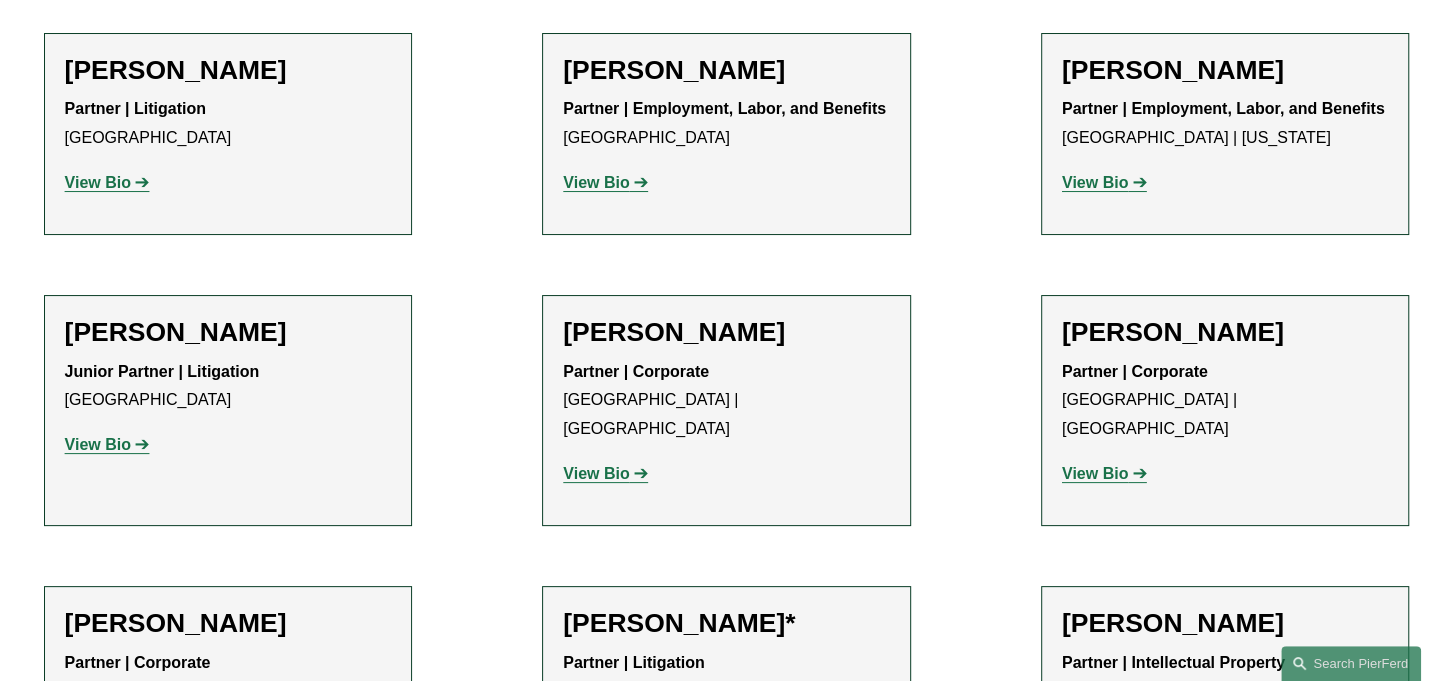 click on "View Bio" 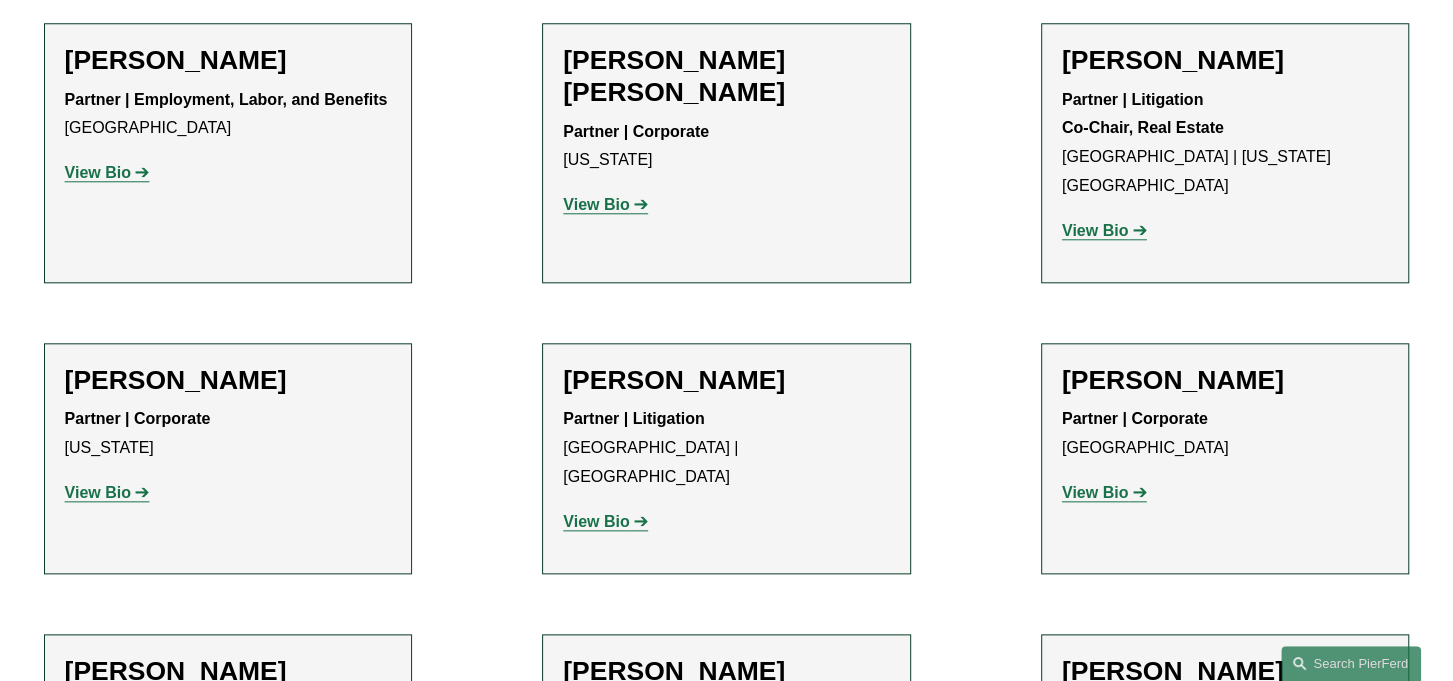 scroll, scrollTop: 11500, scrollLeft: 0, axis: vertical 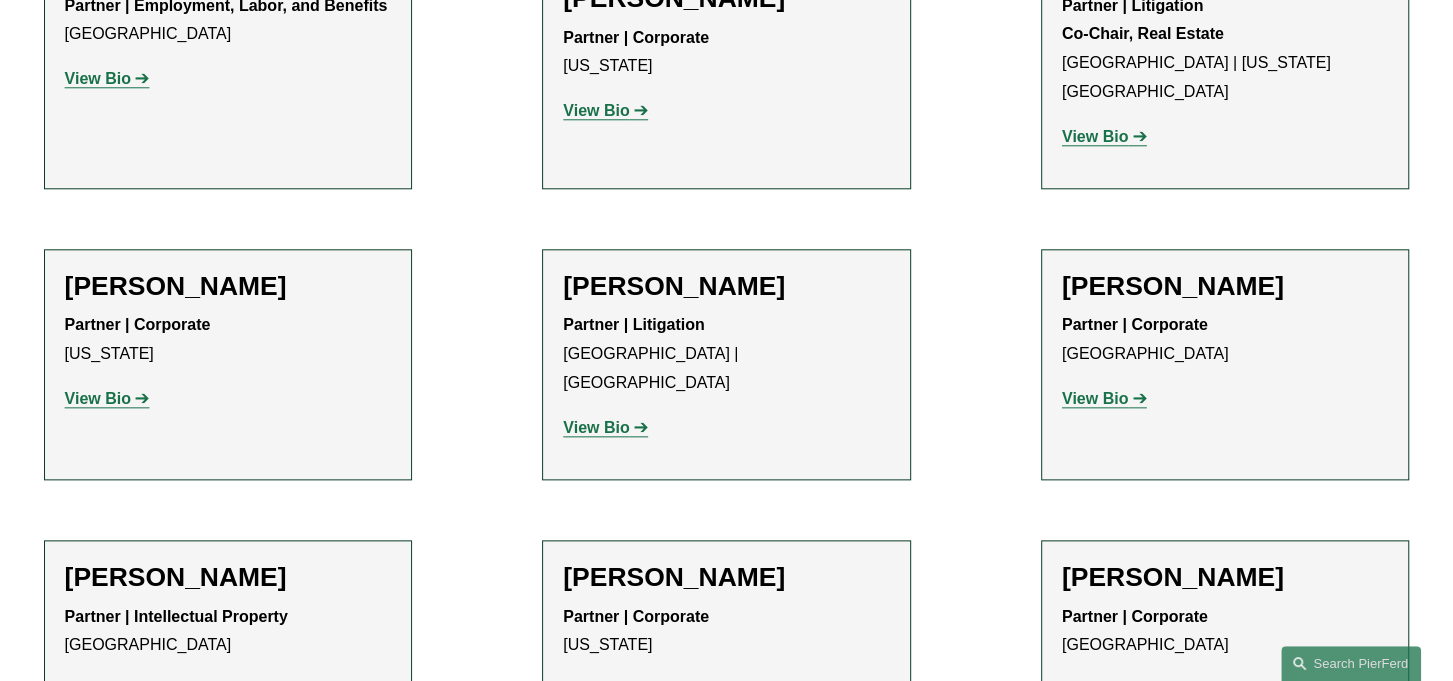 click on "View Bio" 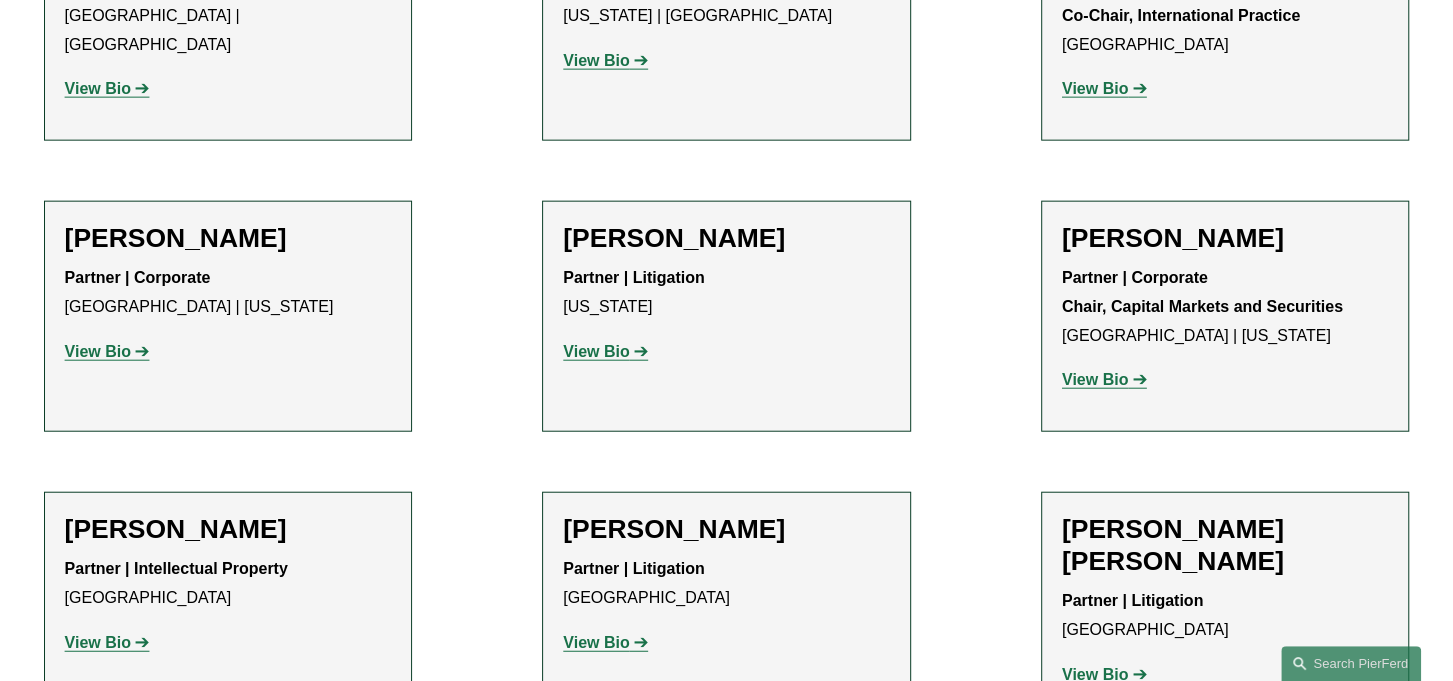 scroll, scrollTop: 13300, scrollLeft: 0, axis: vertical 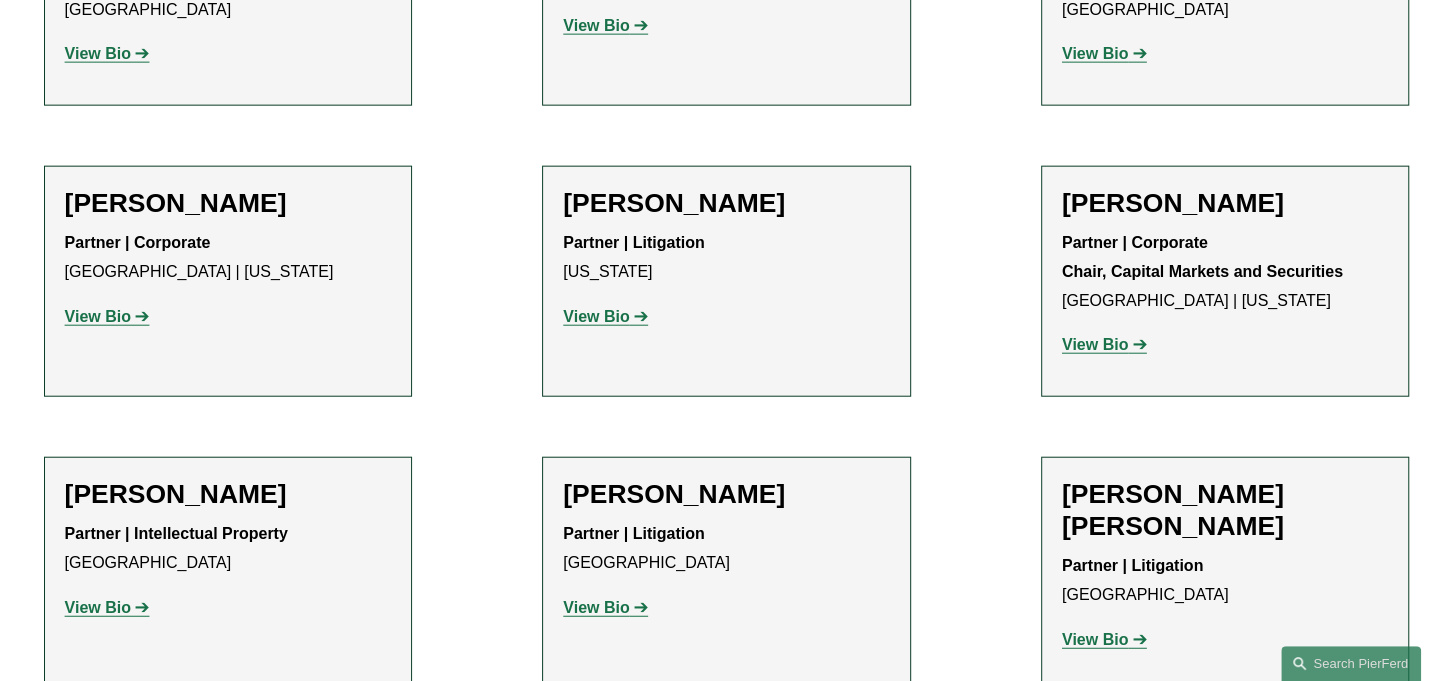 click on "View Bio" 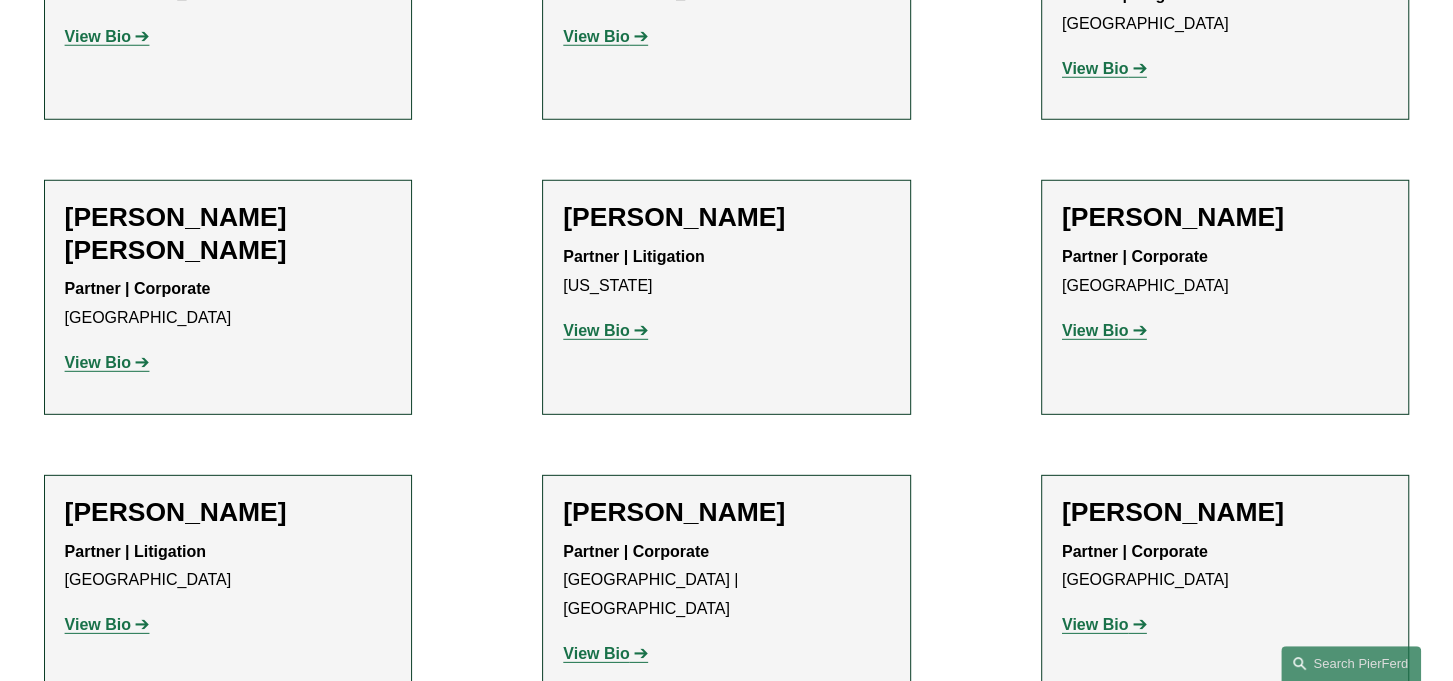 scroll, scrollTop: 13900, scrollLeft: 0, axis: vertical 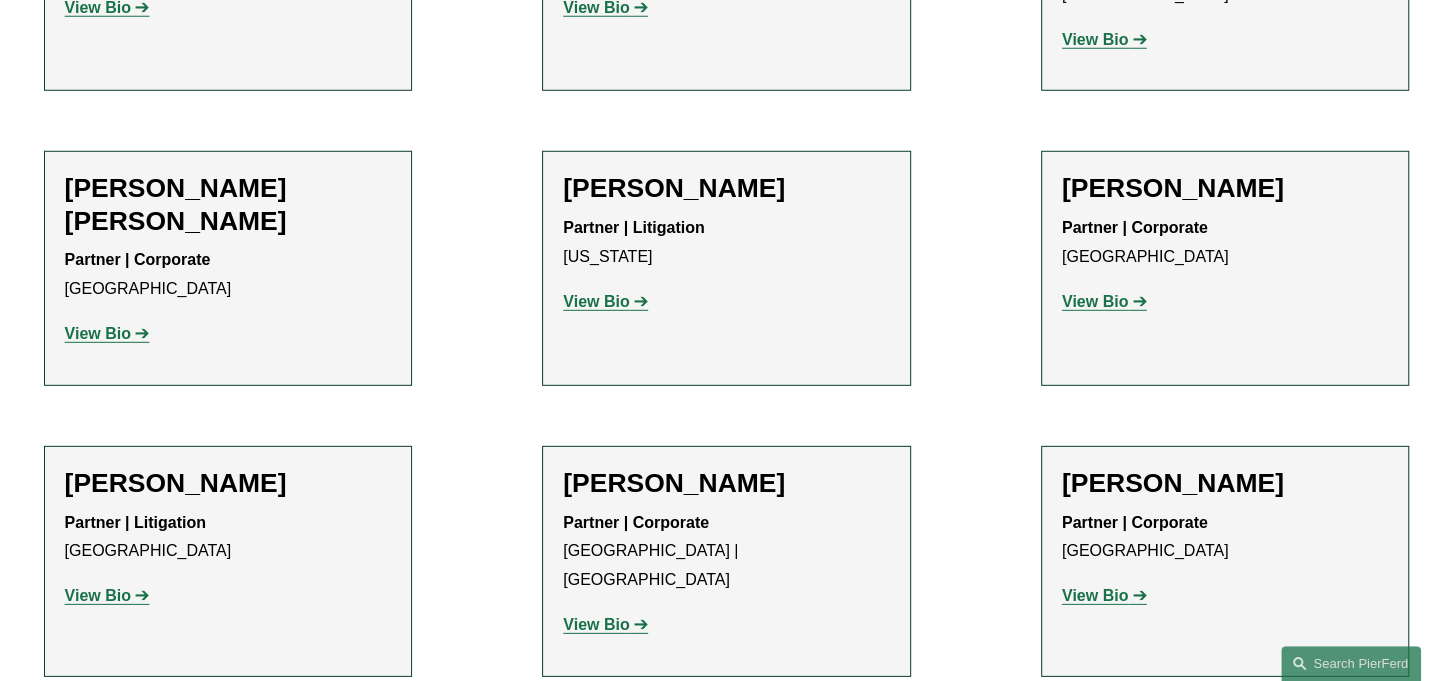 click on "View Bio" 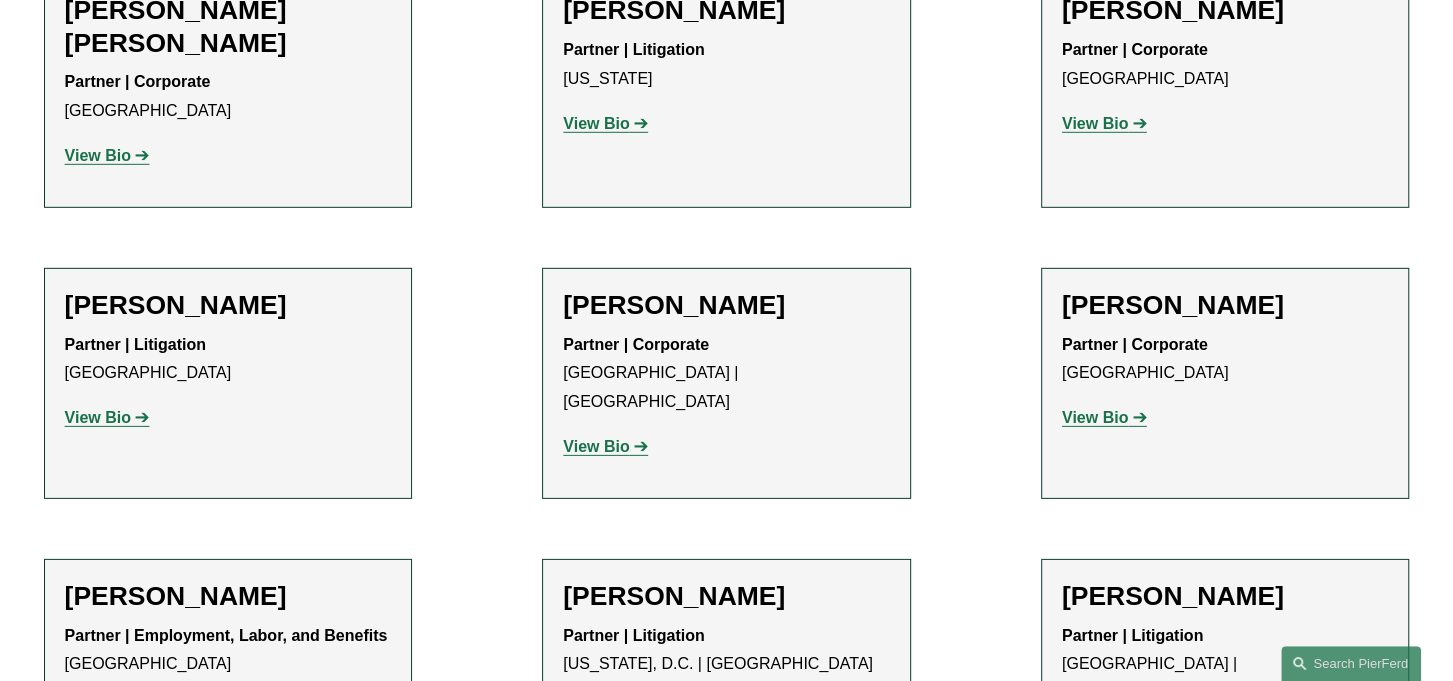 scroll, scrollTop: 14100, scrollLeft: 0, axis: vertical 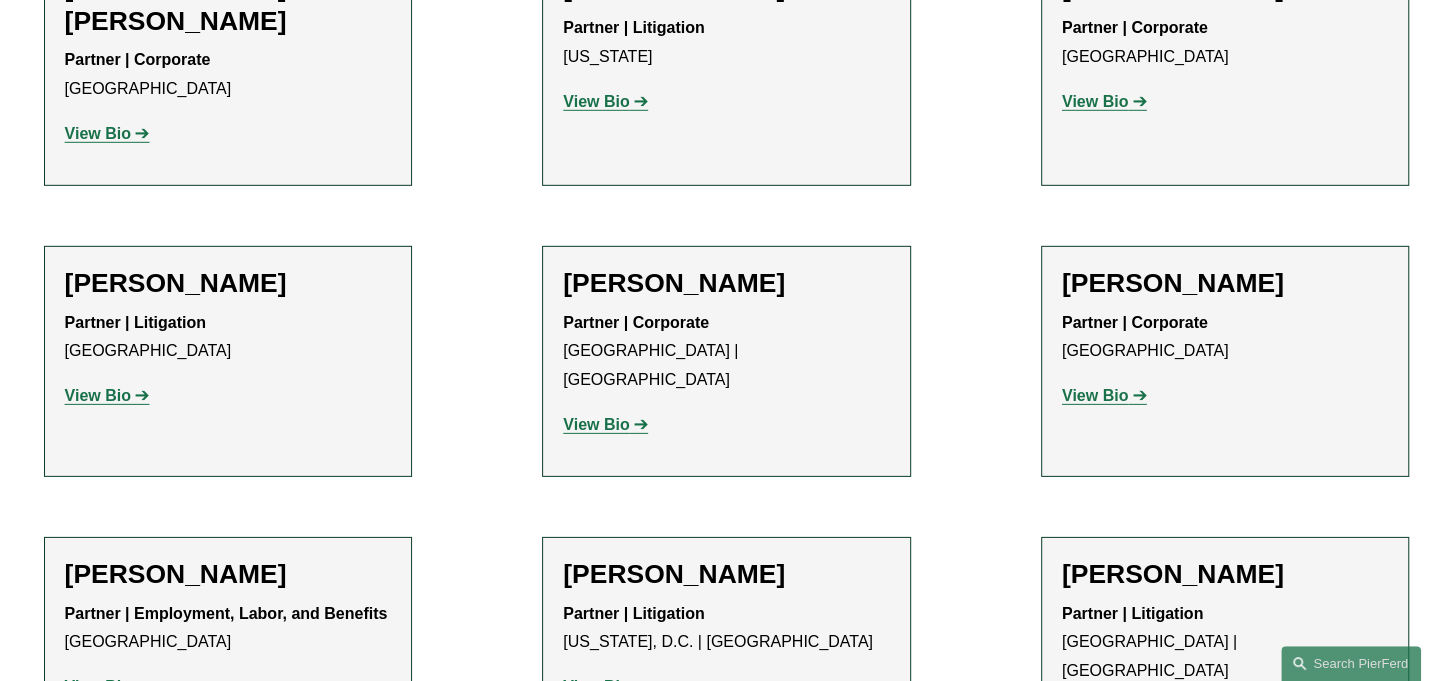 click on "View Bio" 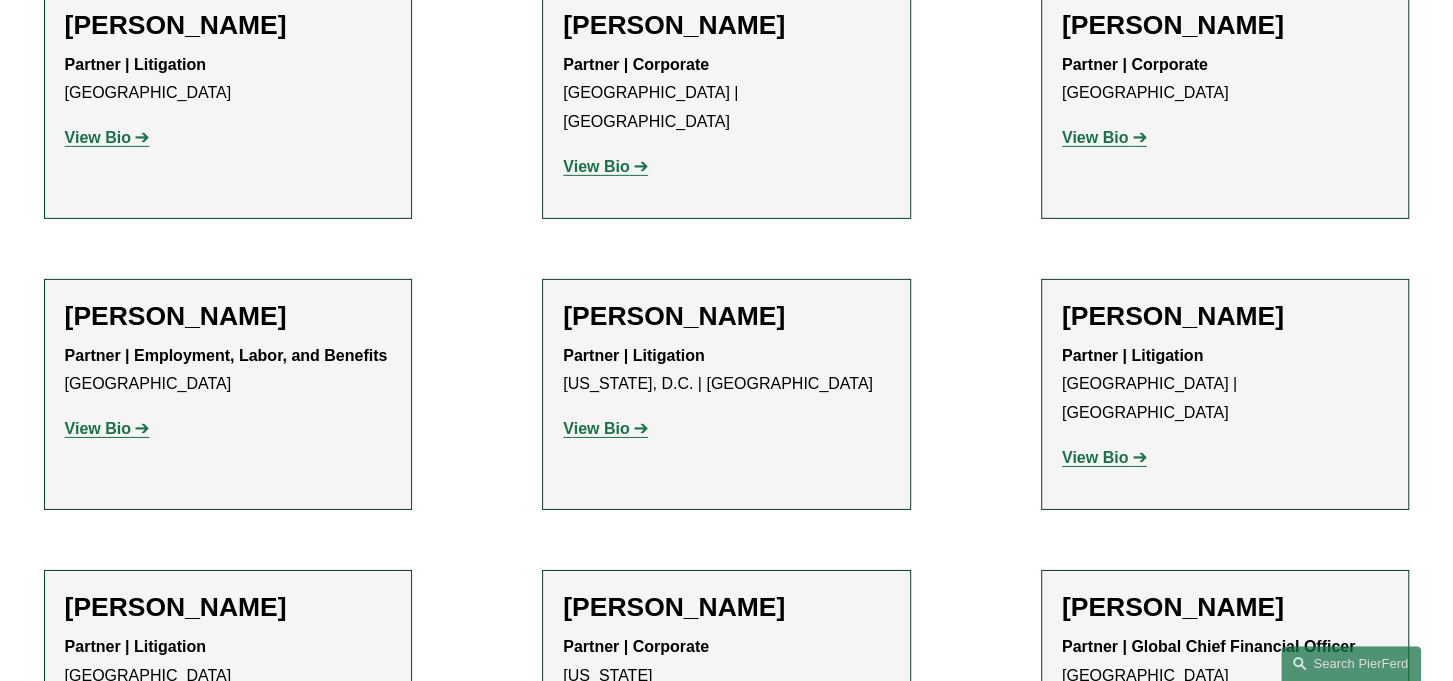 scroll, scrollTop: 14400, scrollLeft: 0, axis: vertical 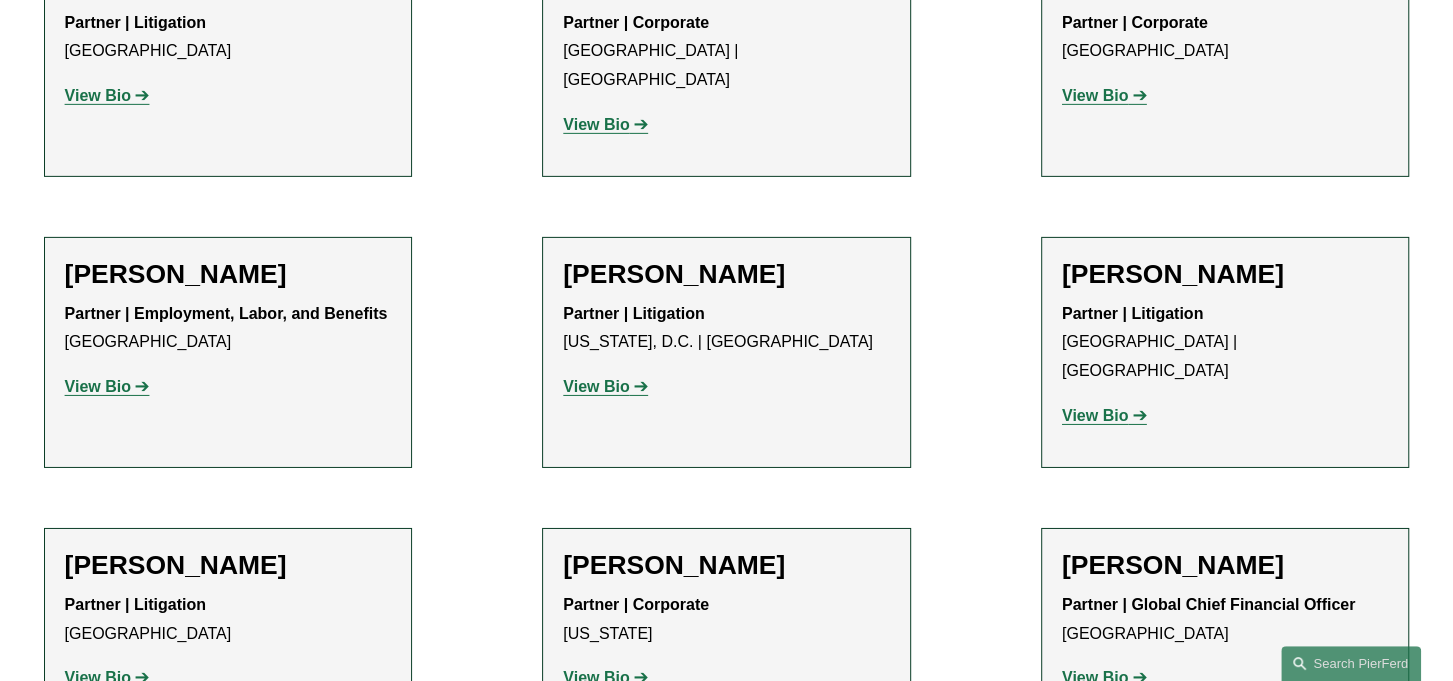click on "View Bio" 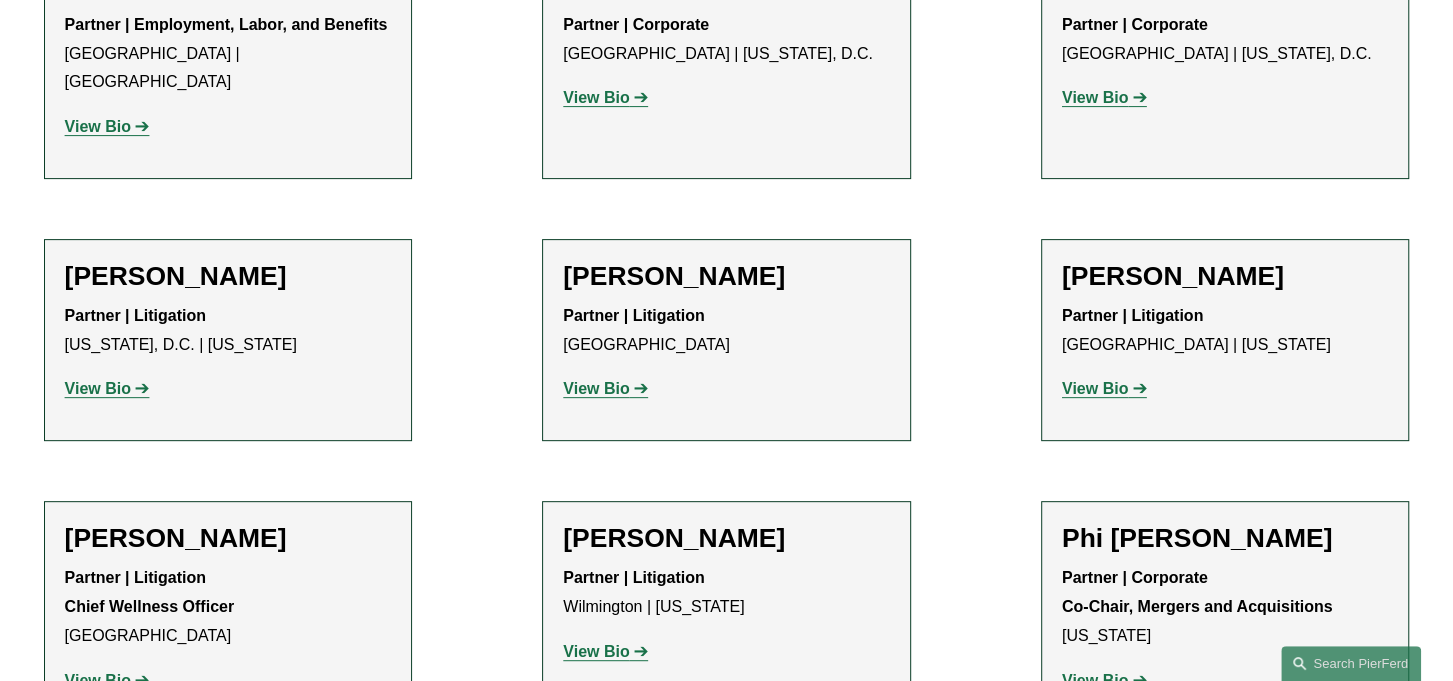 scroll, scrollTop: 15500, scrollLeft: 0, axis: vertical 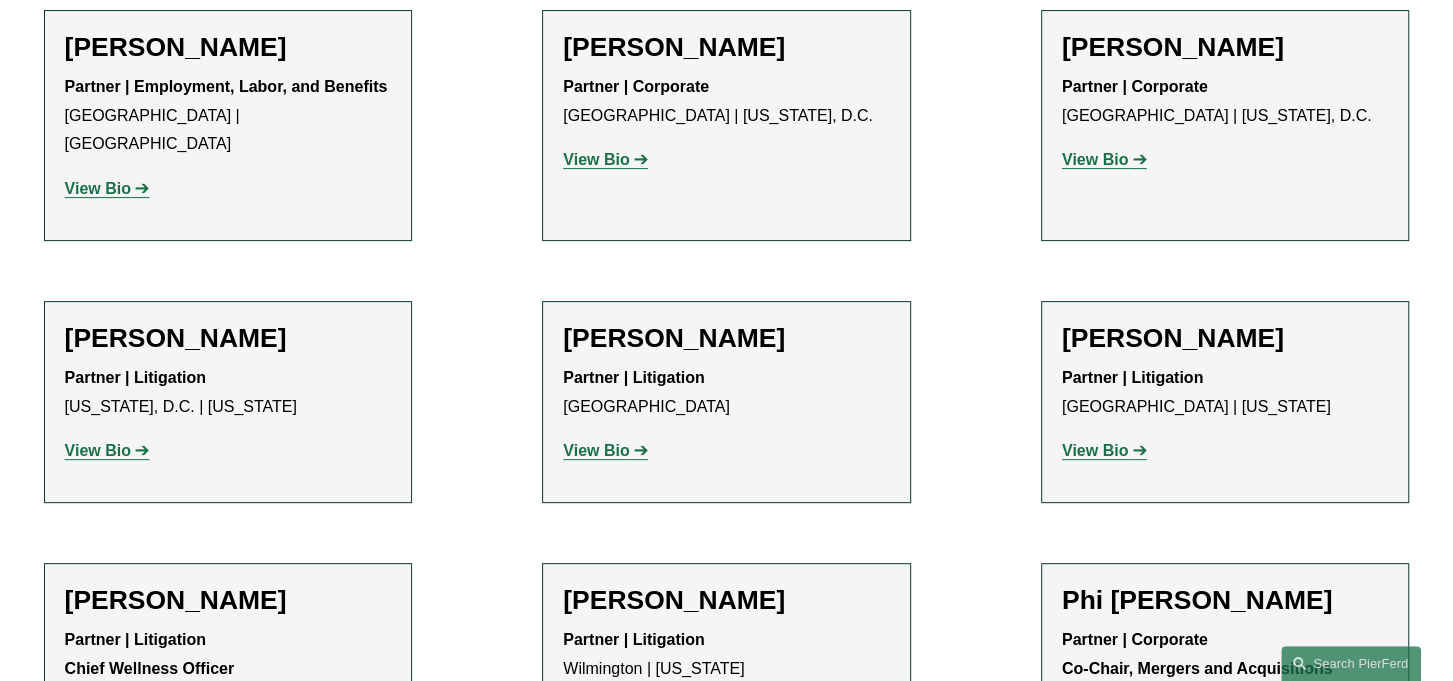click on "View Bio" 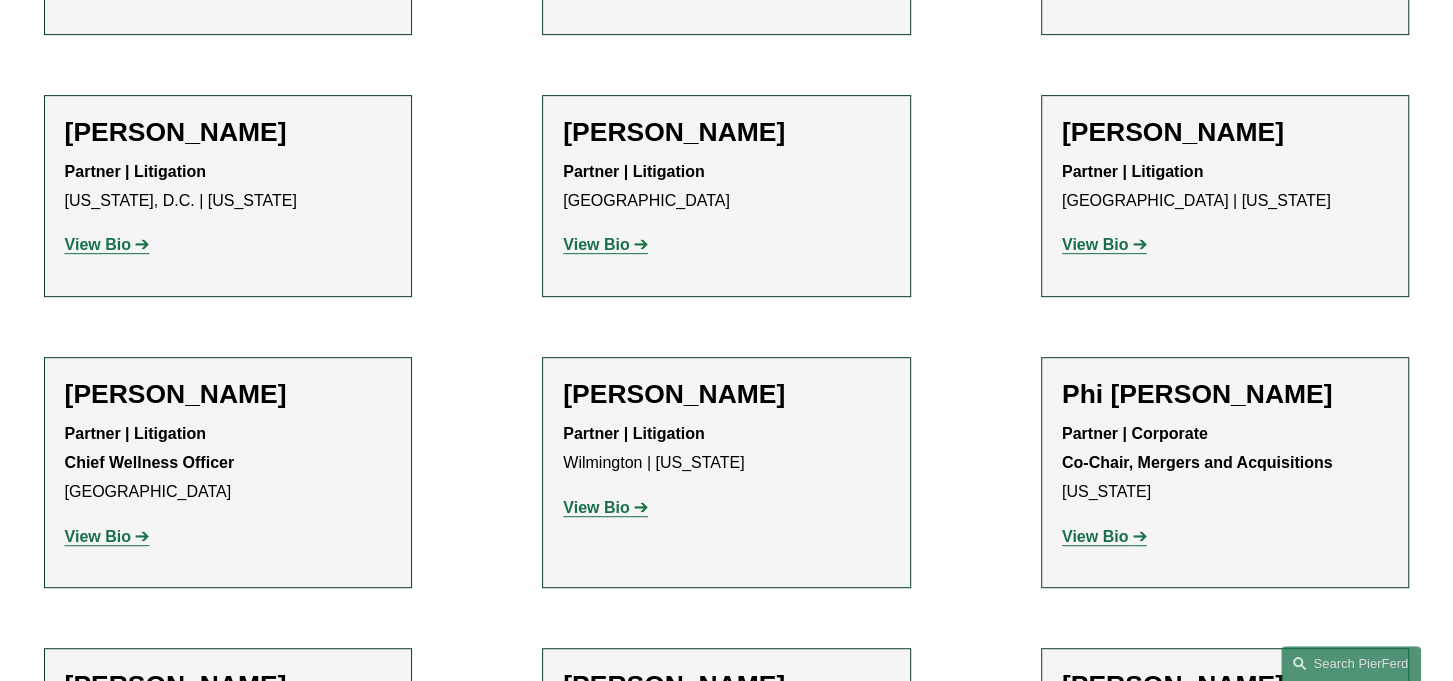 scroll, scrollTop: 15800, scrollLeft: 0, axis: vertical 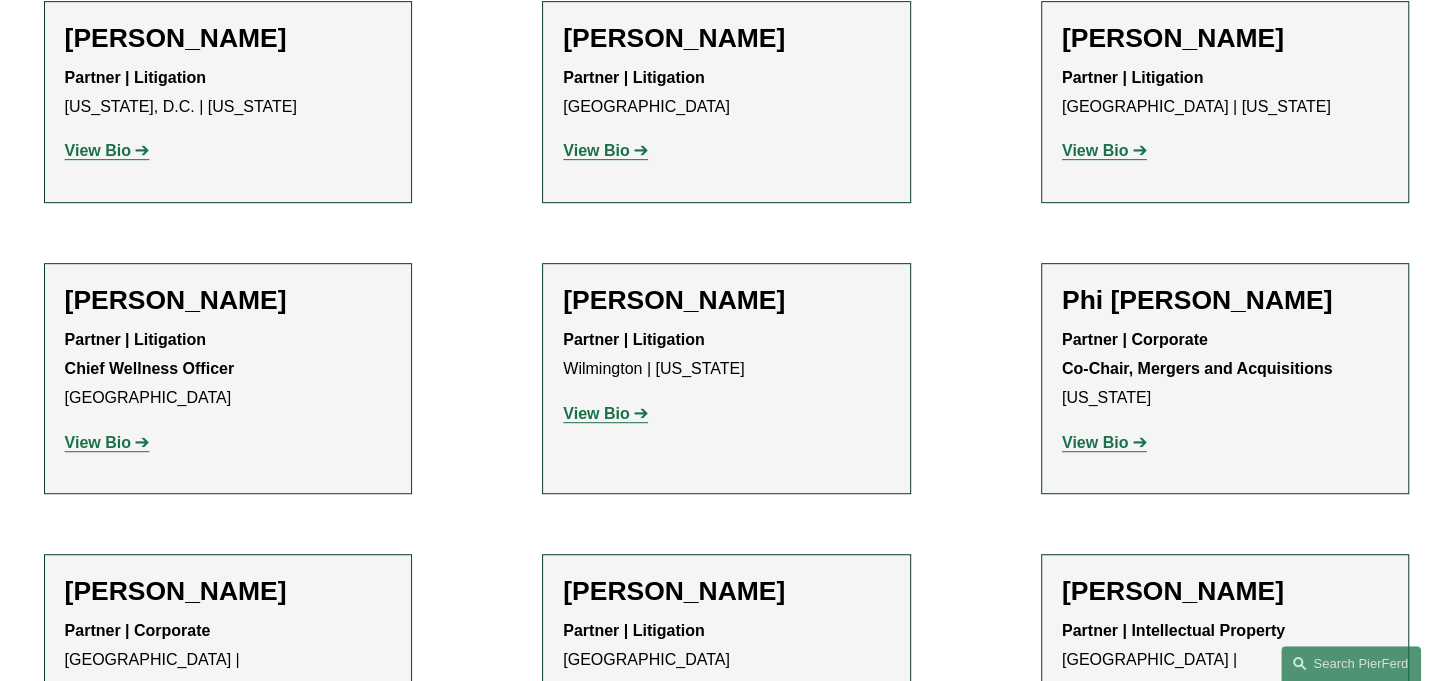 click on "View Bio" 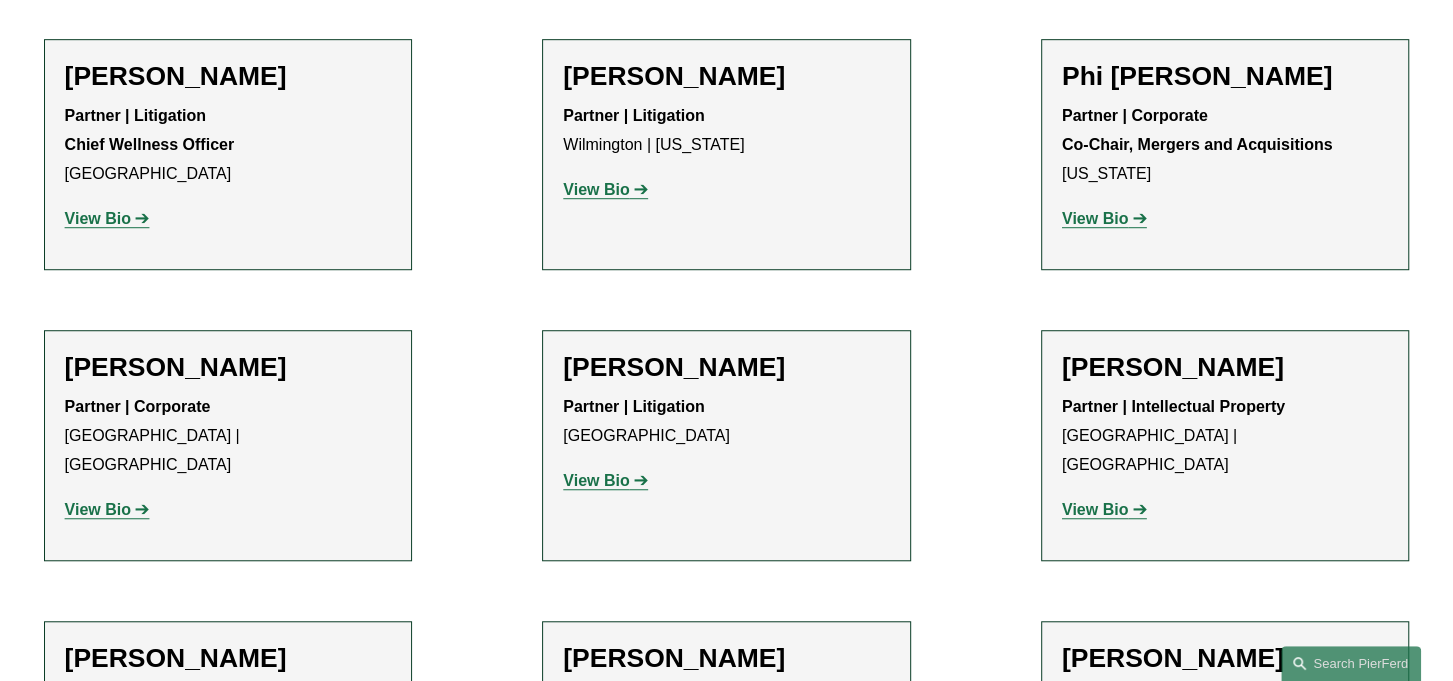 scroll, scrollTop: 16100, scrollLeft: 0, axis: vertical 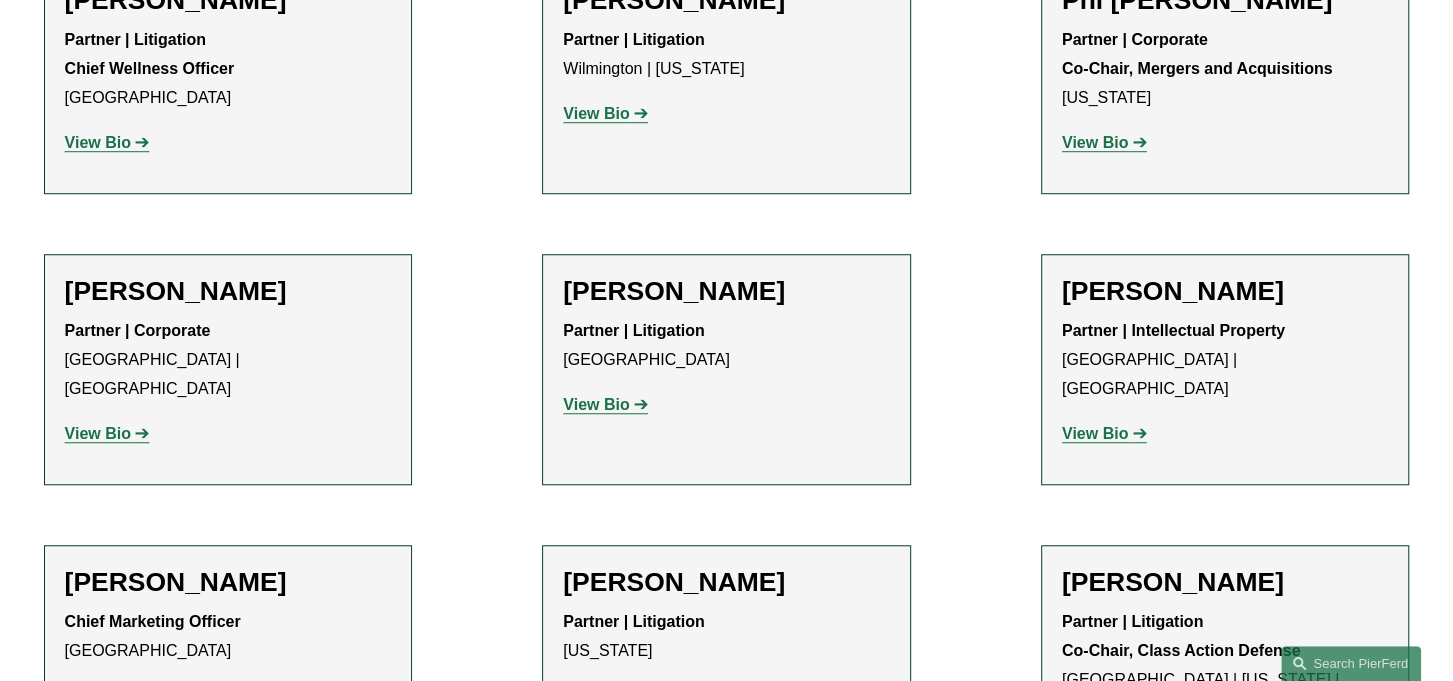 click on "View Bio" 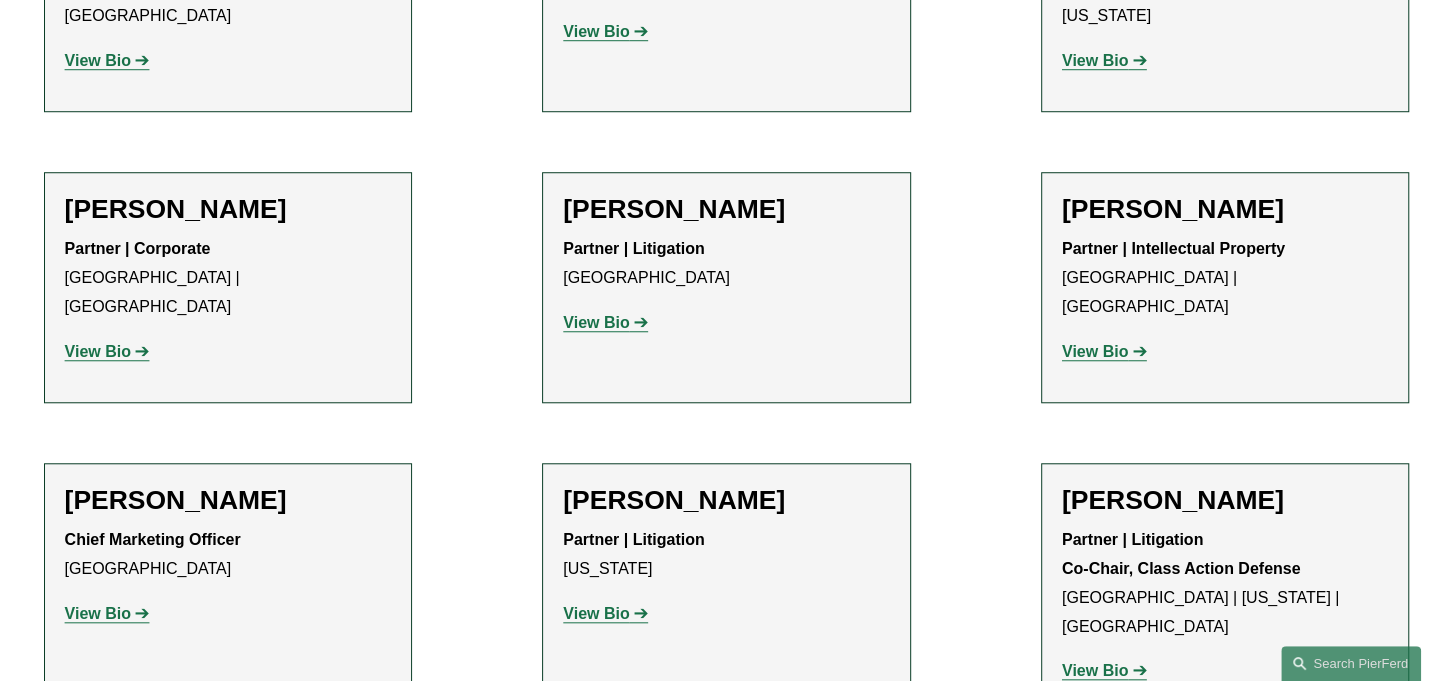scroll, scrollTop: 16300, scrollLeft: 0, axis: vertical 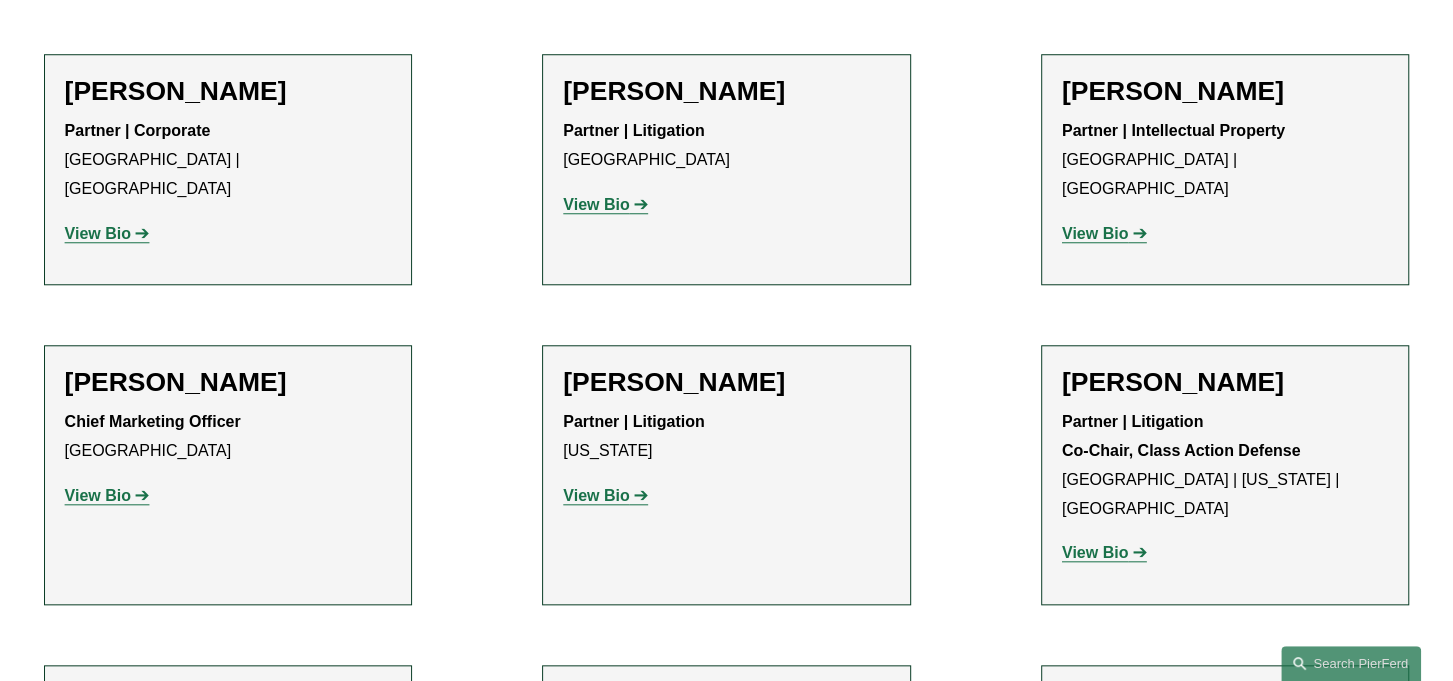 click on "View Bio" 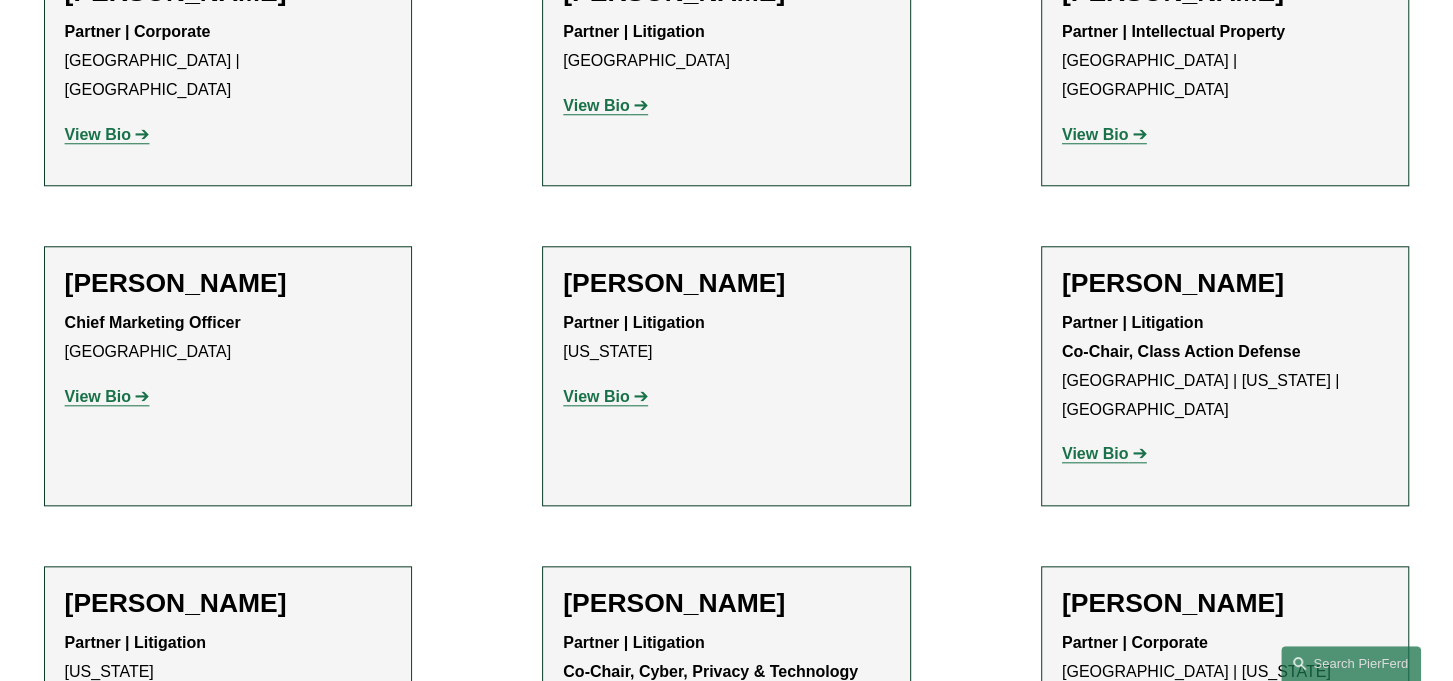 scroll, scrollTop: 16400, scrollLeft: 0, axis: vertical 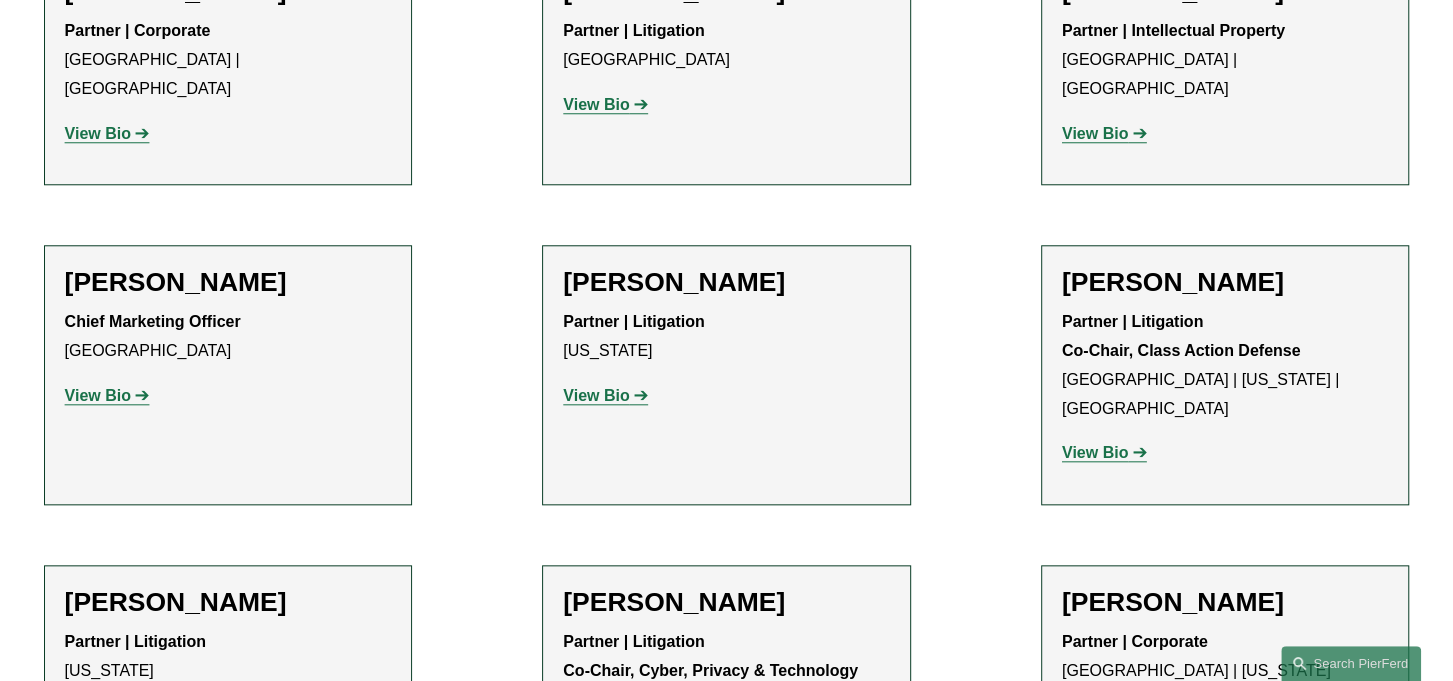click on "View Bio" 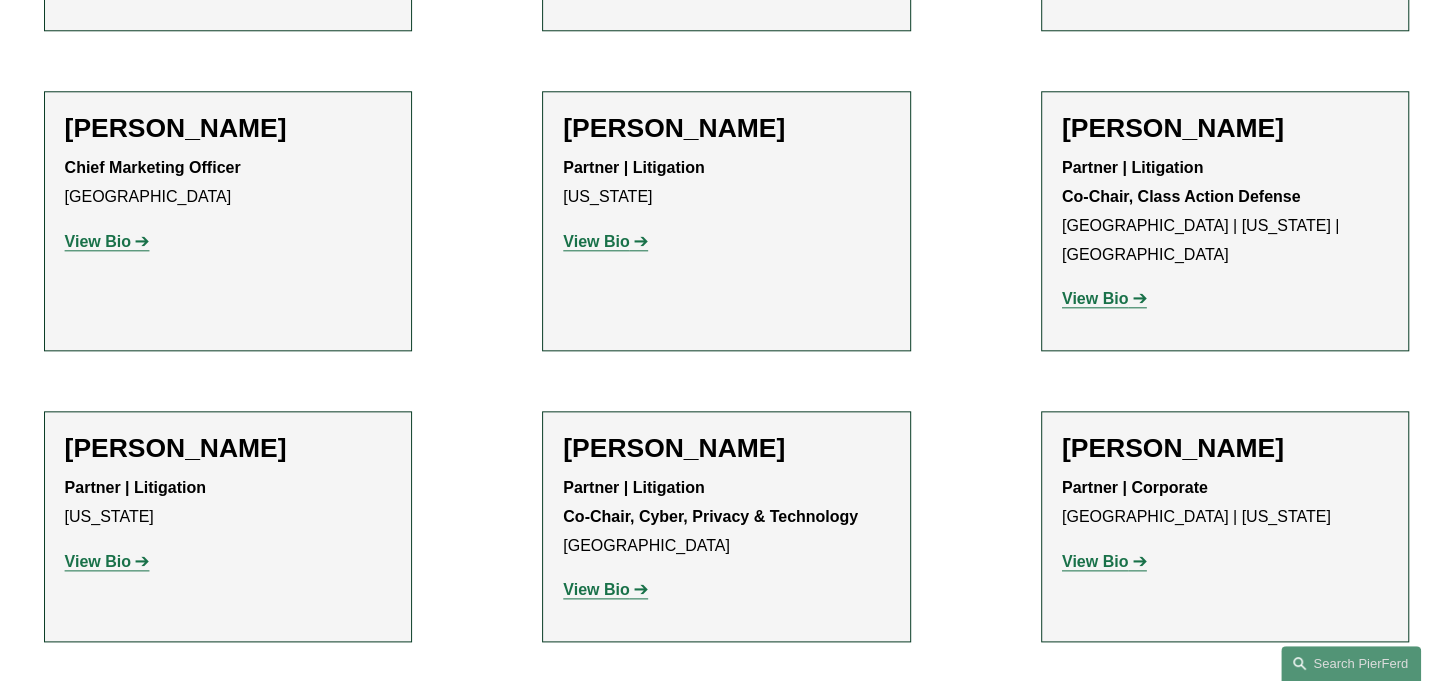 scroll, scrollTop: 16600, scrollLeft: 0, axis: vertical 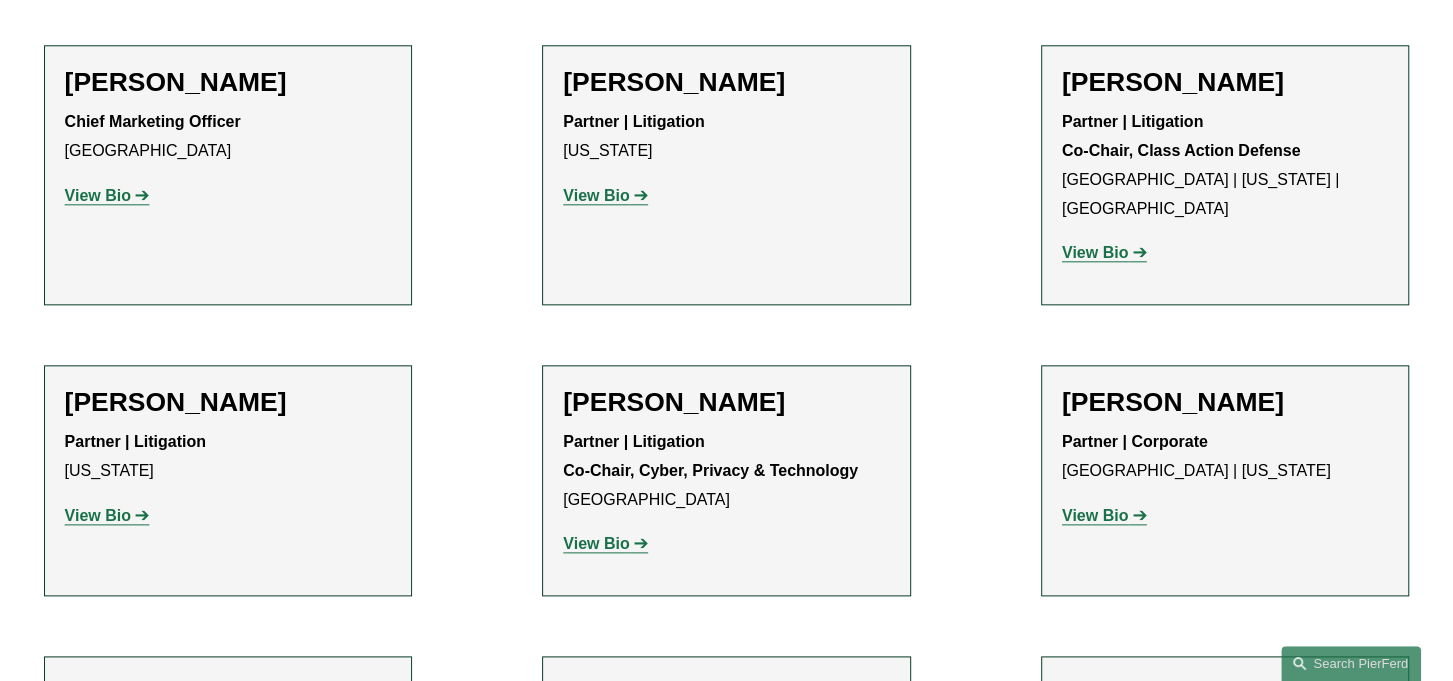 click on "View Bio" 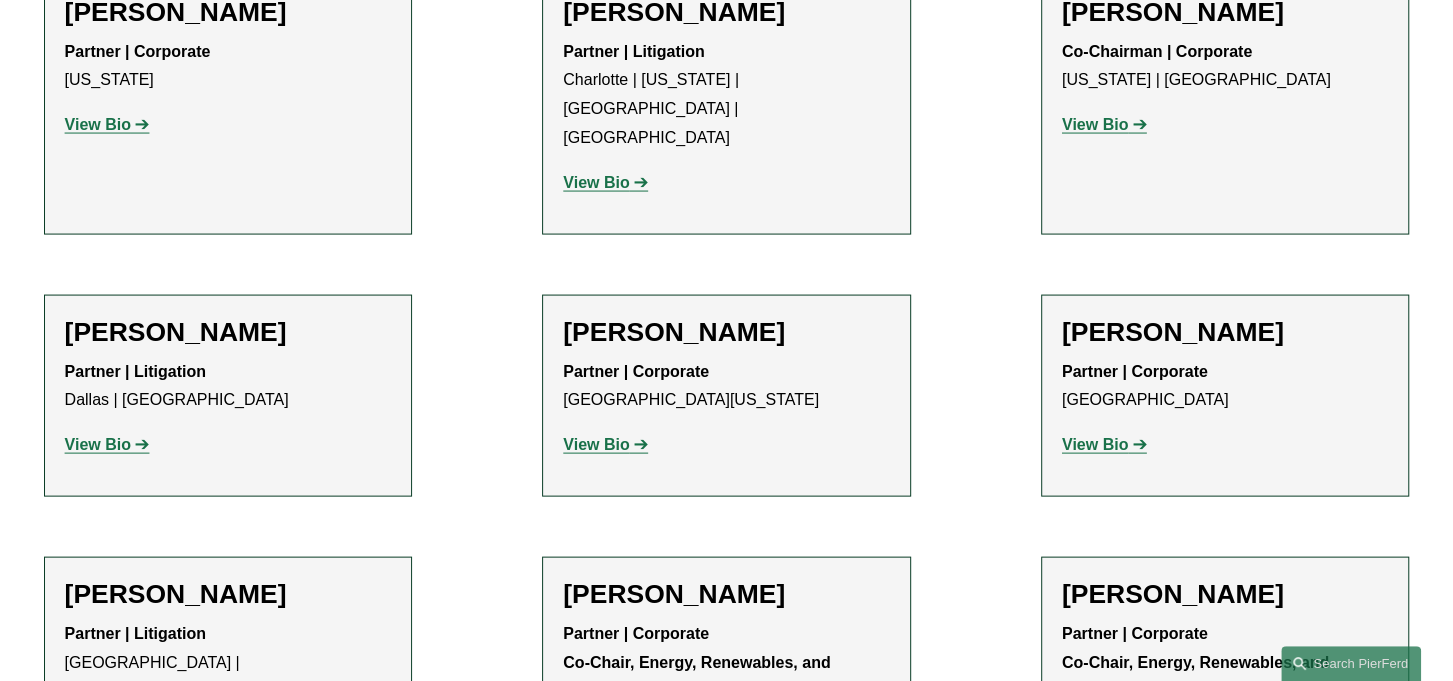 scroll, scrollTop: 18000, scrollLeft: 0, axis: vertical 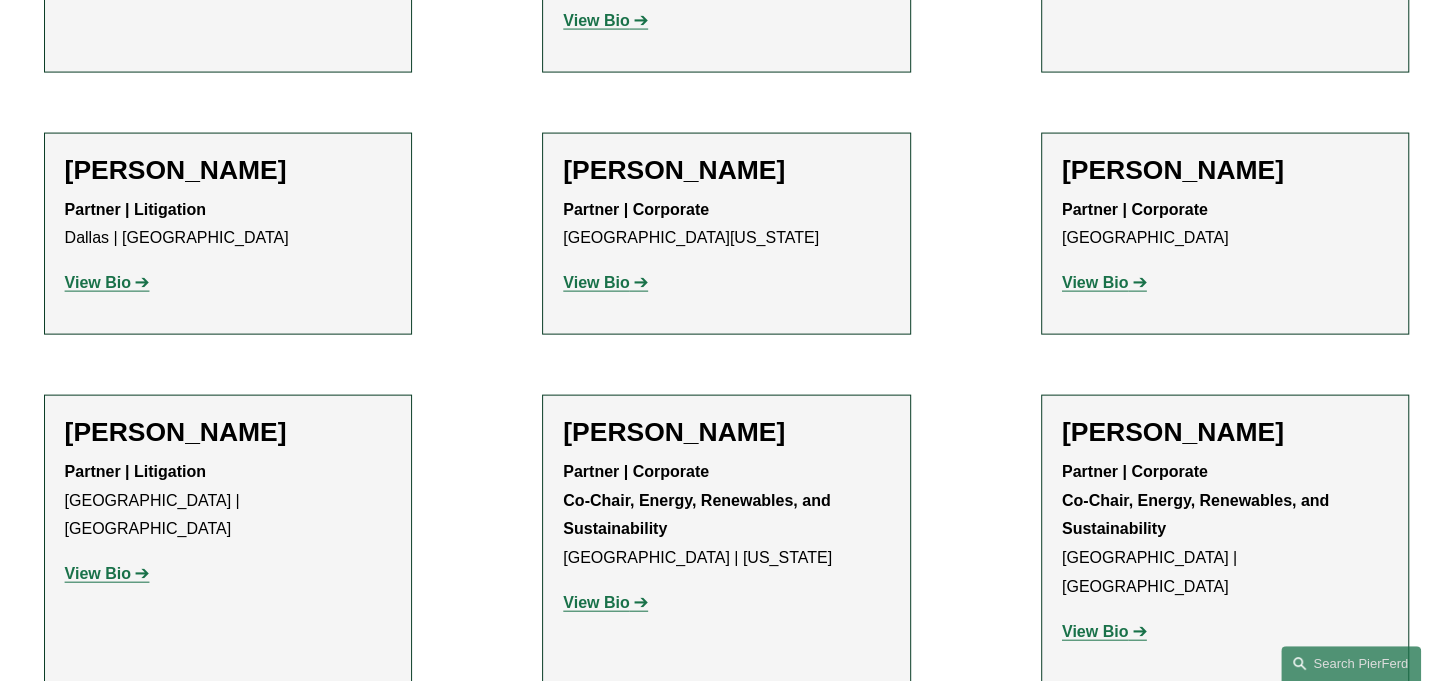 click on "View Bio" 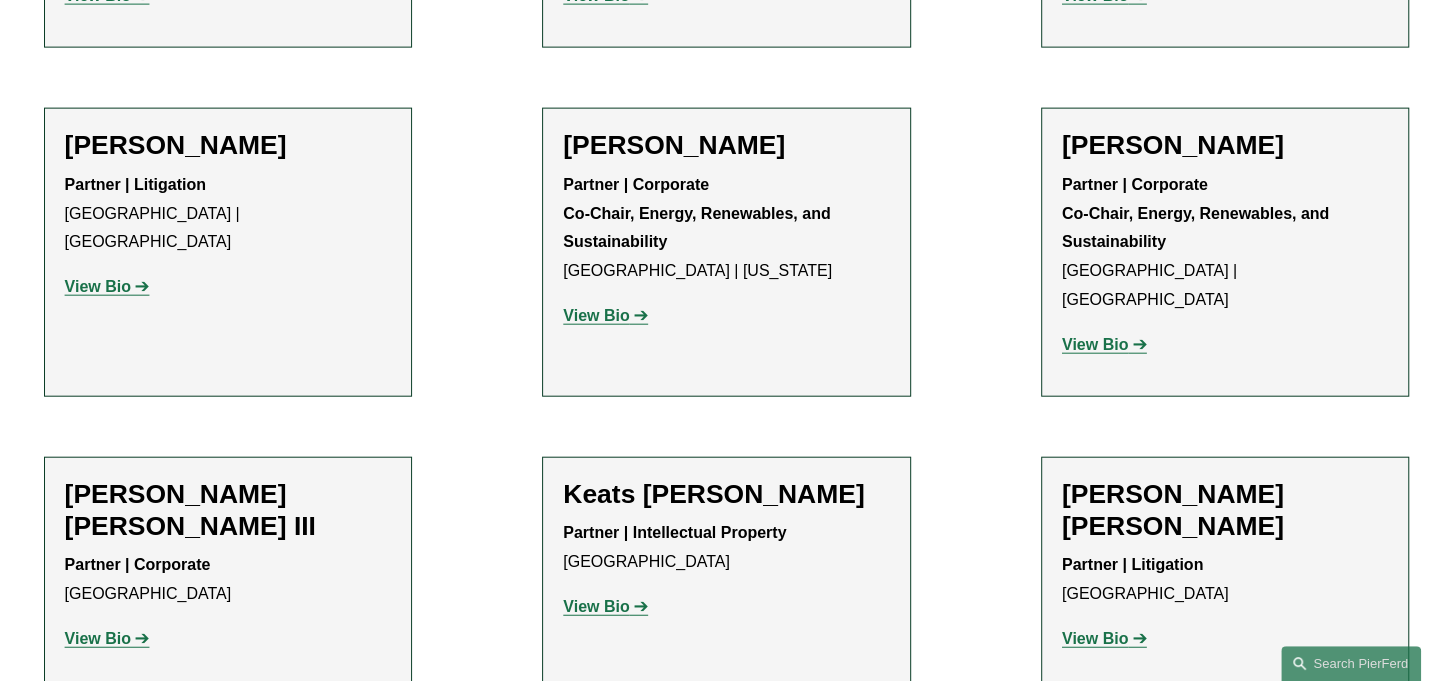 scroll, scrollTop: 18300, scrollLeft: 0, axis: vertical 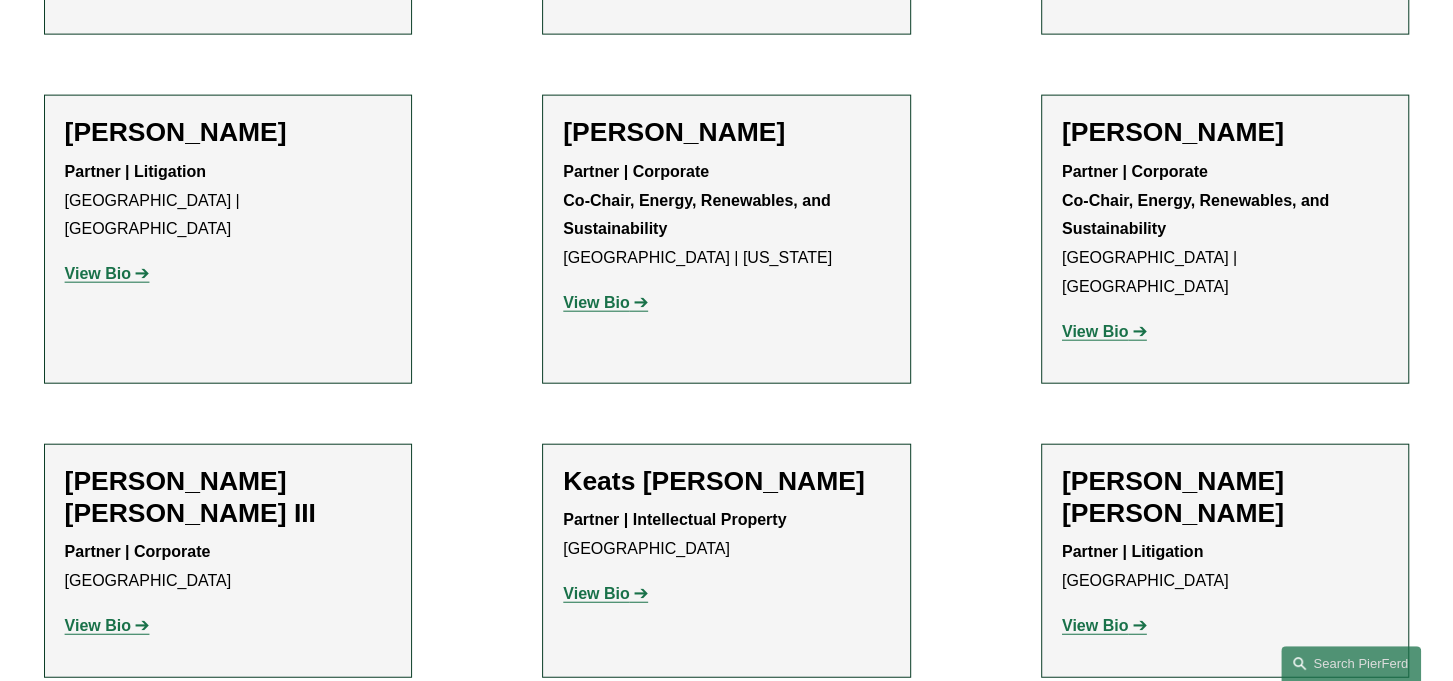 click on "View Bio" 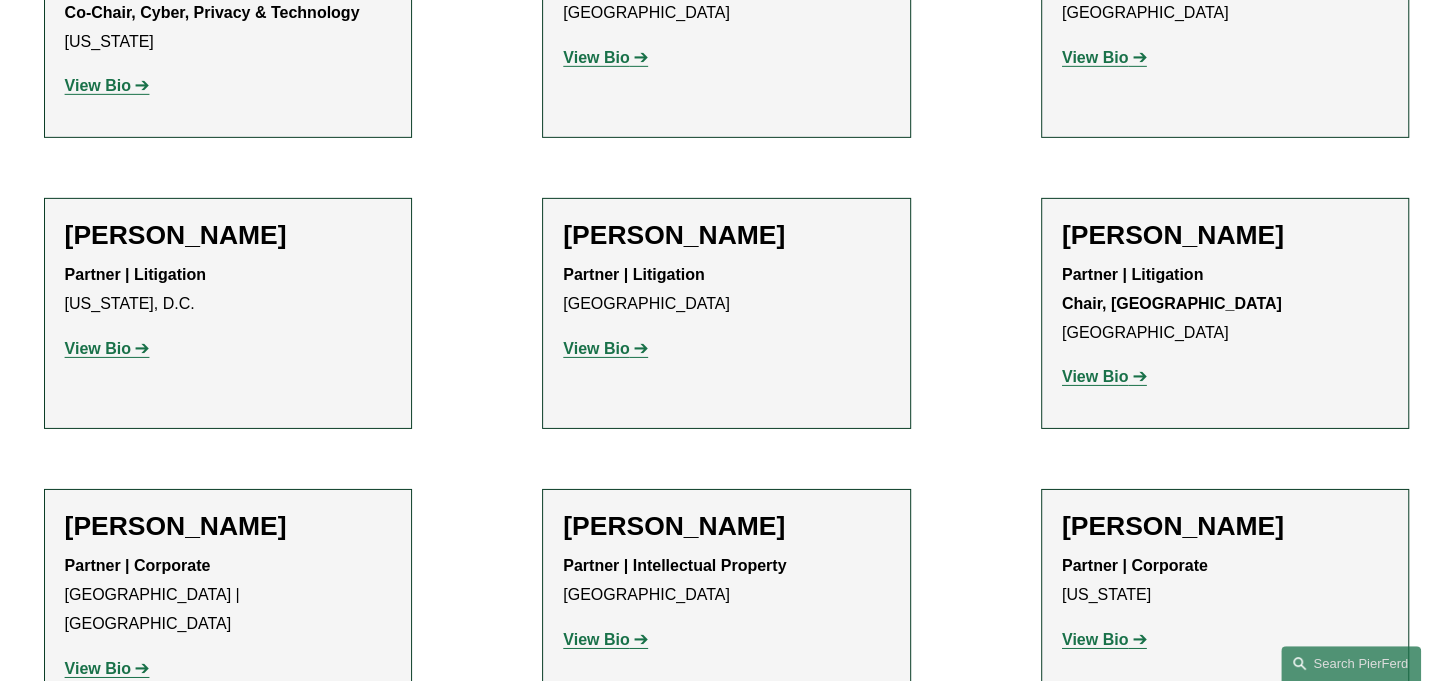 scroll, scrollTop: 19500, scrollLeft: 0, axis: vertical 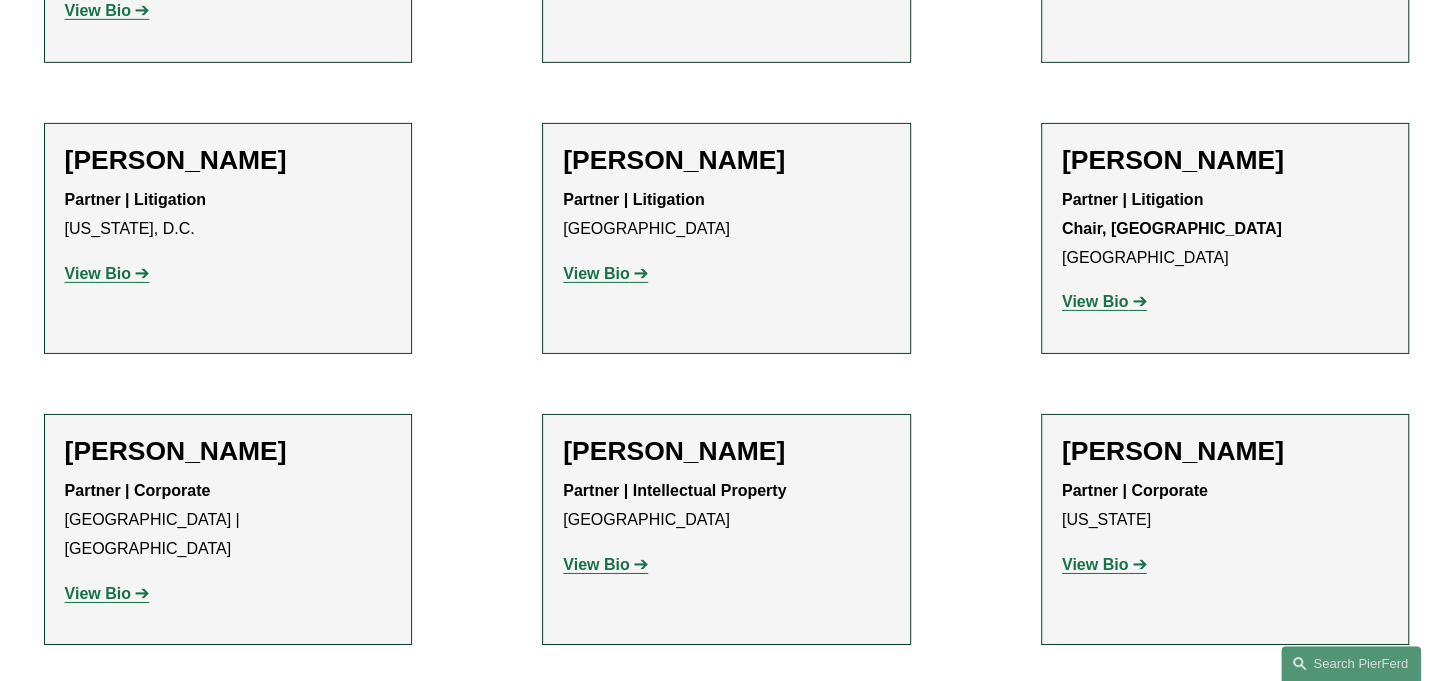 click on "View Bio" 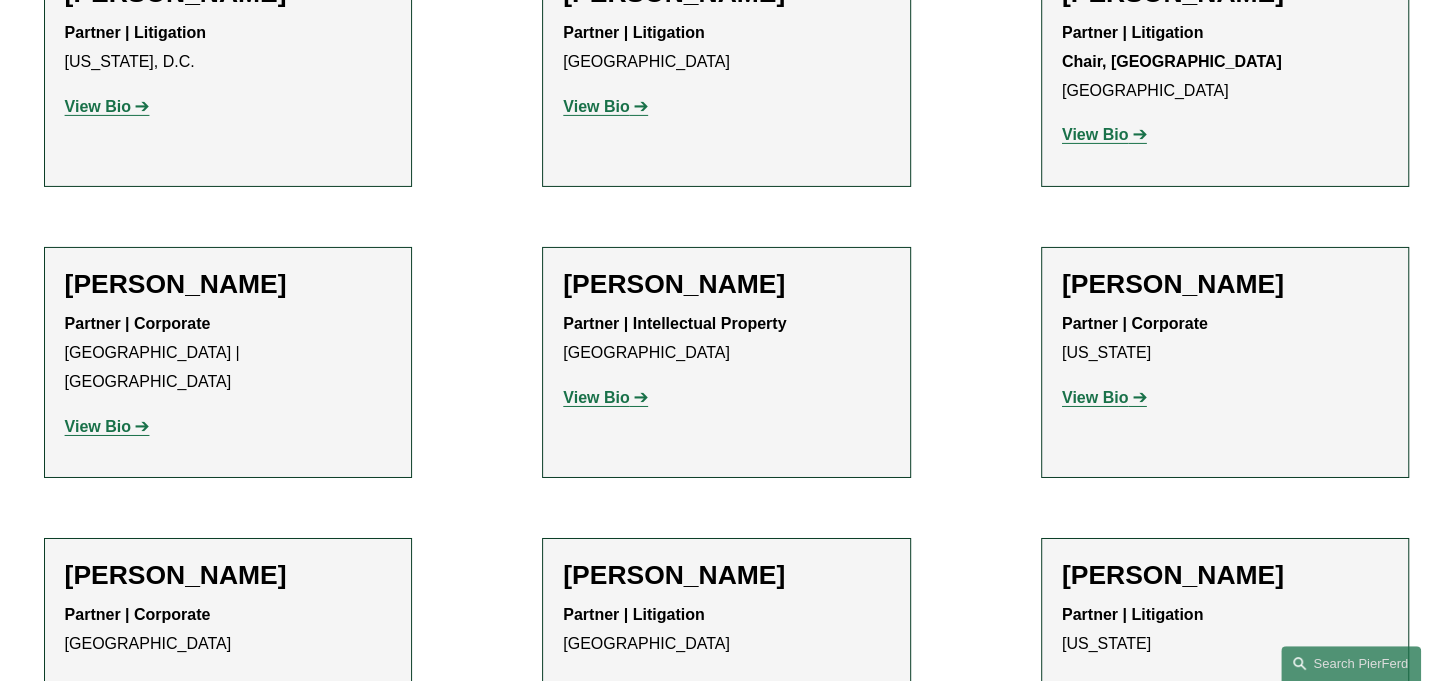 scroll, scrollTop: 19800, scrollLeft: 0, axis: vertical 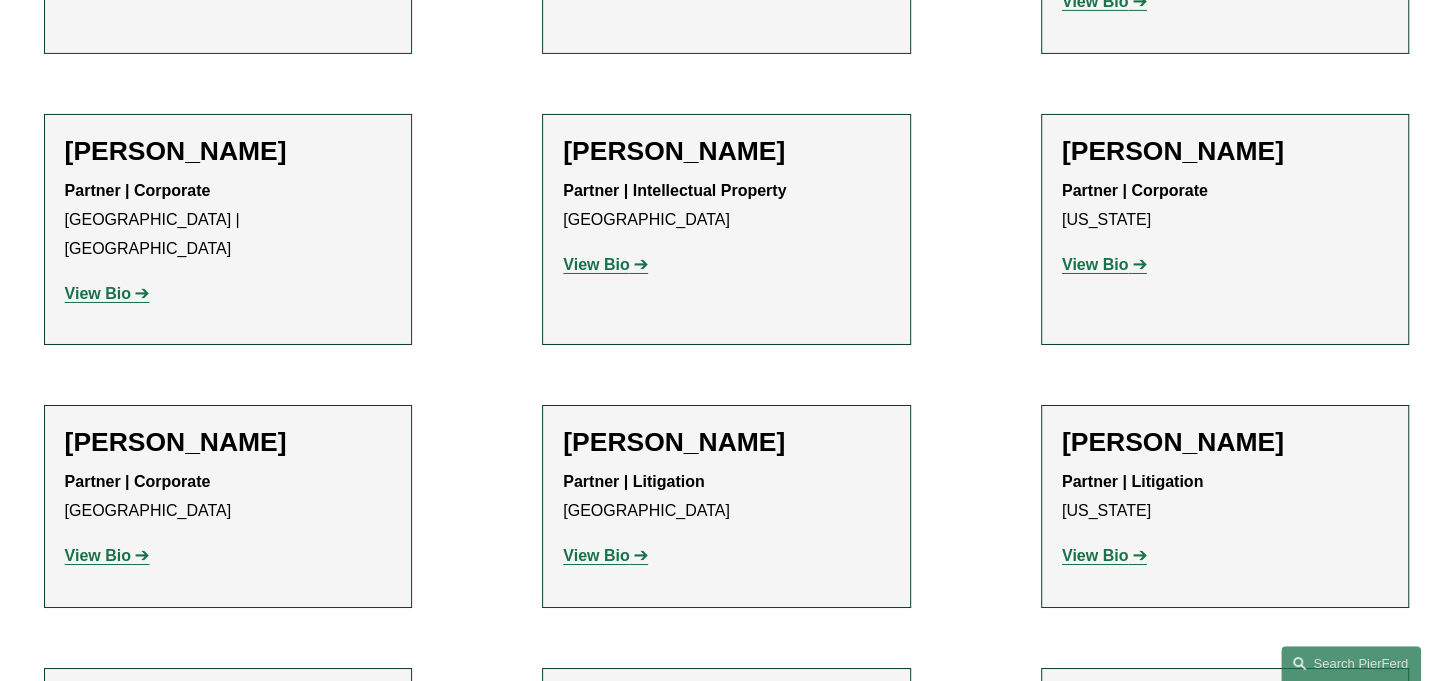 click on "View Bio" 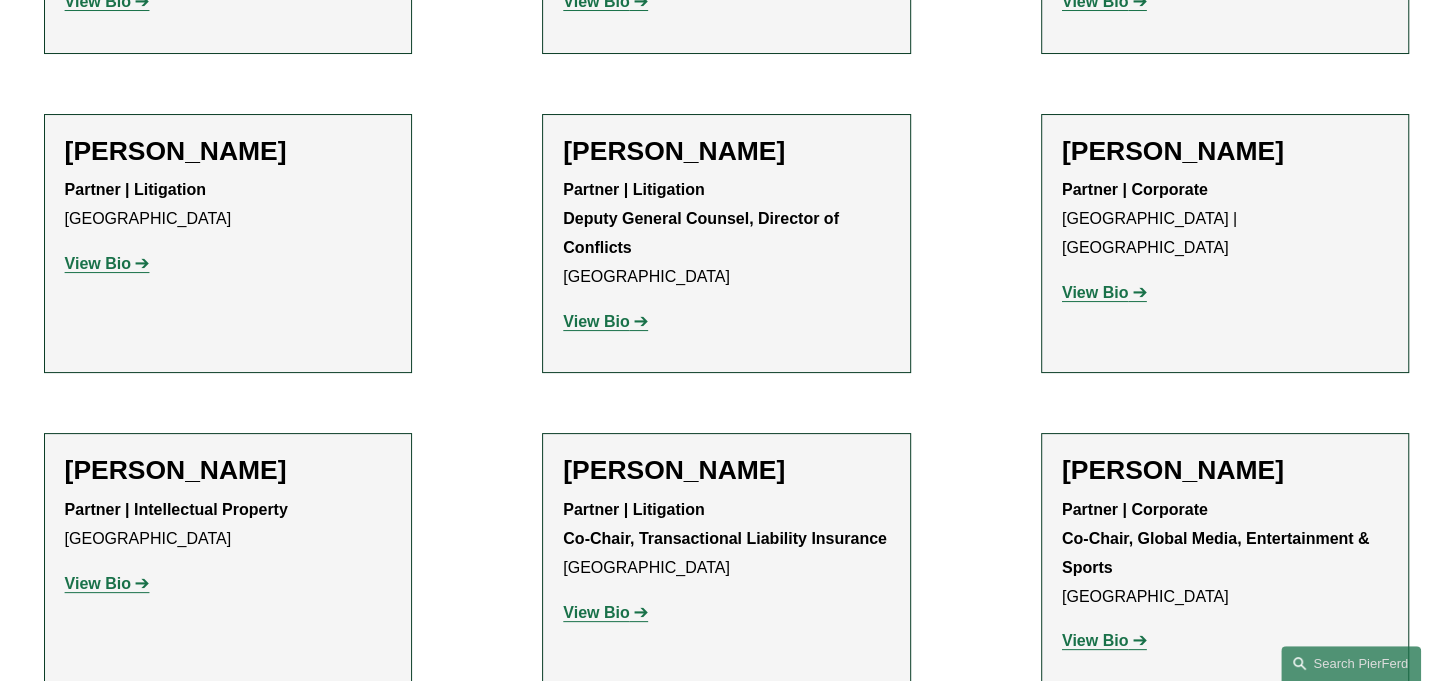 scroll, scrollTop: 20400, scrollLeft: 0, axis: vertical 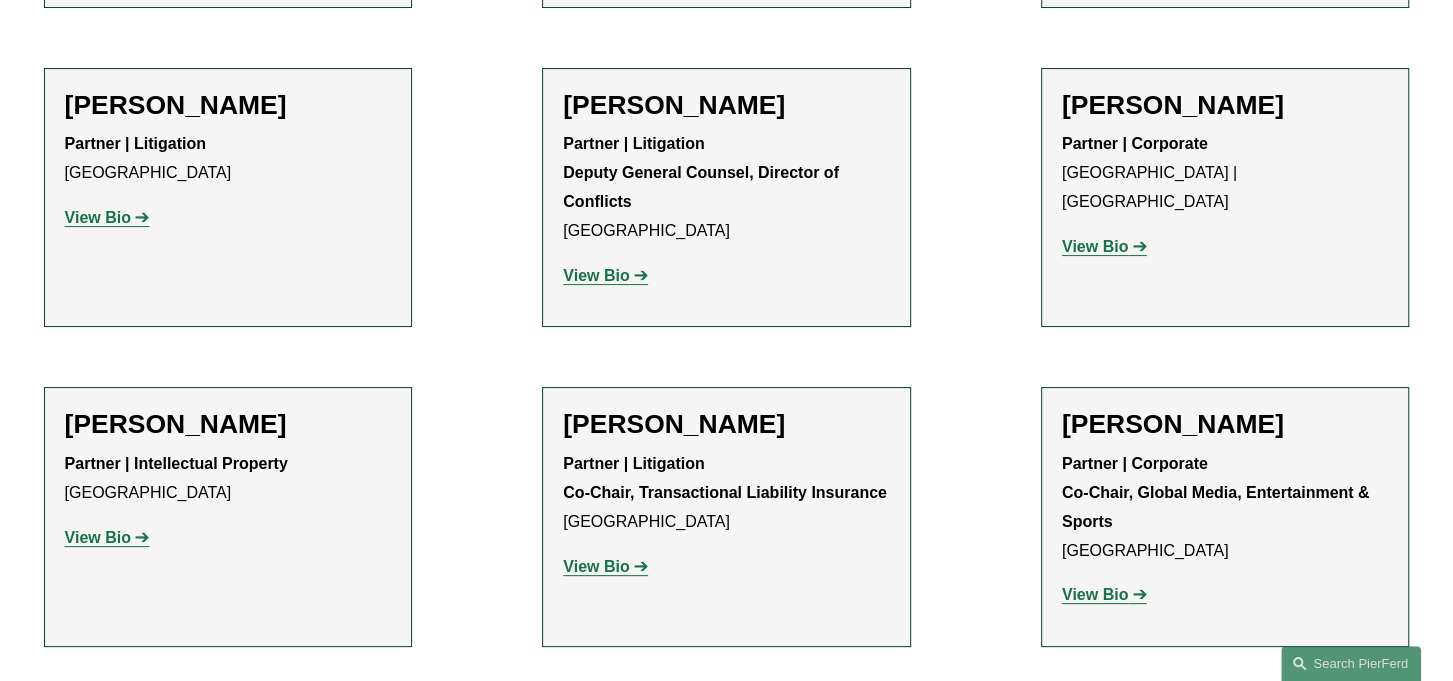 click on "View Bio" 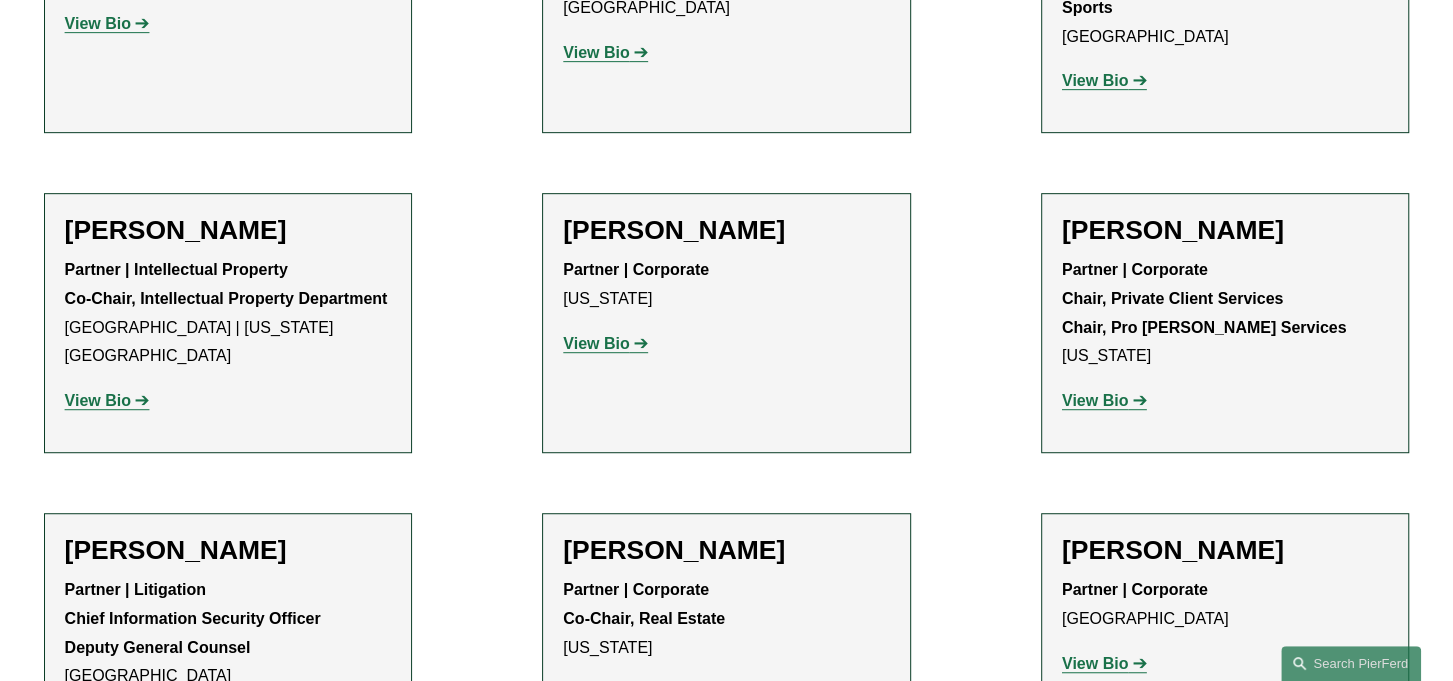 scroll, scrollTop: 21000, scrollLeft: 0, axis: vertical 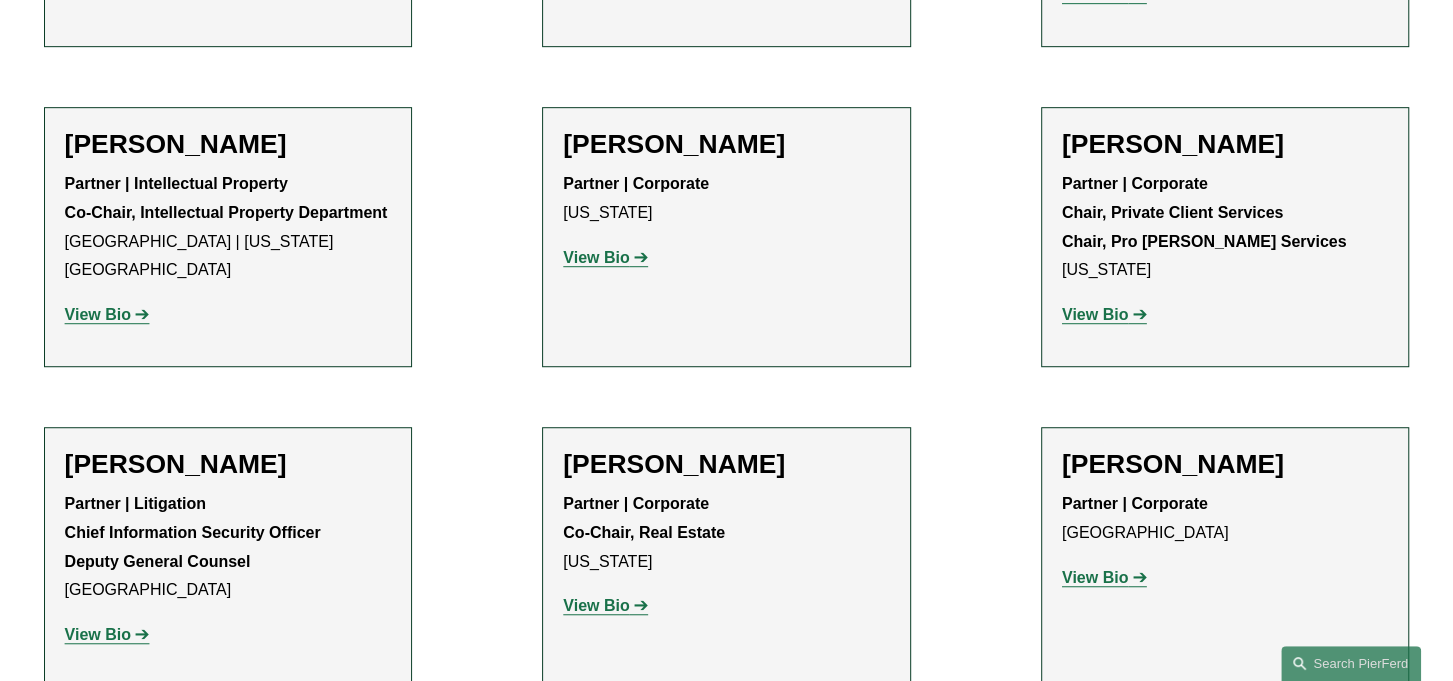 click on "View Bio" 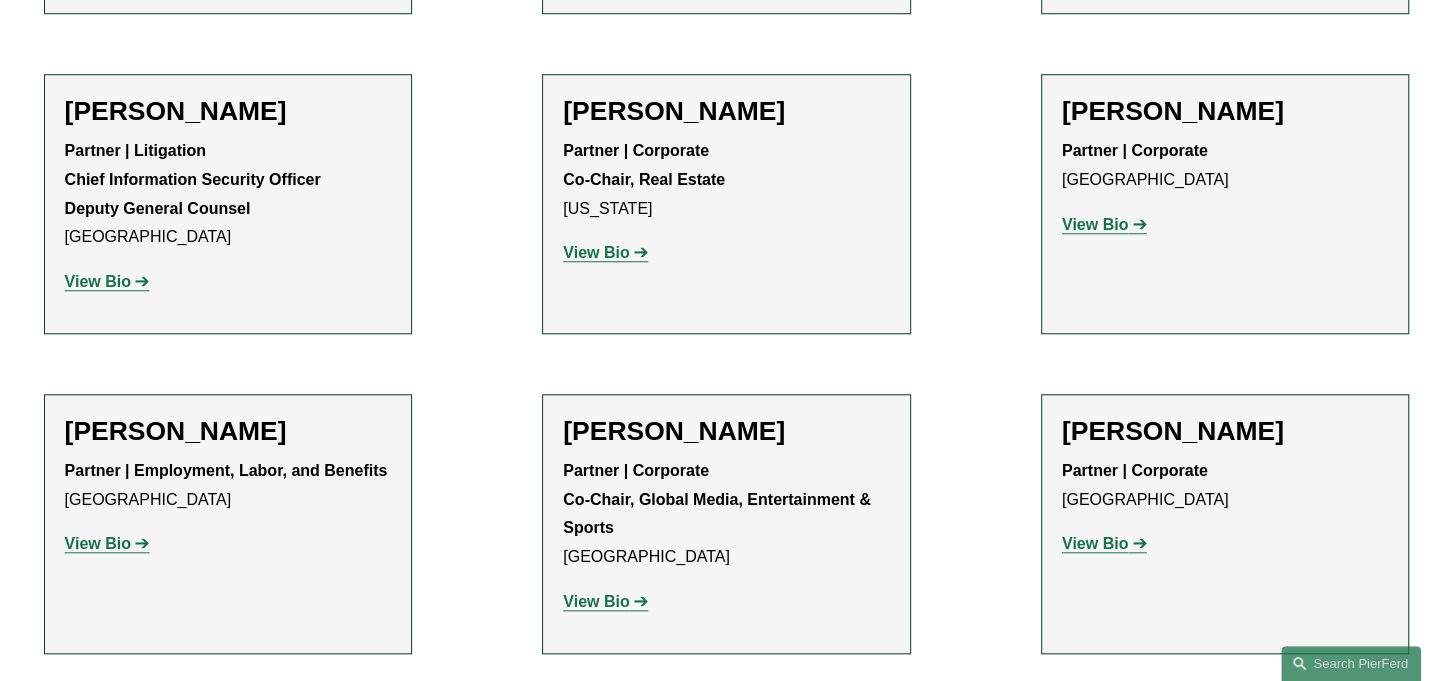 scroll, scrollTop: 21500, scrollLeft: 0, axis: vertical 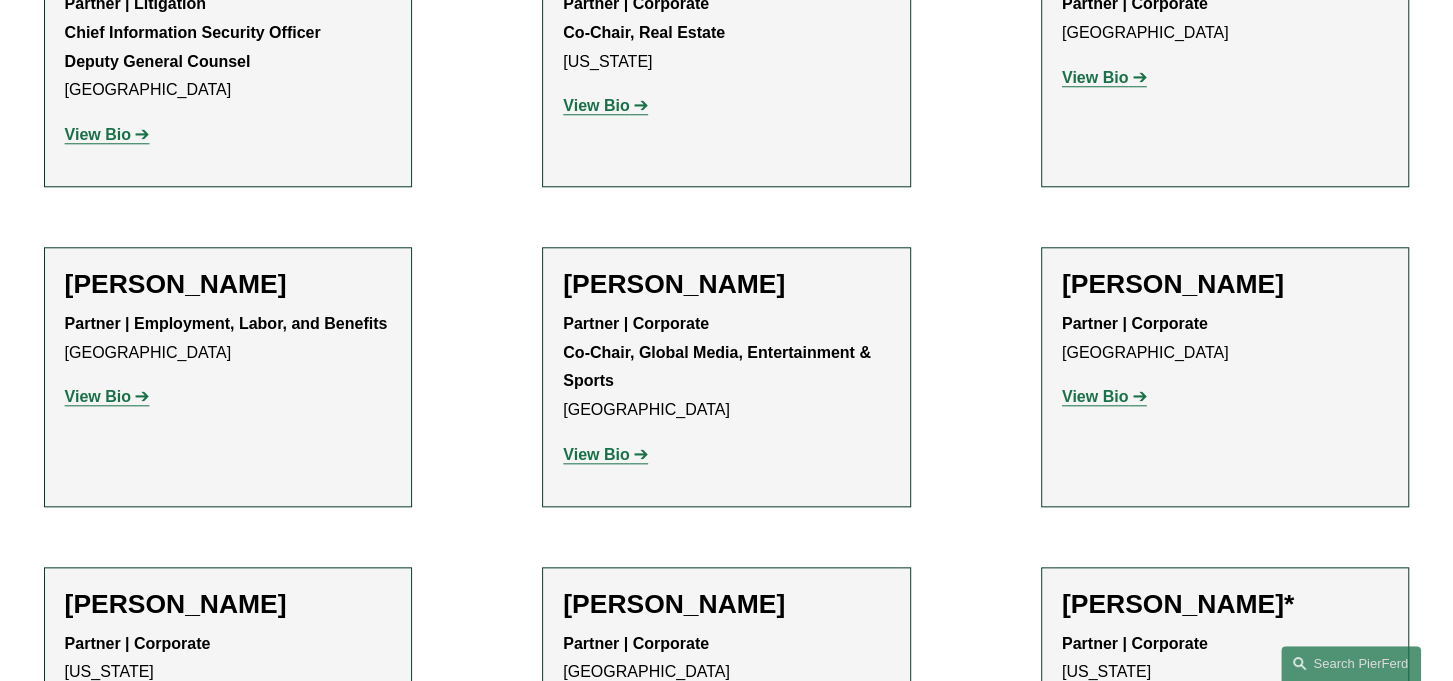 click on "View Bio" 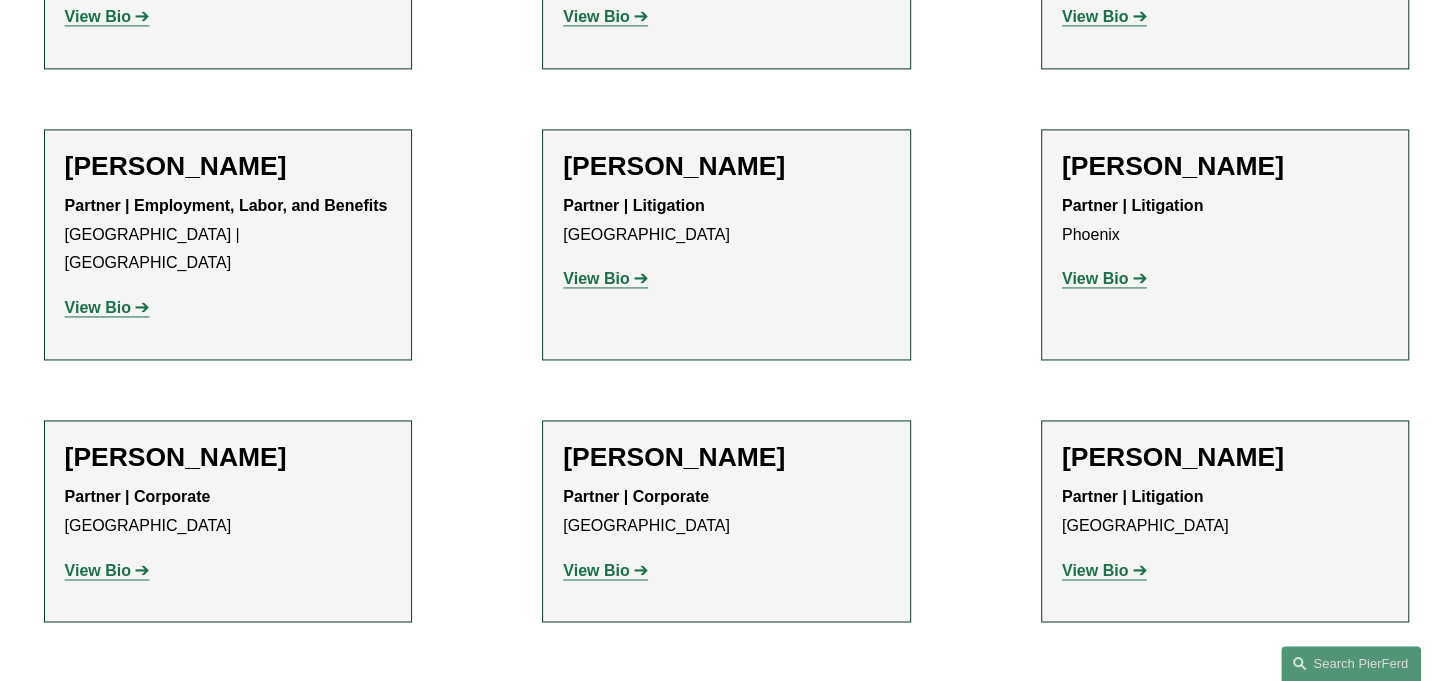 scroll, scrollTop: 22300, scrollLeft: 0, axis: vertical 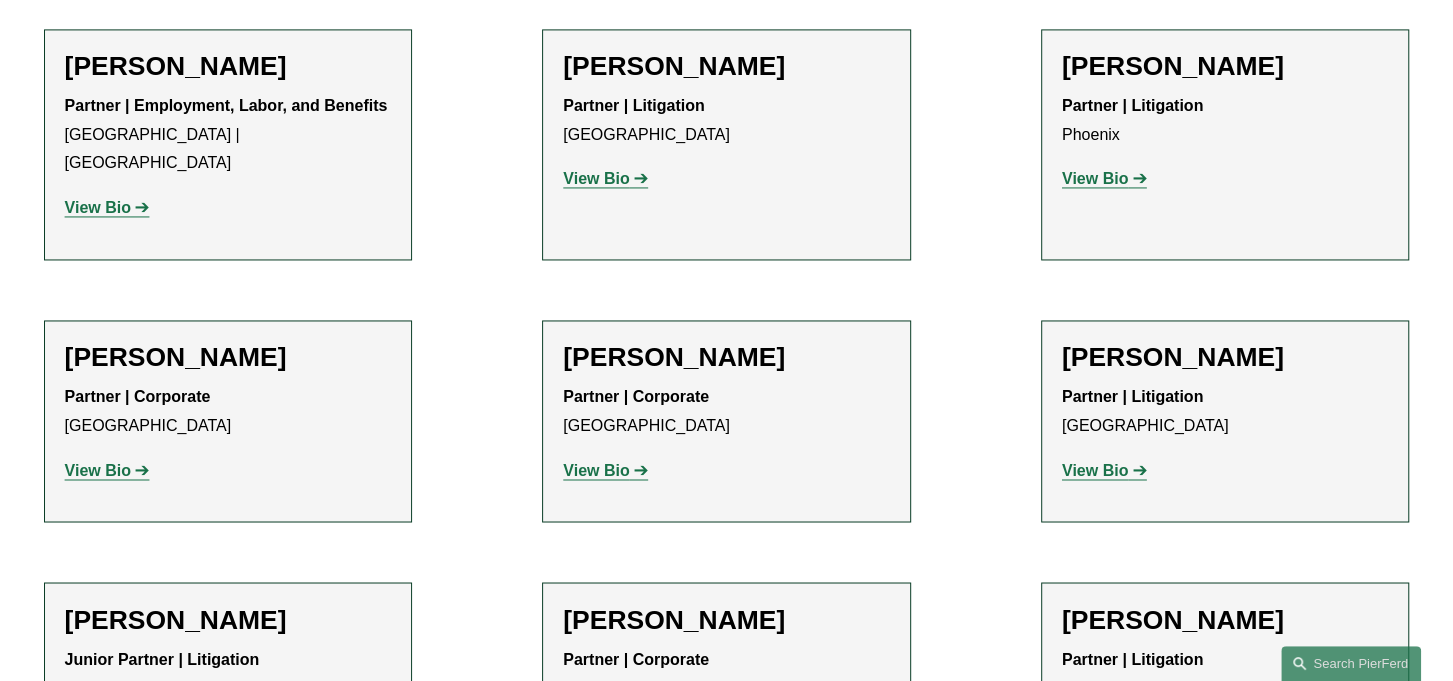 click on "View Bio" 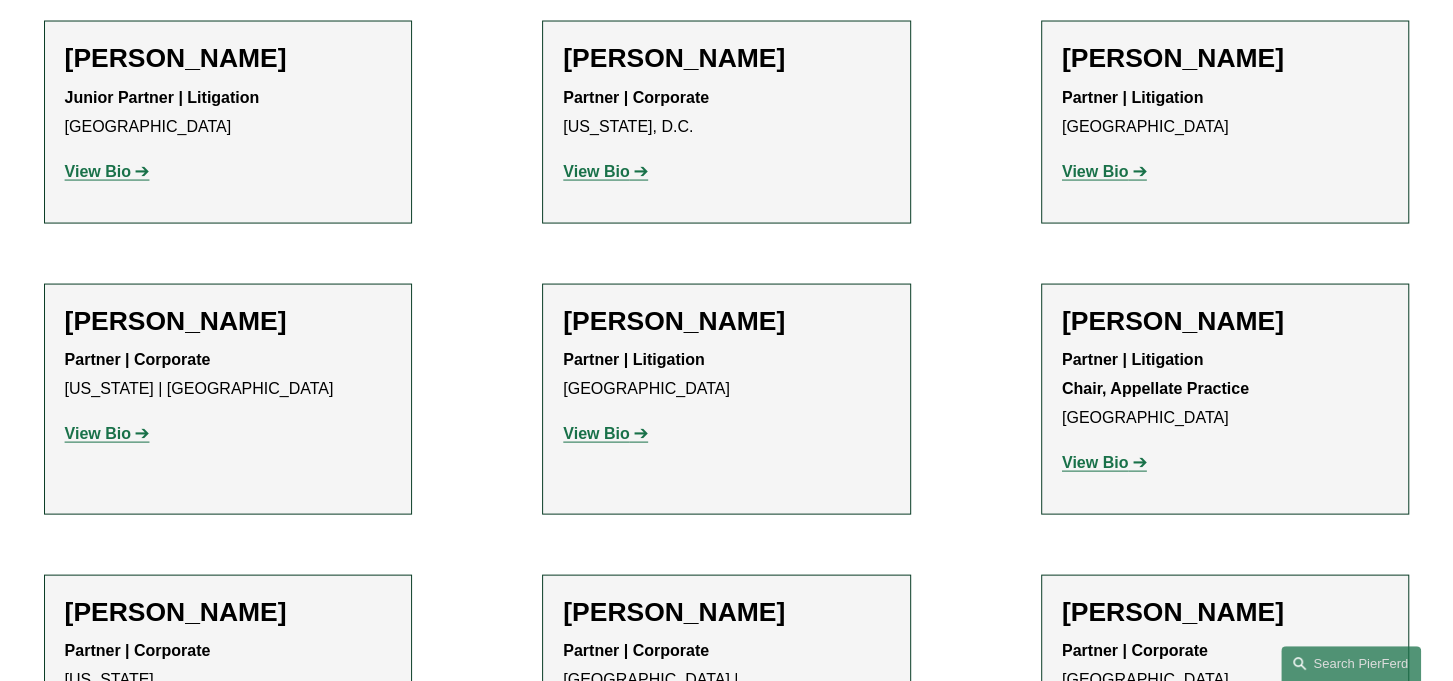 scroll, scrollTop: 22900, scrollLeft: 0, axis: vertical 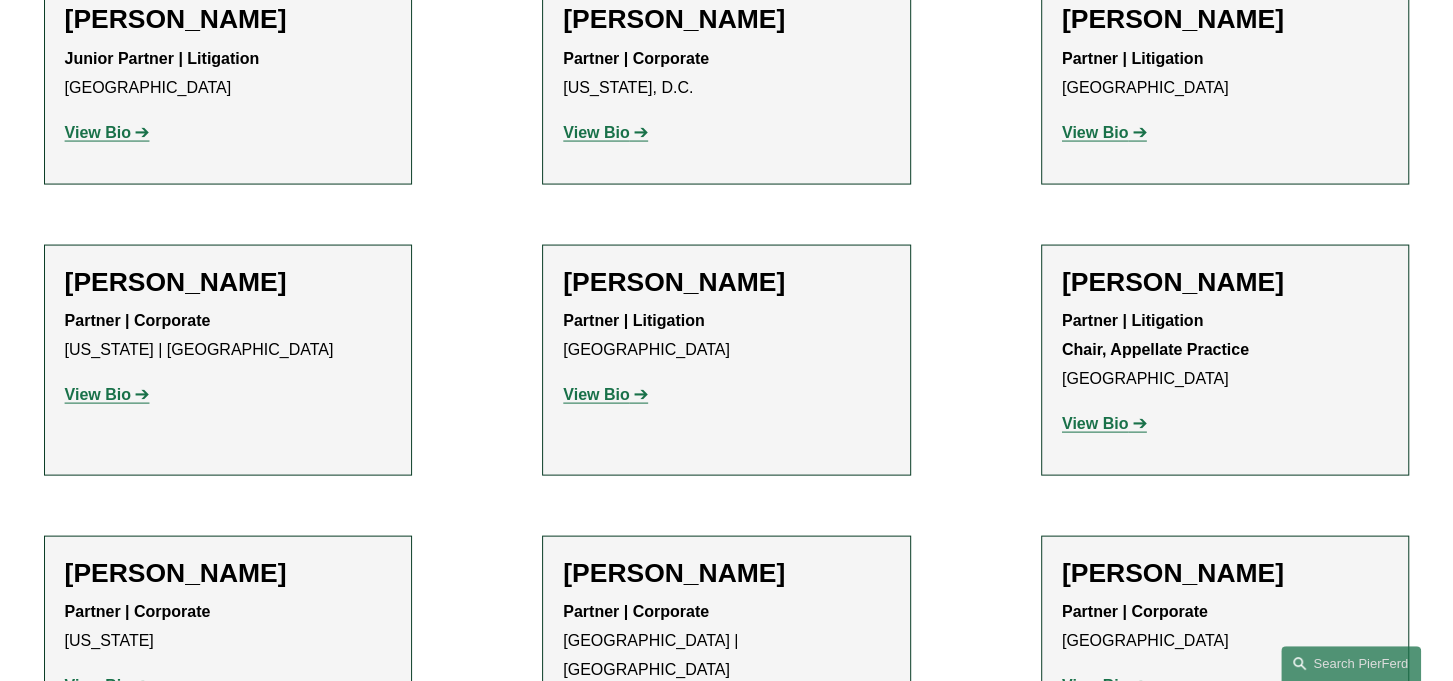 click on "View Bio" 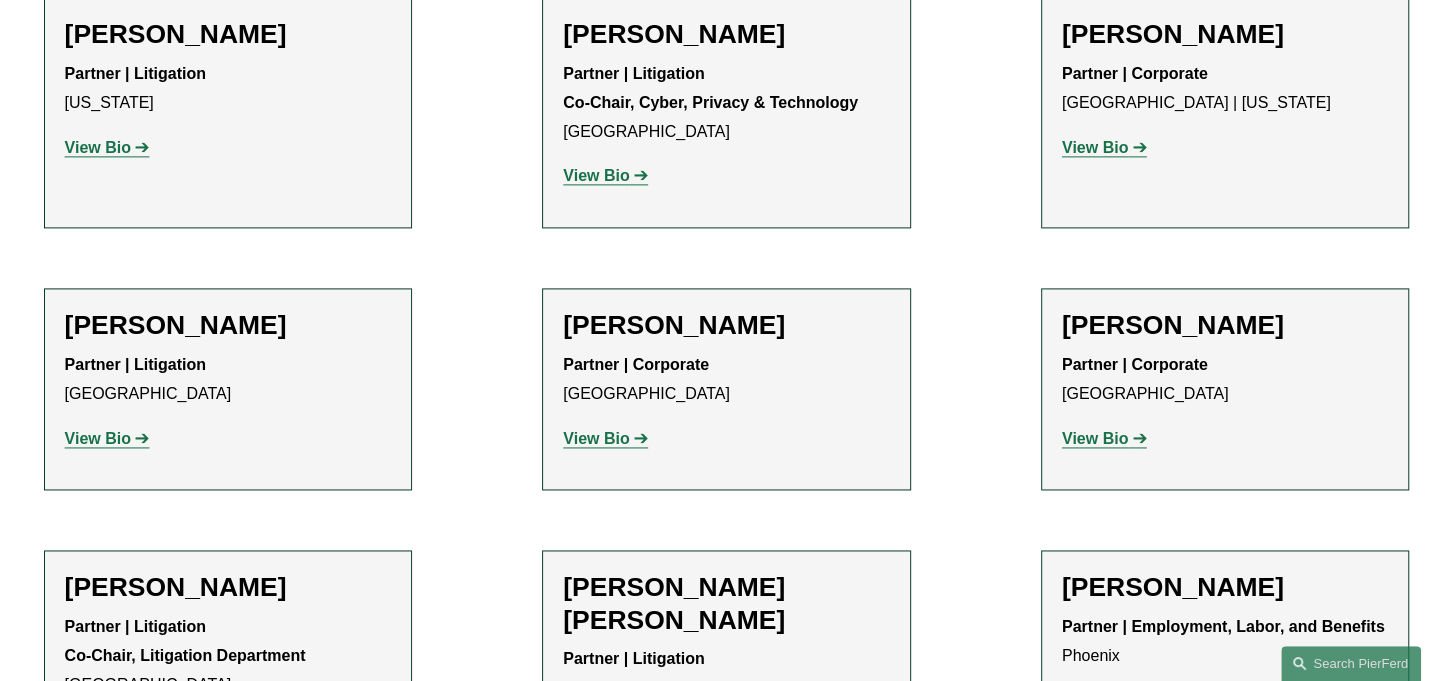 scroll, scrollTop: 16400, scrollLeft: 0, axis: vertical 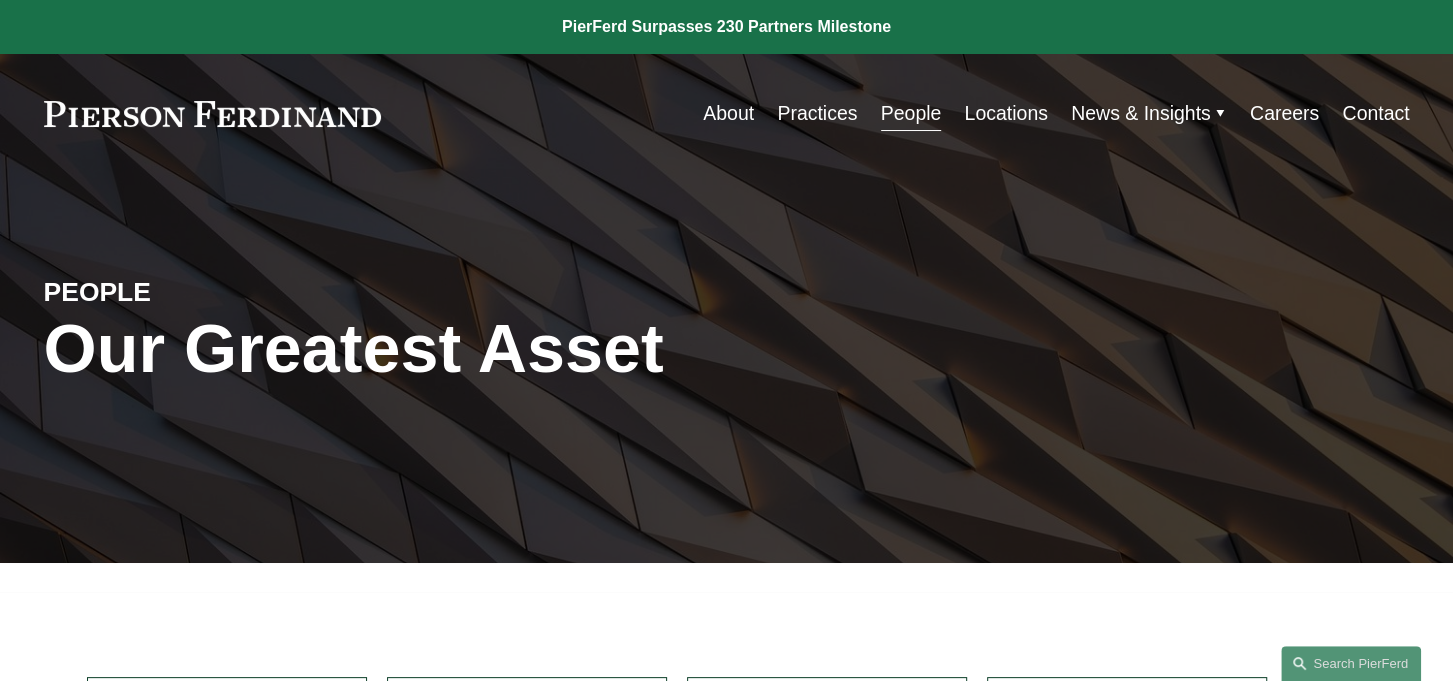 click on "News" at bounding box center (0, 0) 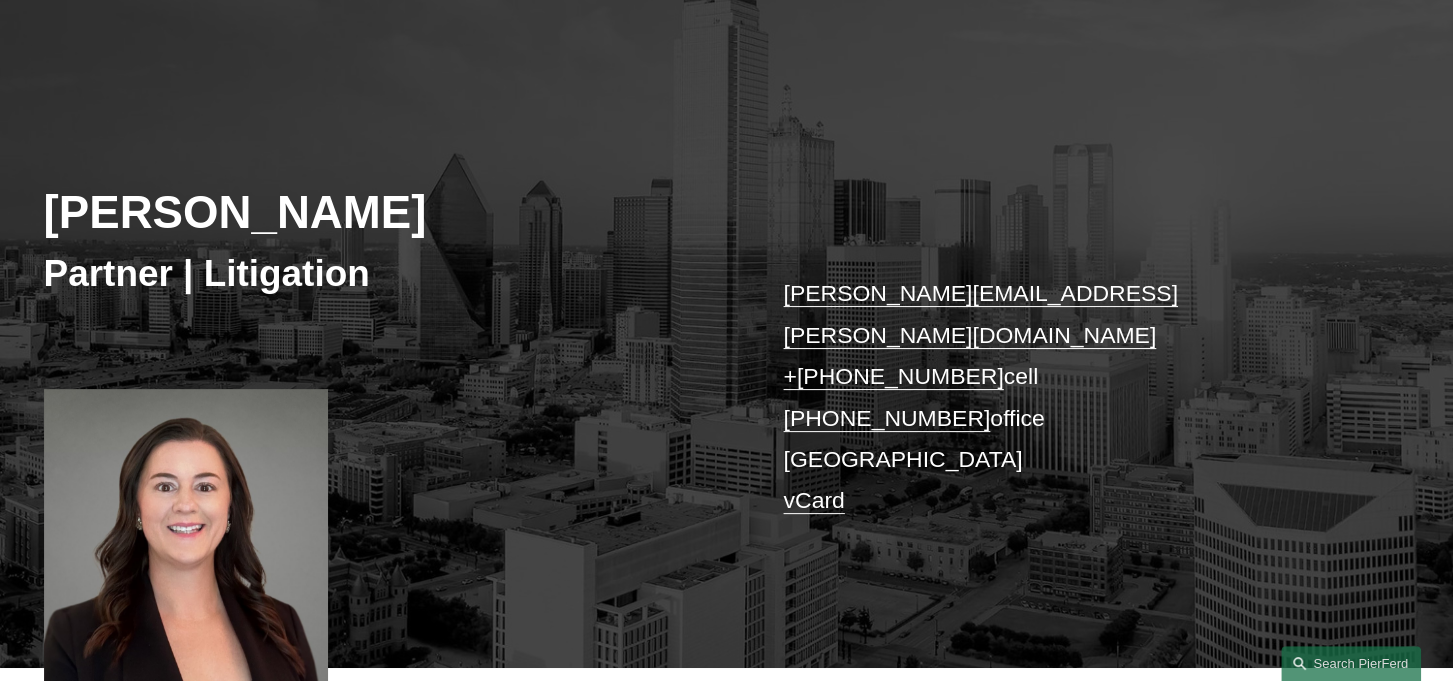 scroll, scrollTop: 200, scrollLeft: 0, axis: vertical 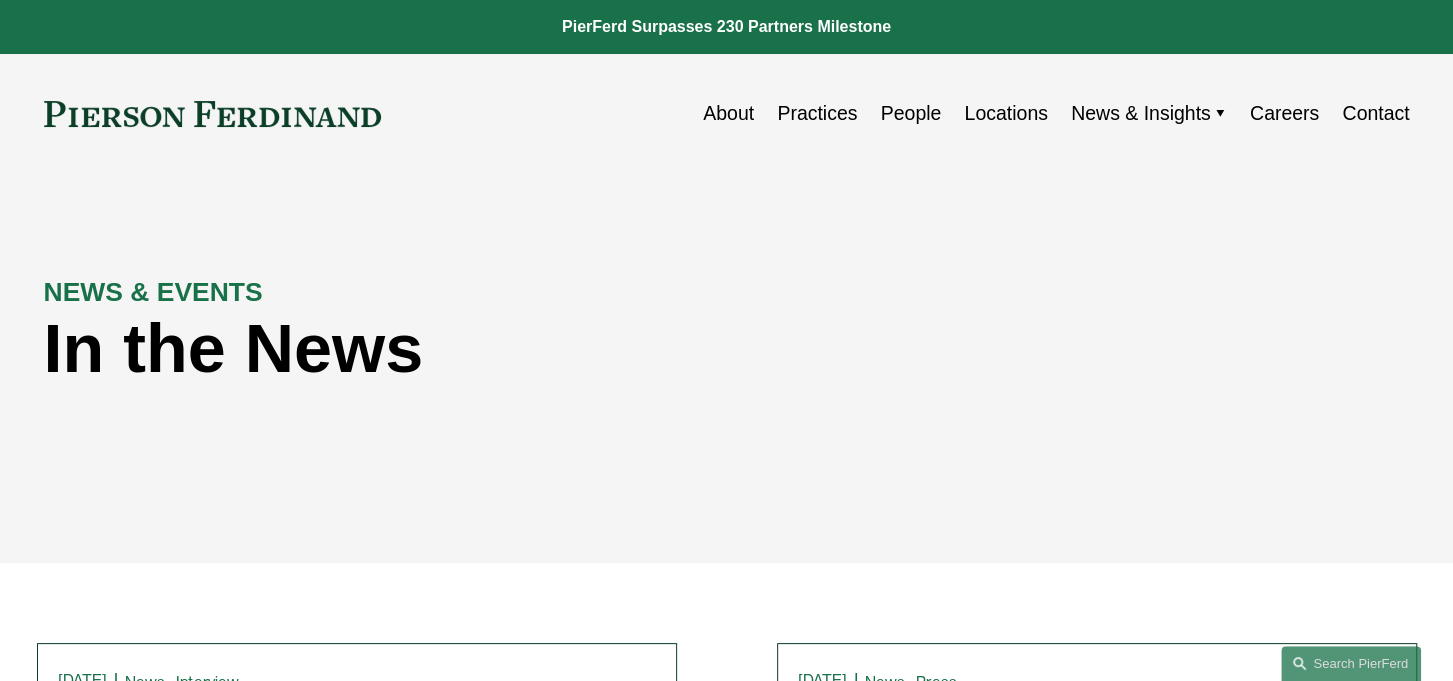 click on "About" at bounding box center [728, 113] 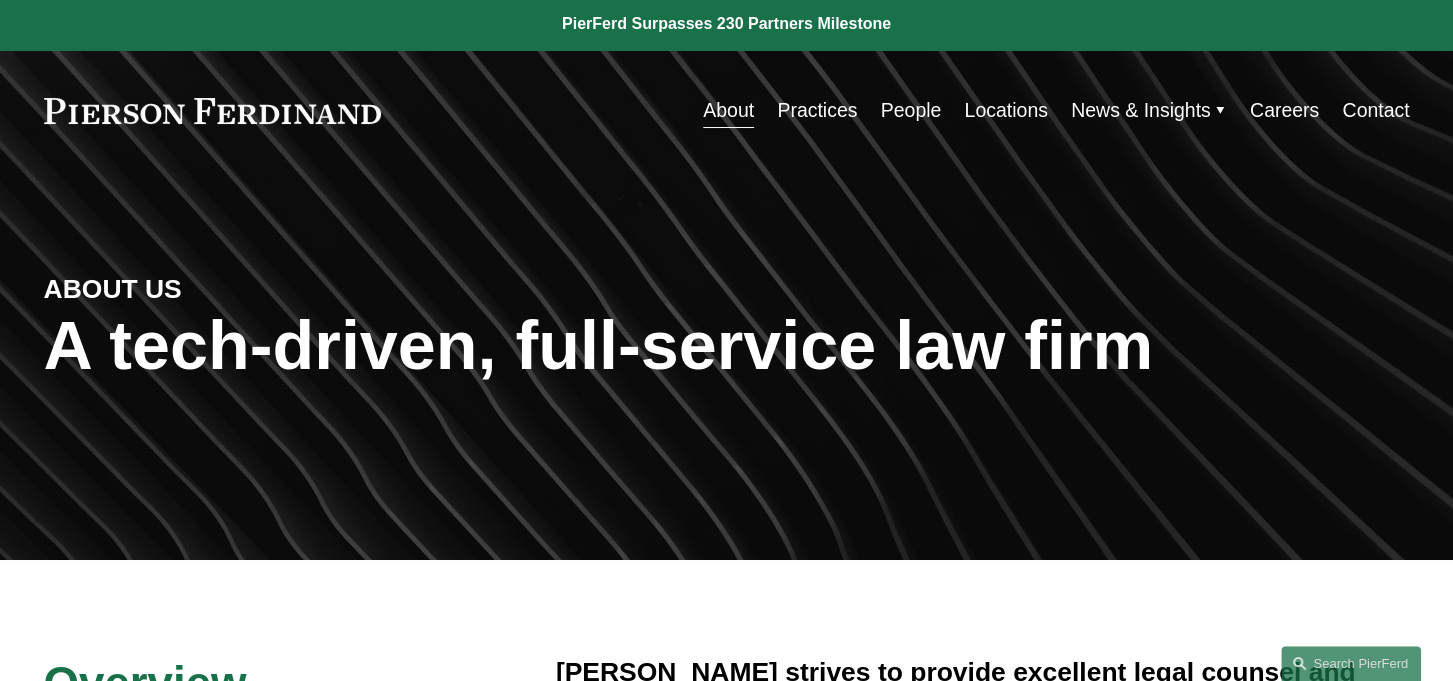 scroll, scrollTop: 0, scrollLeft: 0, axis: both 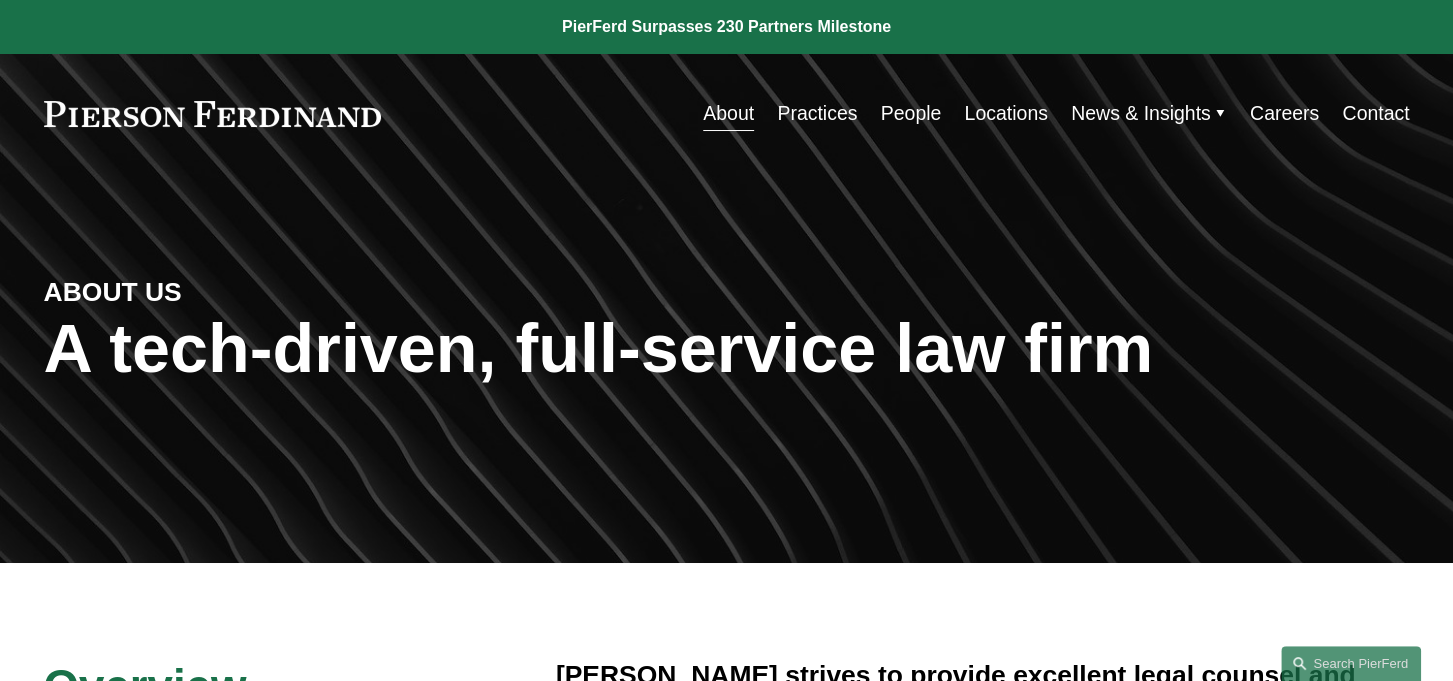 click on "Practices" at bounding box center [817, 113] 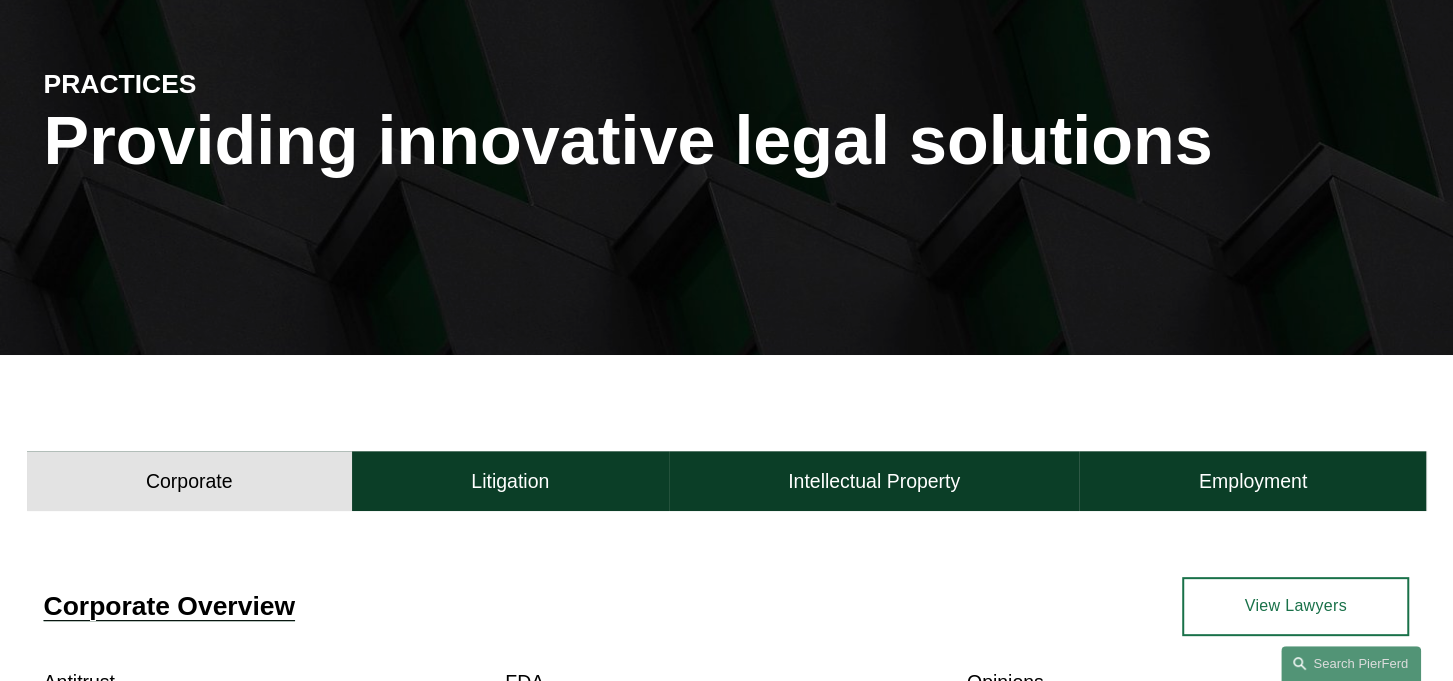 scroll, scrollTop: 200, scrollLeft: 0, axis: vertical 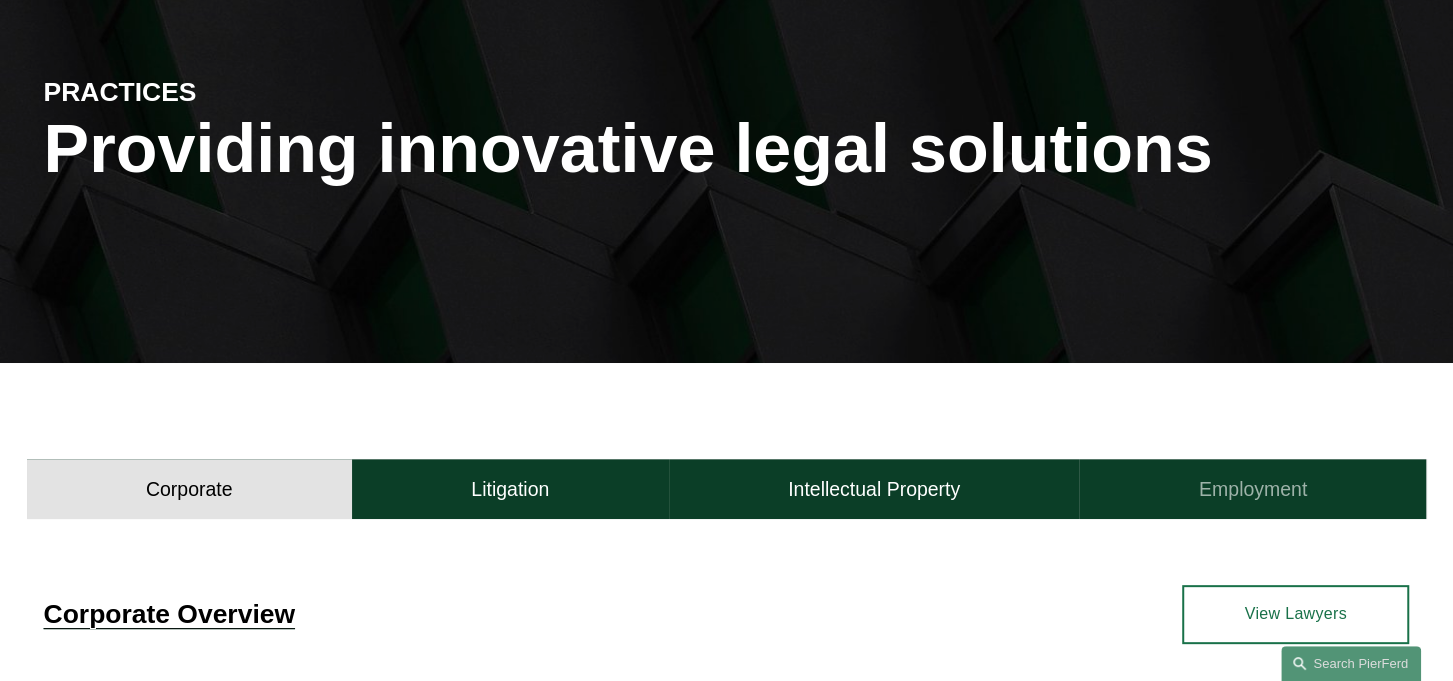 click on "Employment" at bounding box center (1253, 489) 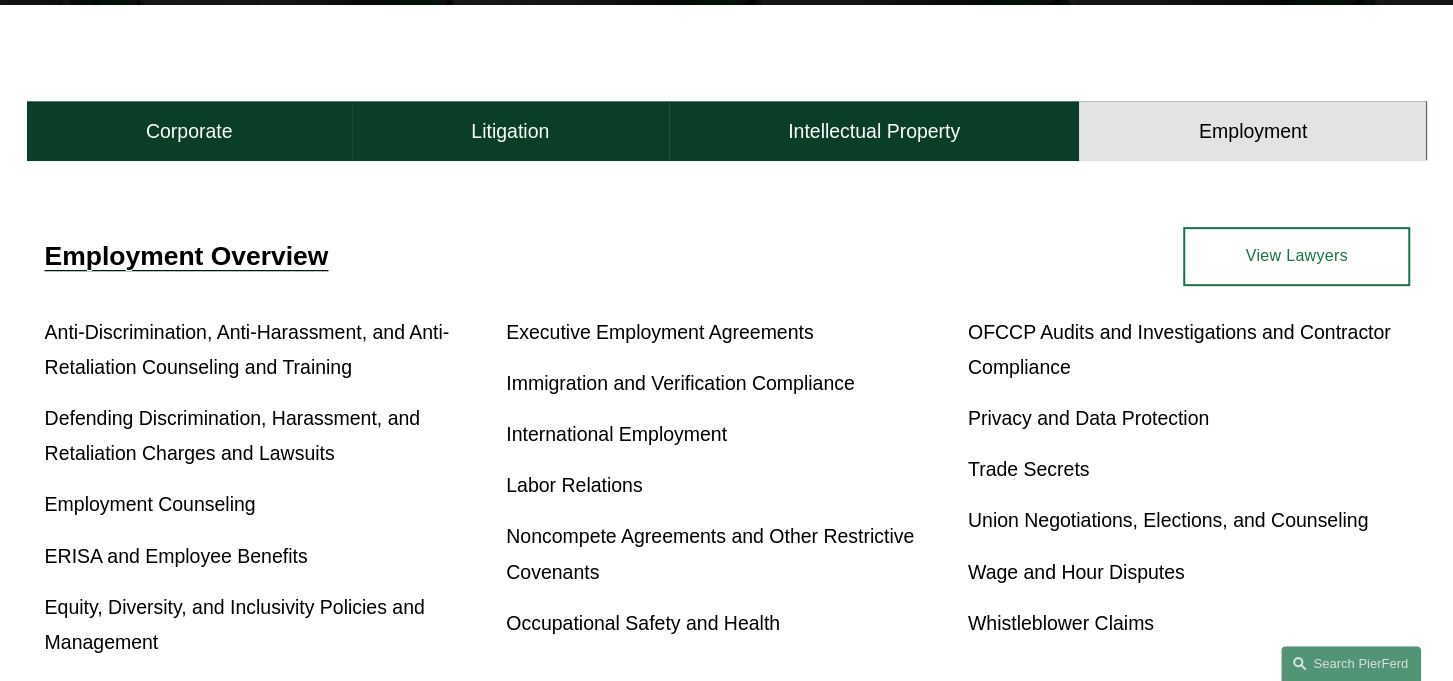 scroll, scrollTop: 600, scrollLeft: 0, axis: vertical 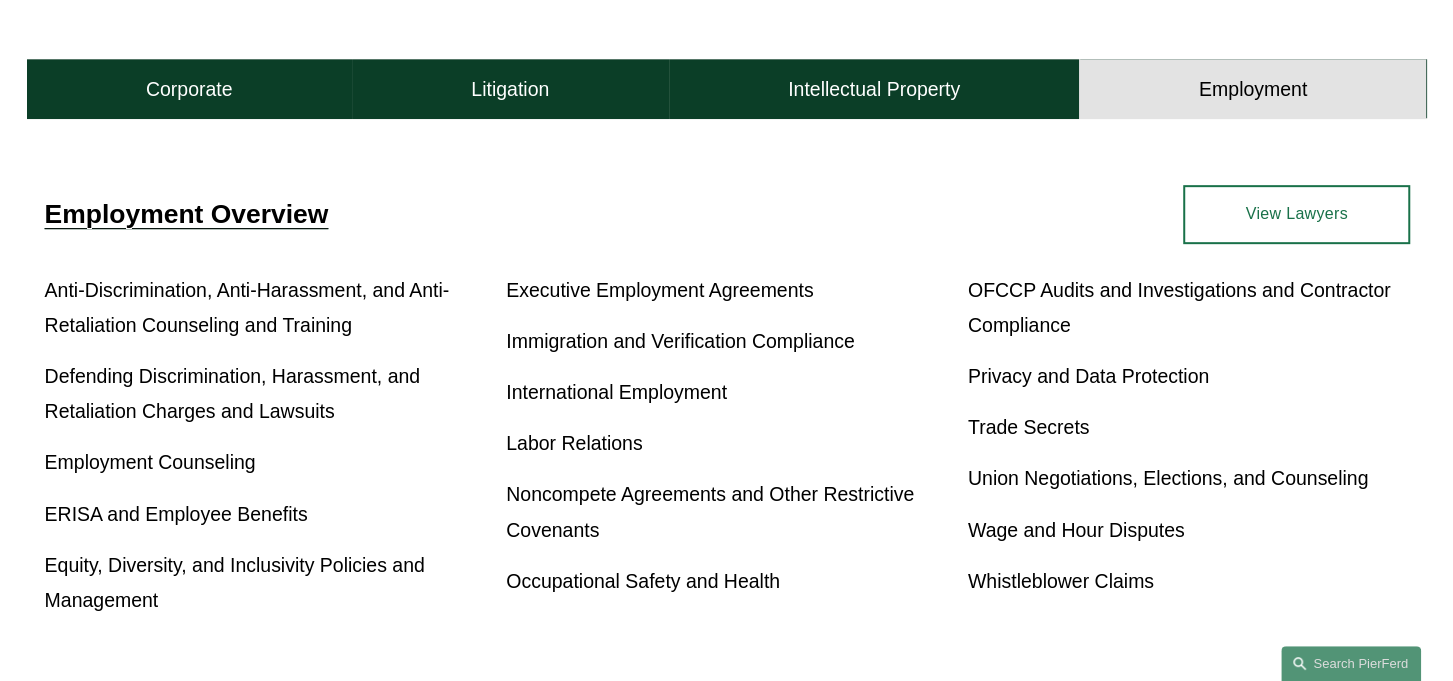 click on "Labor Relations" at bounding box center [574, 443] 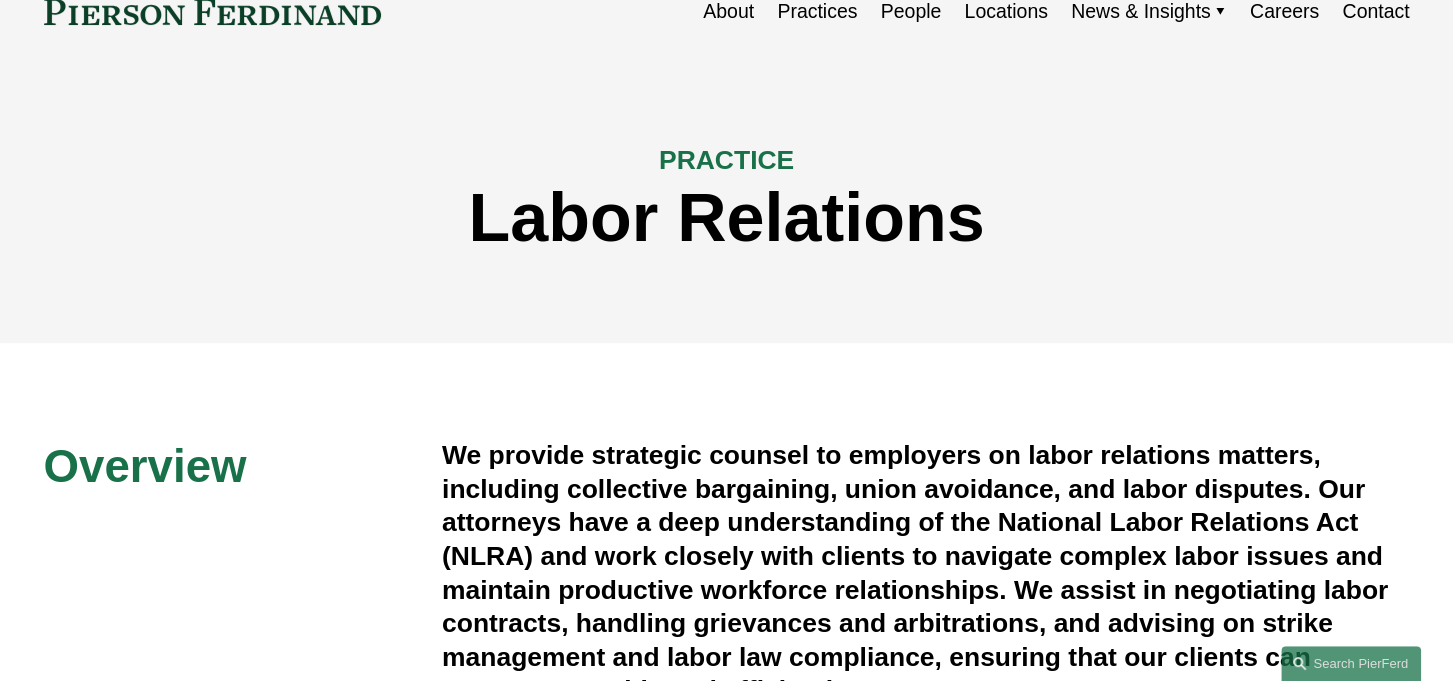 scroll, scrollTop: 100, scrollLeft: 0, axis: vertical 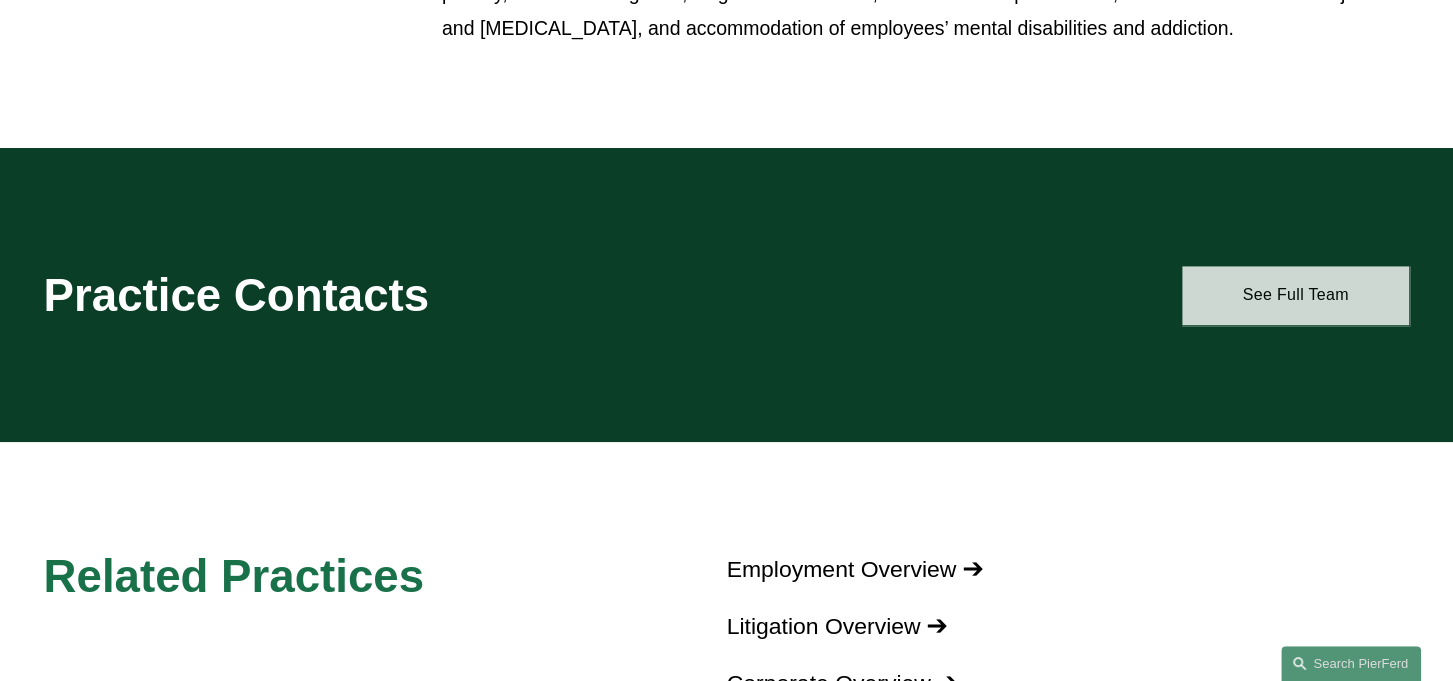 click on "See Full Team" at bounding box center (1296, 295) 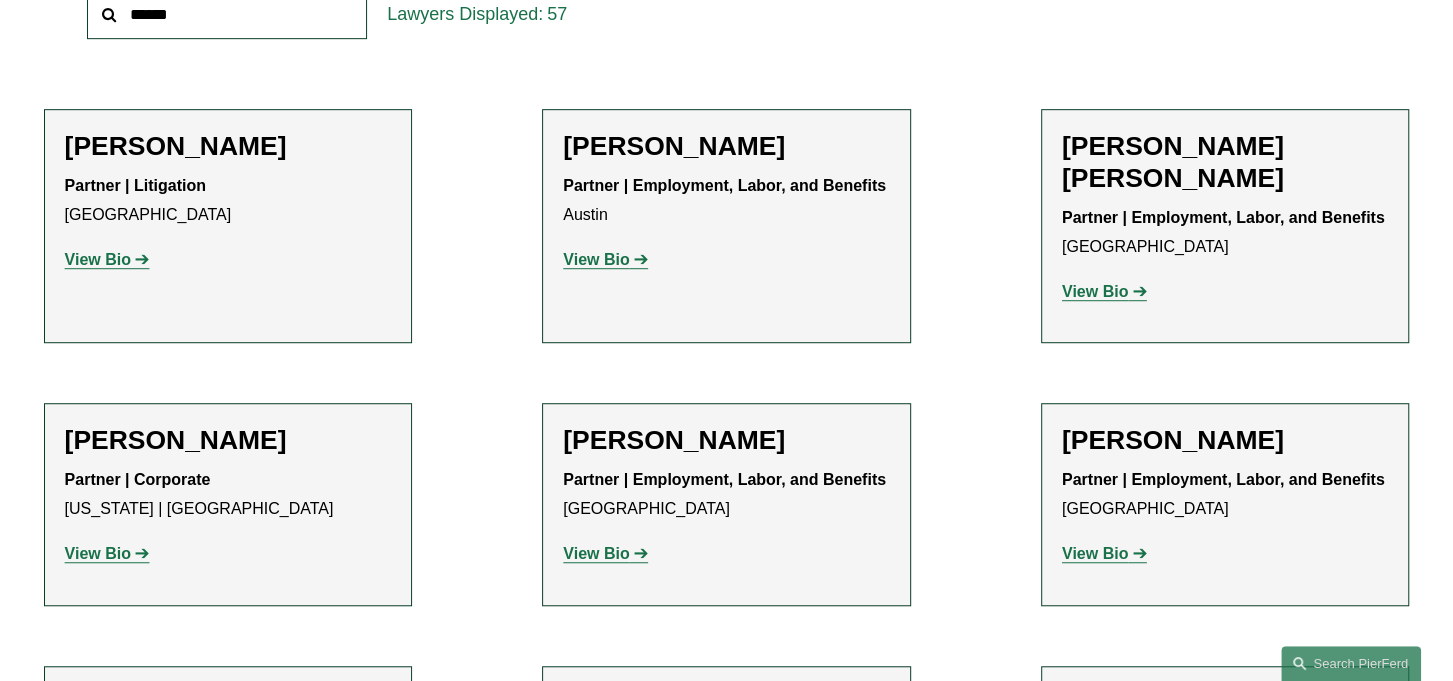 scroll, scrollTop: 800, scrollLeft: 0, axis: vertical 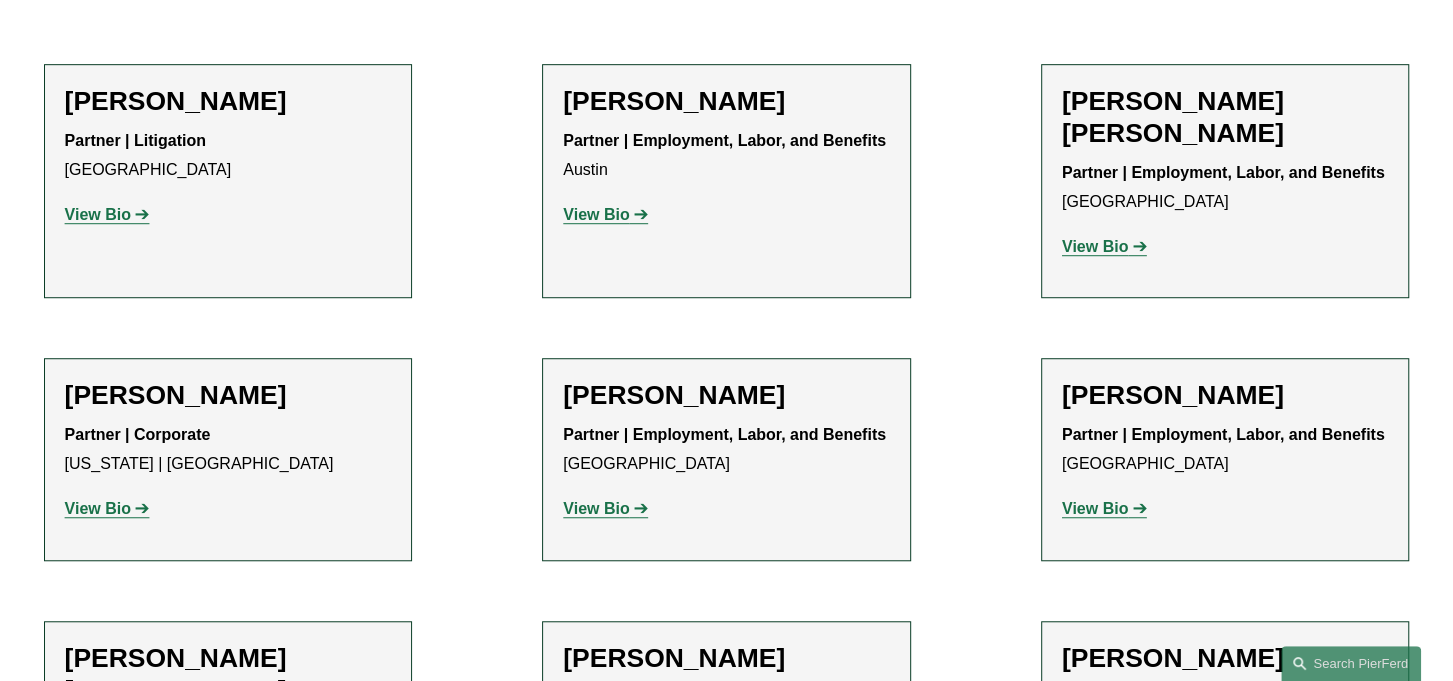 click on "View Bio" 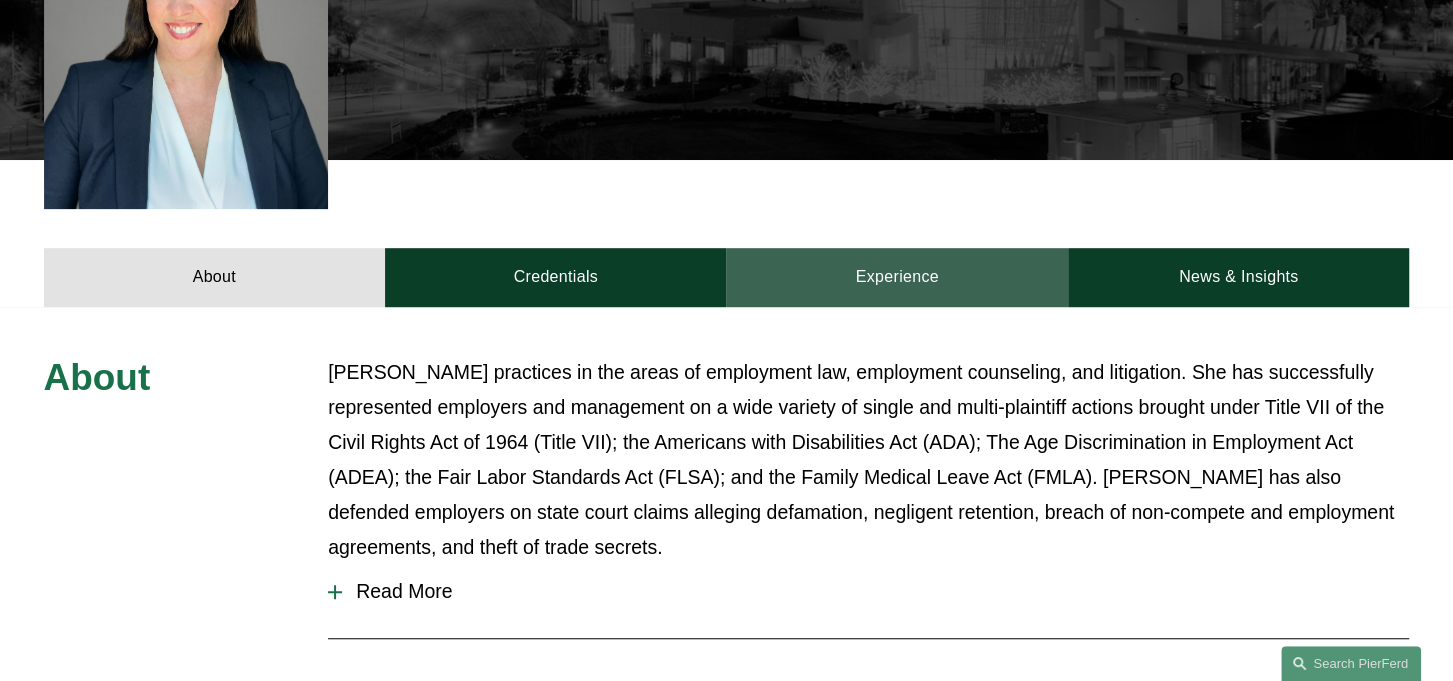 scroll, scrollTop: 700, scrollLeft: 0, axis: vertical 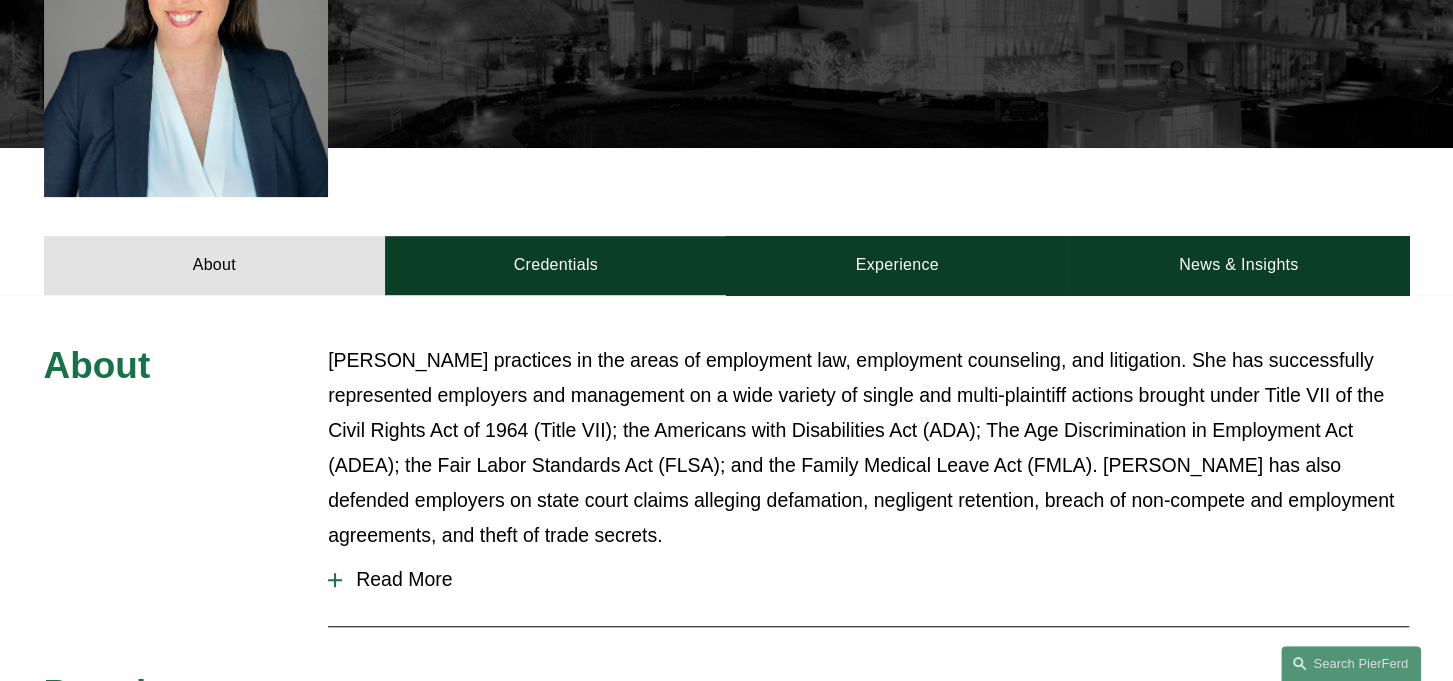 click on "Read More" at bounding box center [875, 579] 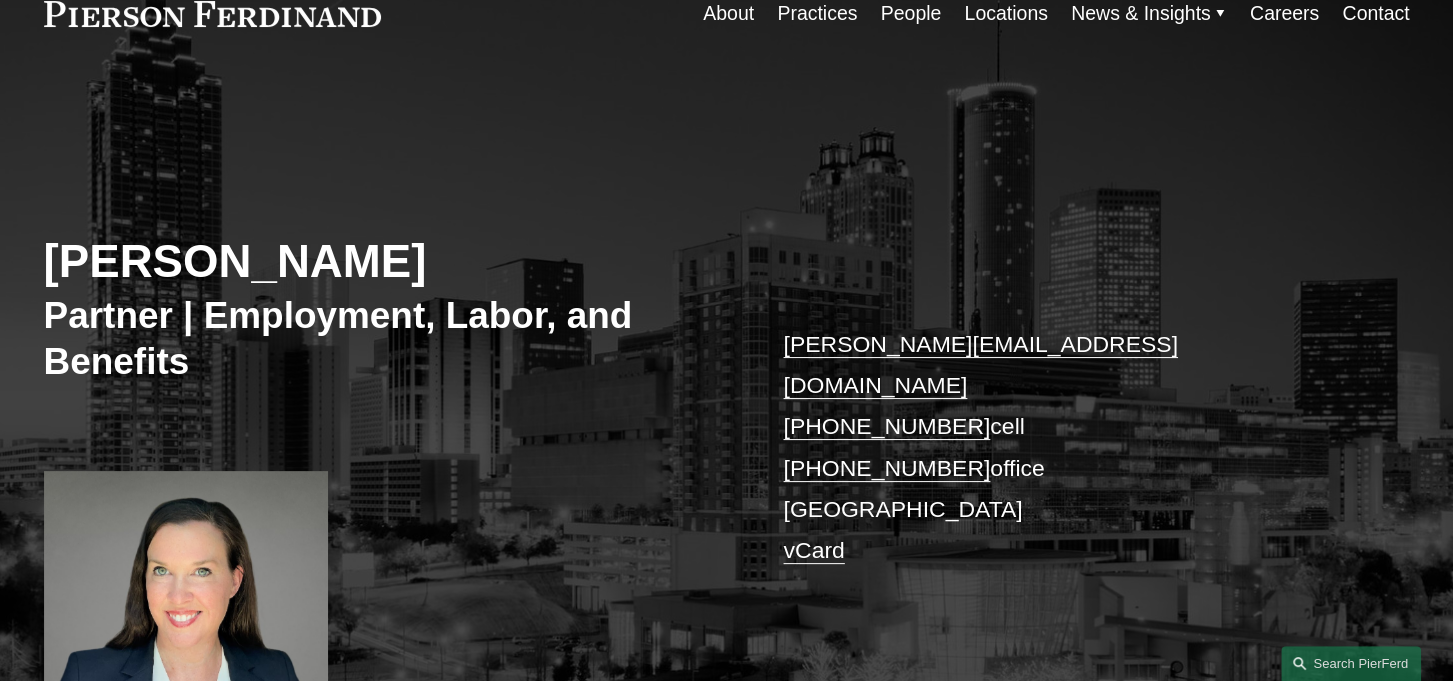 scroll, scrollTop: 0, scrollLeft: 0, axis: both 